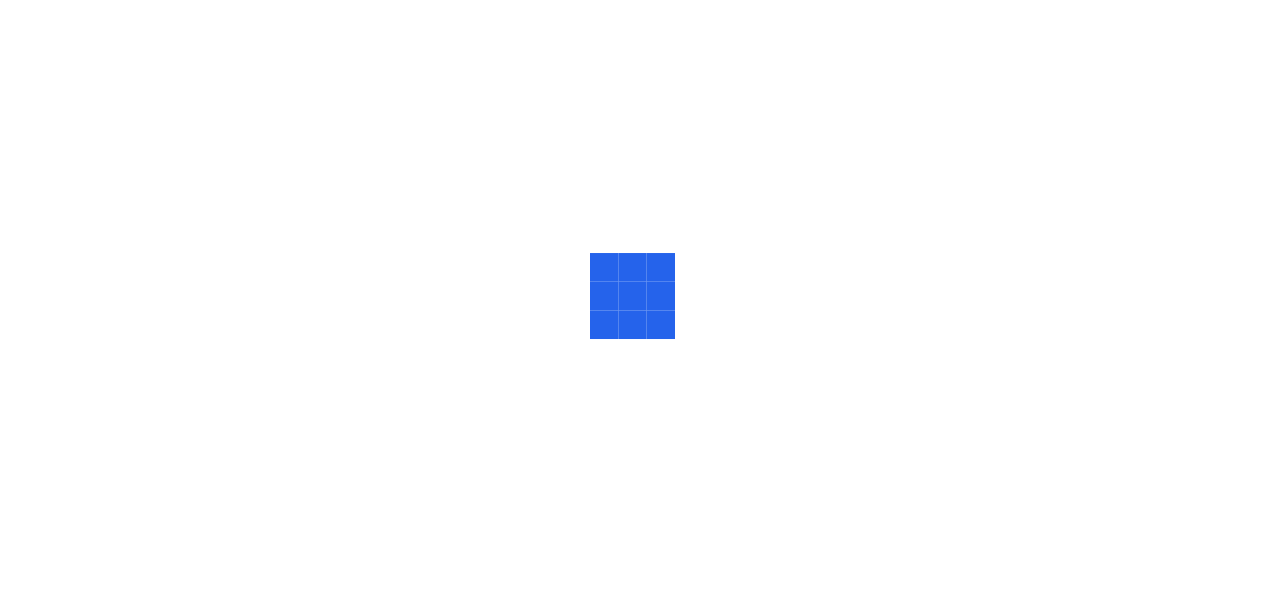scroll, scrollTop: 0, scrollLeft: 0, axis: both 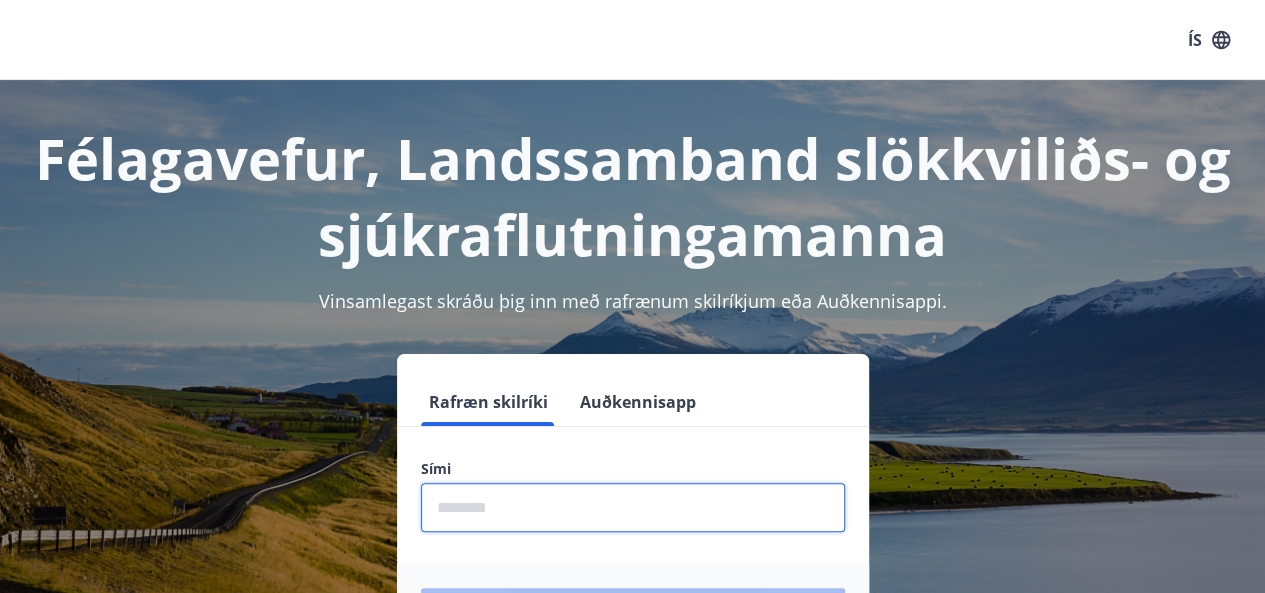 click at bounding box center (633, 507) 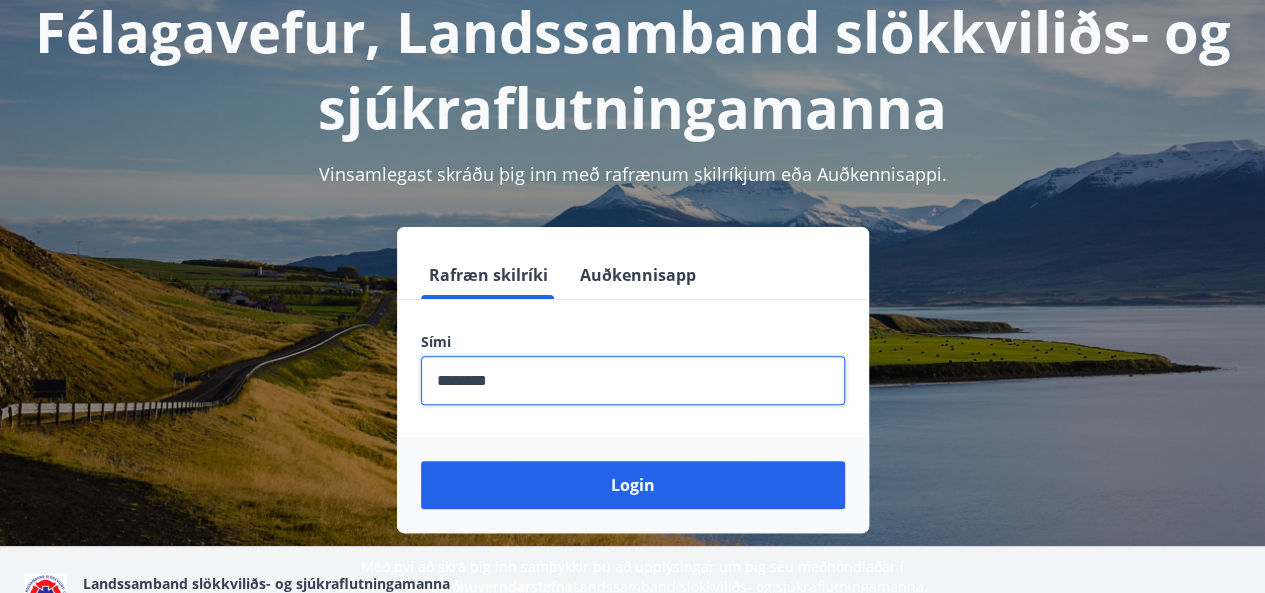 scroll, scrollTop: 128, scrollLeft: 0, axis: vertical 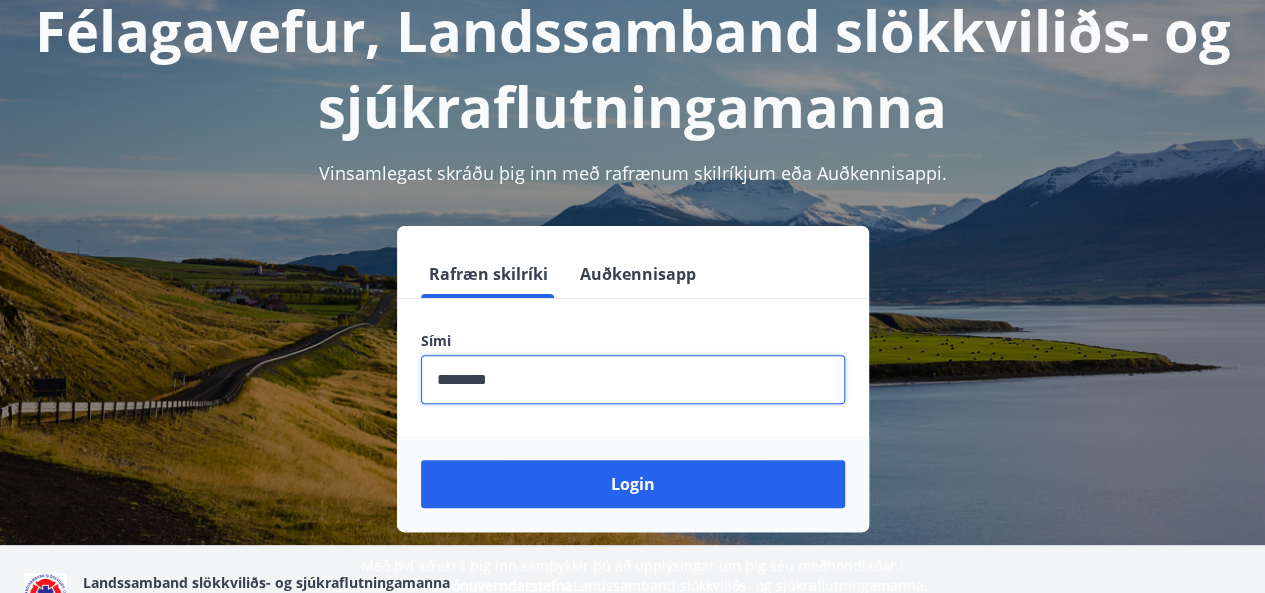 click on "Login" at bounding box center [633, 484] 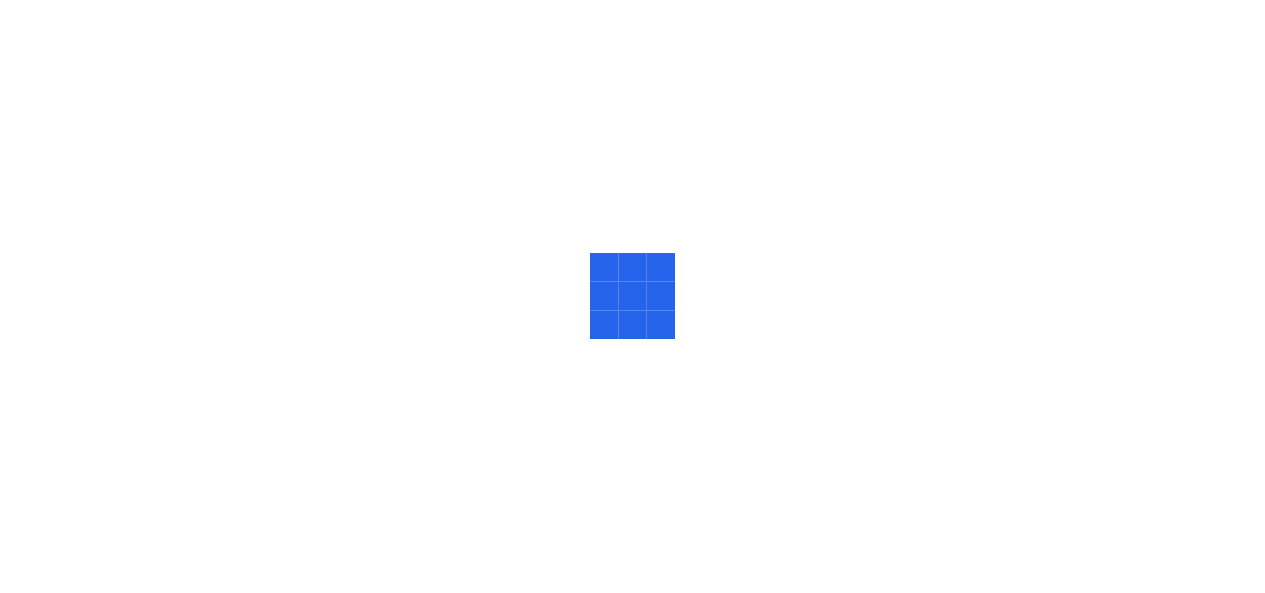 scroll, scrollTop: 0, scrollLeft: 0, axis: both 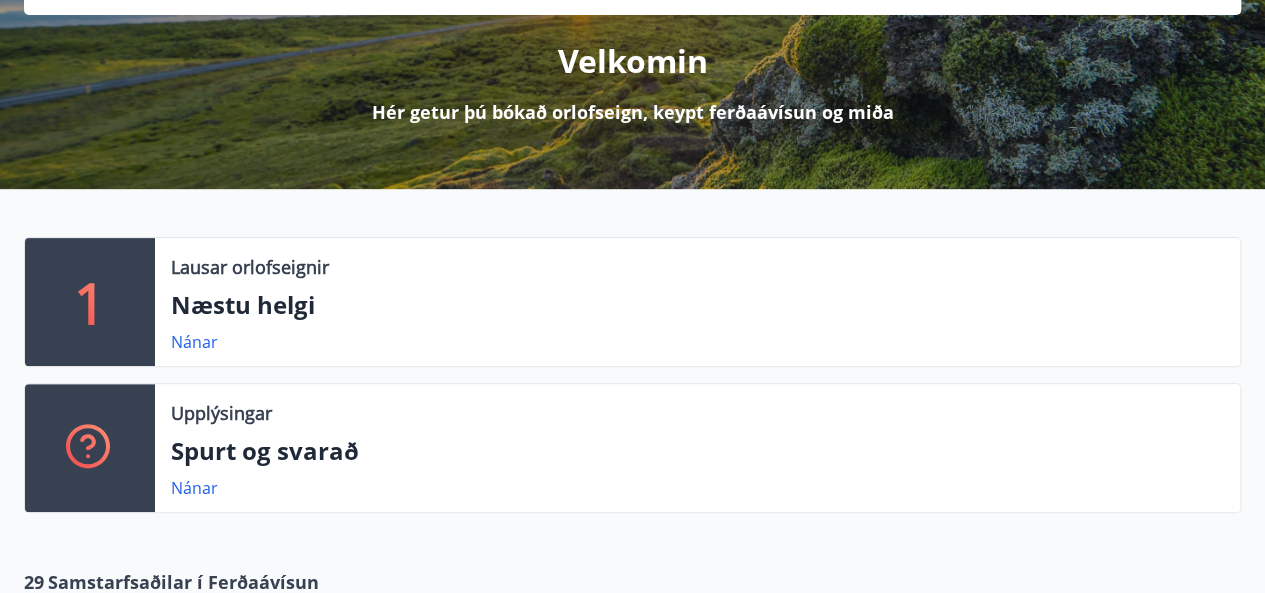 click on "Nánar" at bounding box center (194, 342) 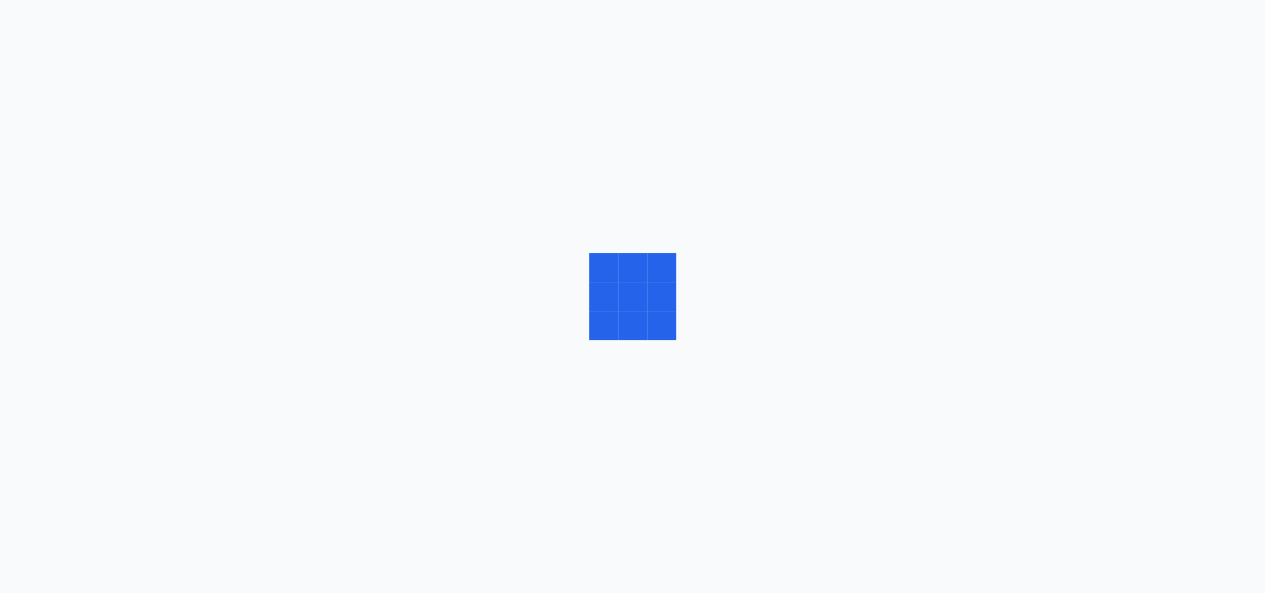 scroll, scrollTop: 0, scrollLeft: 0, axis: both 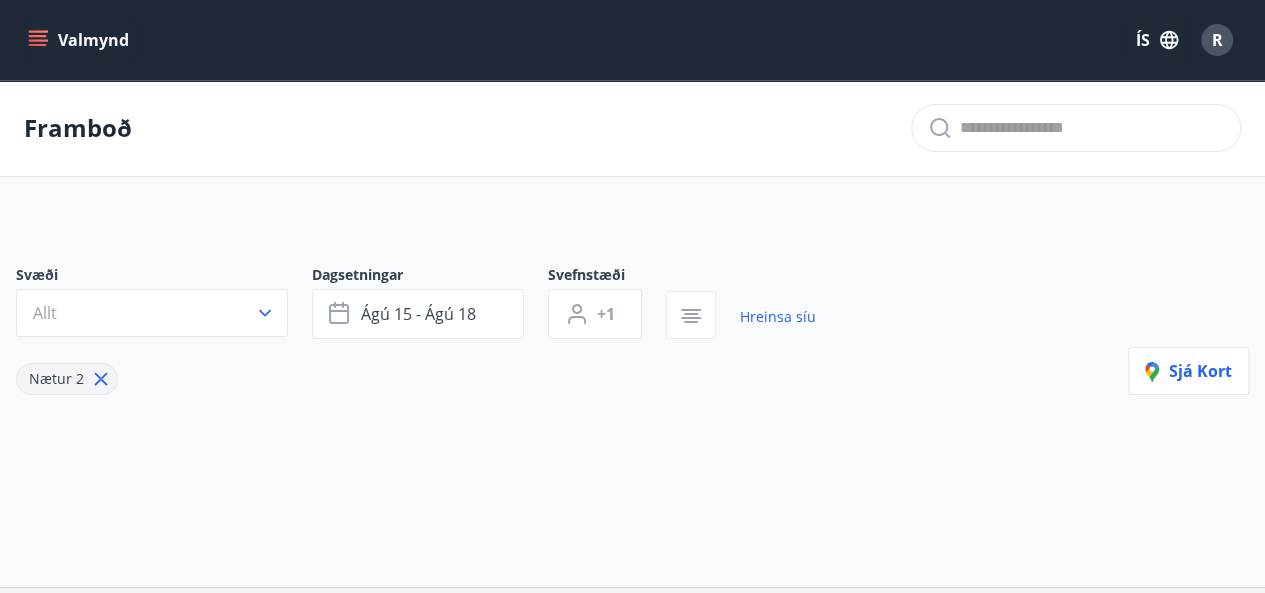 type on "*" 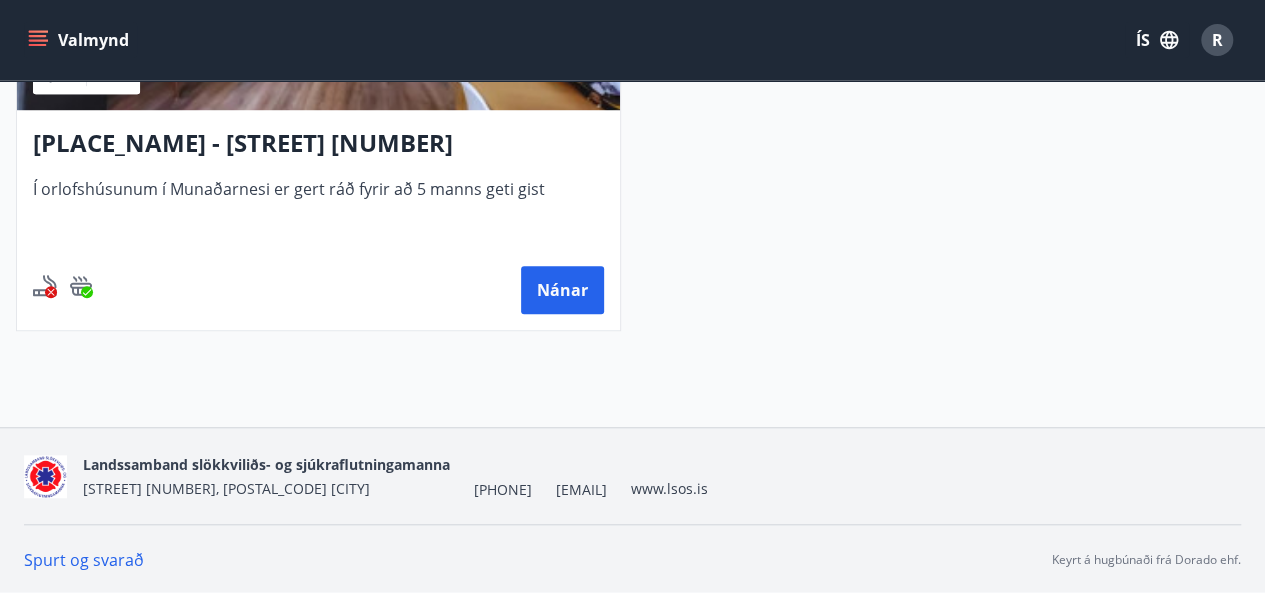 scroll, scrollTop: 407, scrollLeft: 0, axis: vertical 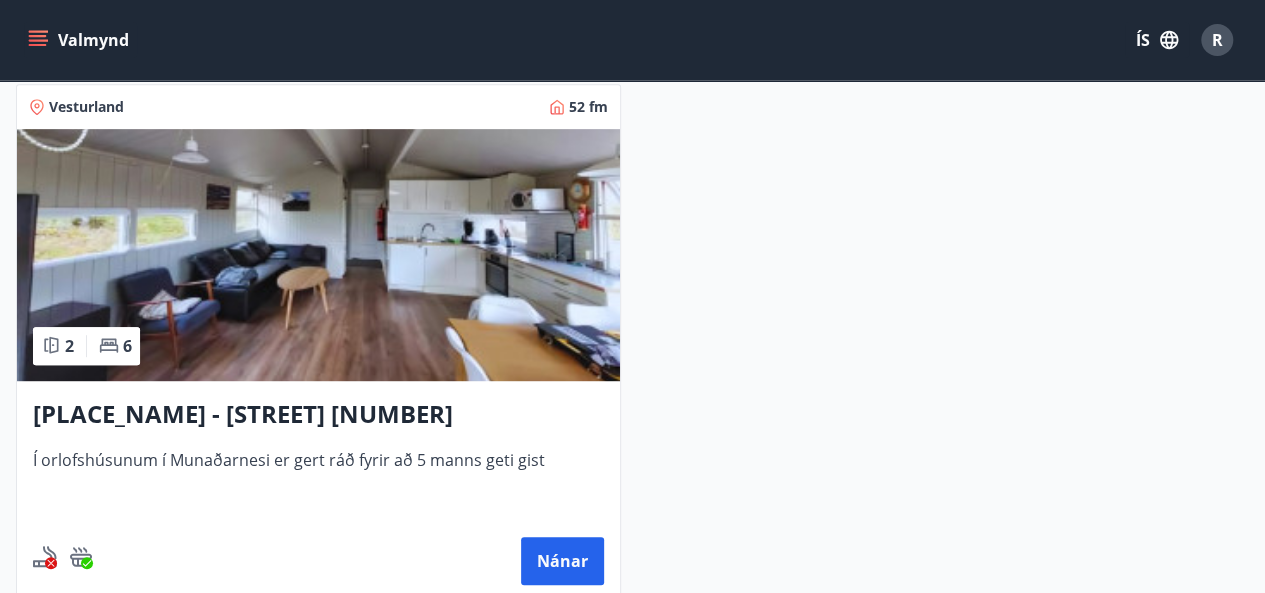 click on "Nánar" at bounding box center (562, 561) 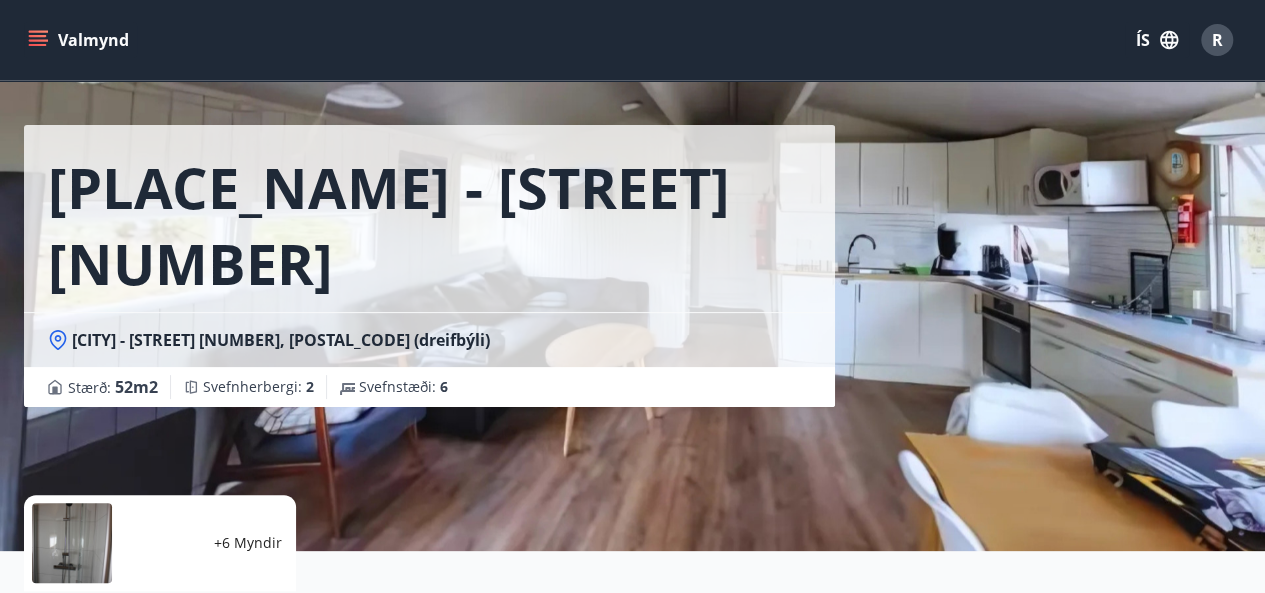 scroll, scrollTop: 0, scrollLeft: 0, axis: both 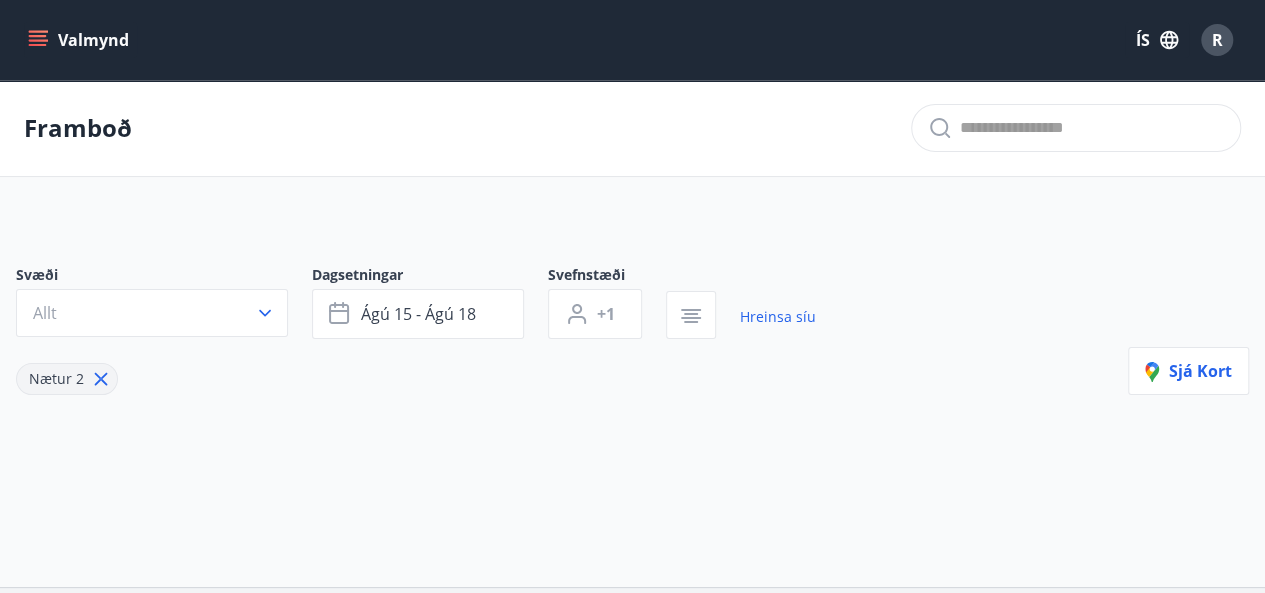 type on "*" 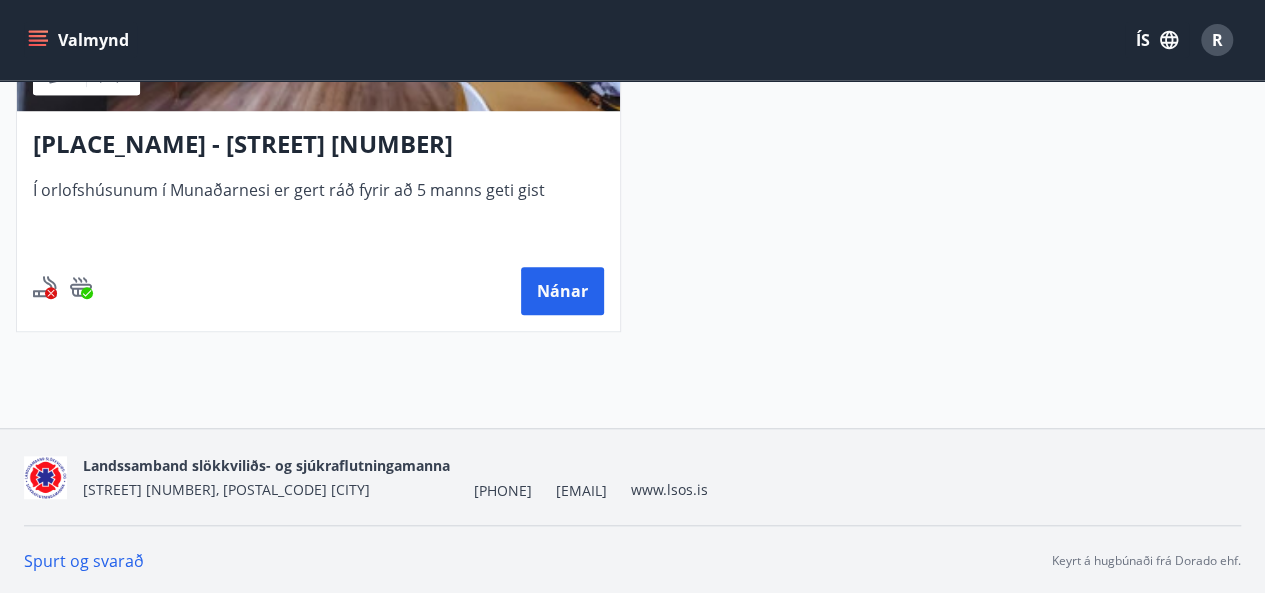 scroll, scrollTop: 678, scrollLeft: 0, axis: vertical 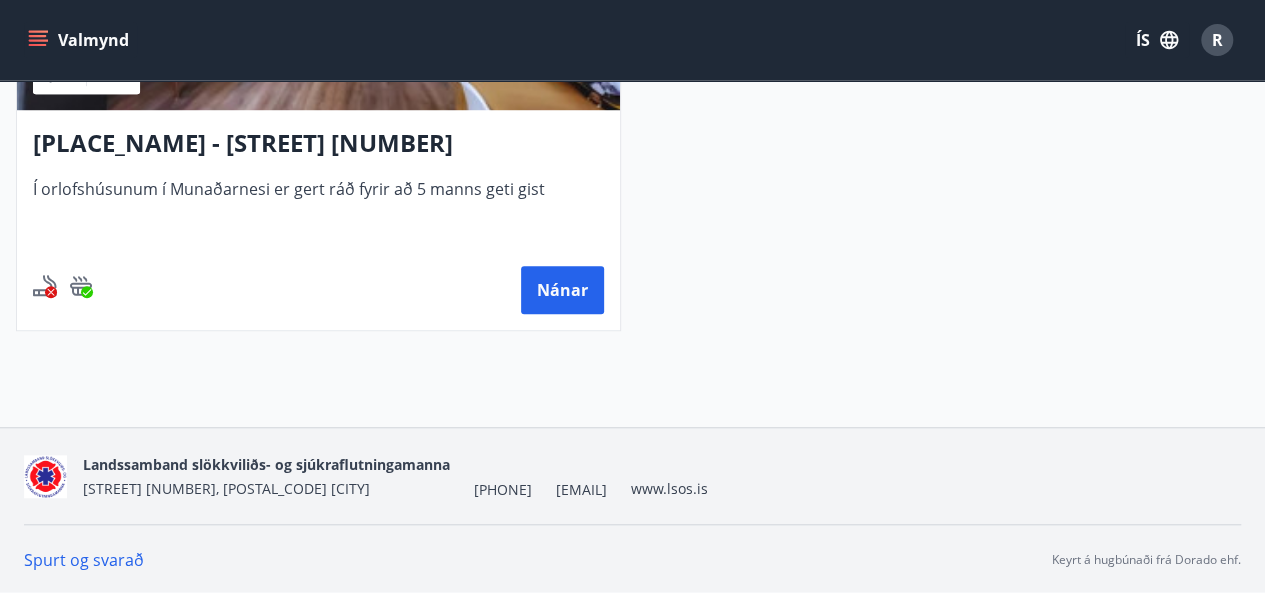 click on "[PLACE_NAME] - [STREET] [NUMBER] Í orlofshúsunum í Munaðarnesi er gert ráð fyrir að 5 manns geti gist Nánar" at bounding box center (318, 220) 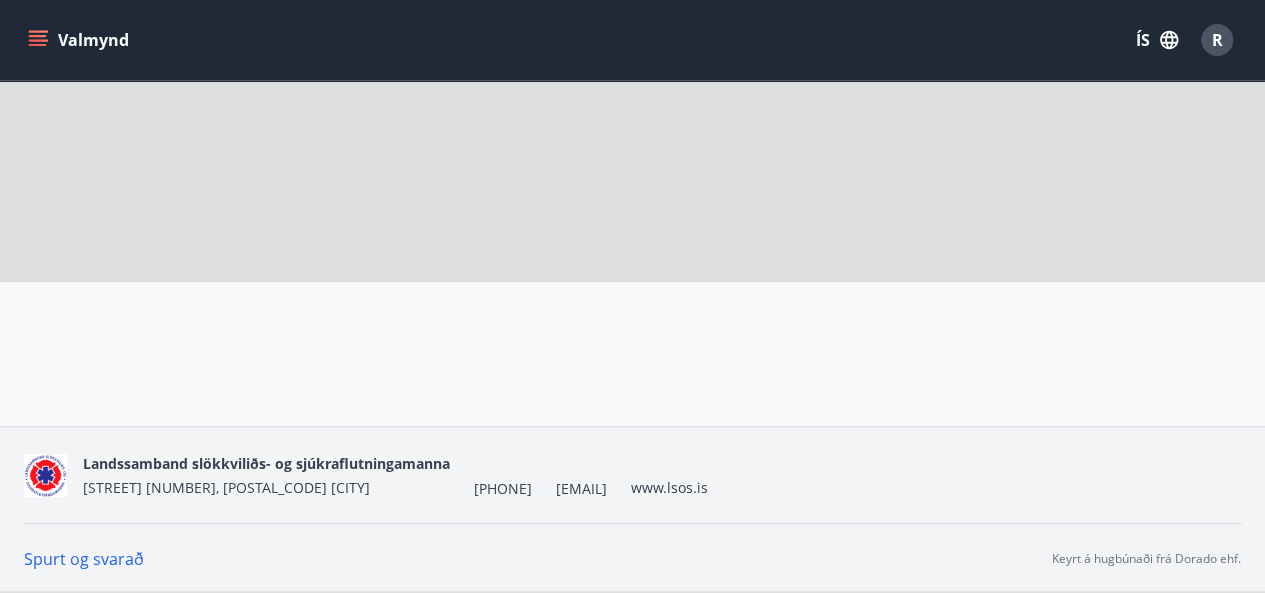 click at bounding box center (413, 354) 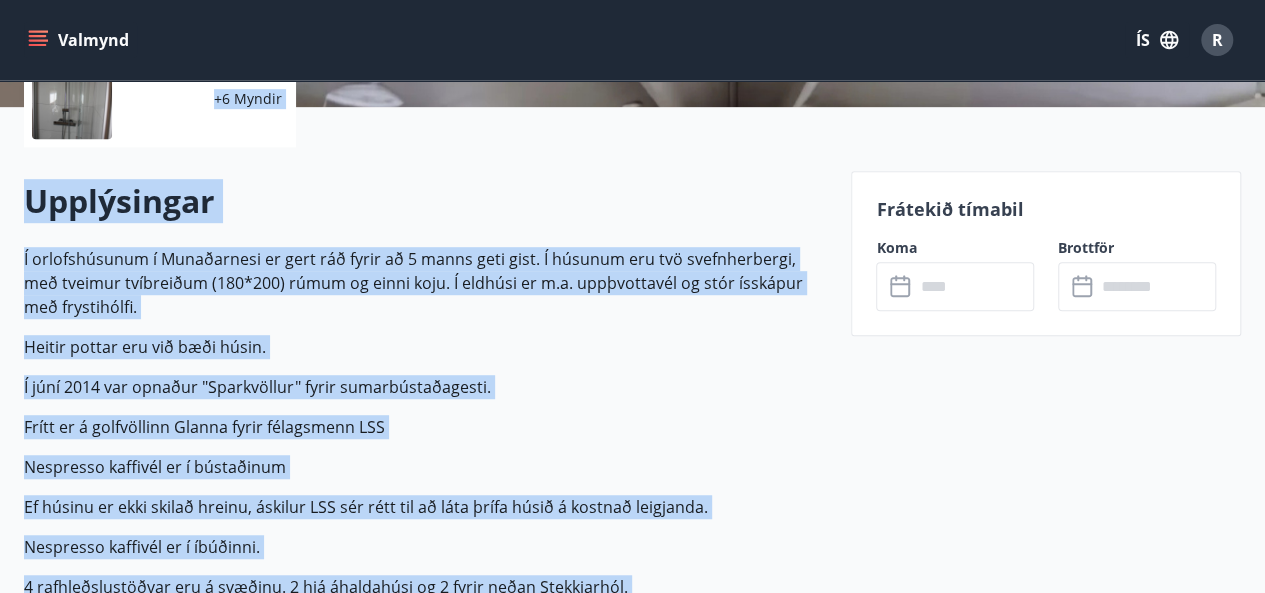 scroll, scrollTop: 516, scrollLeft: 0, axis: vertical 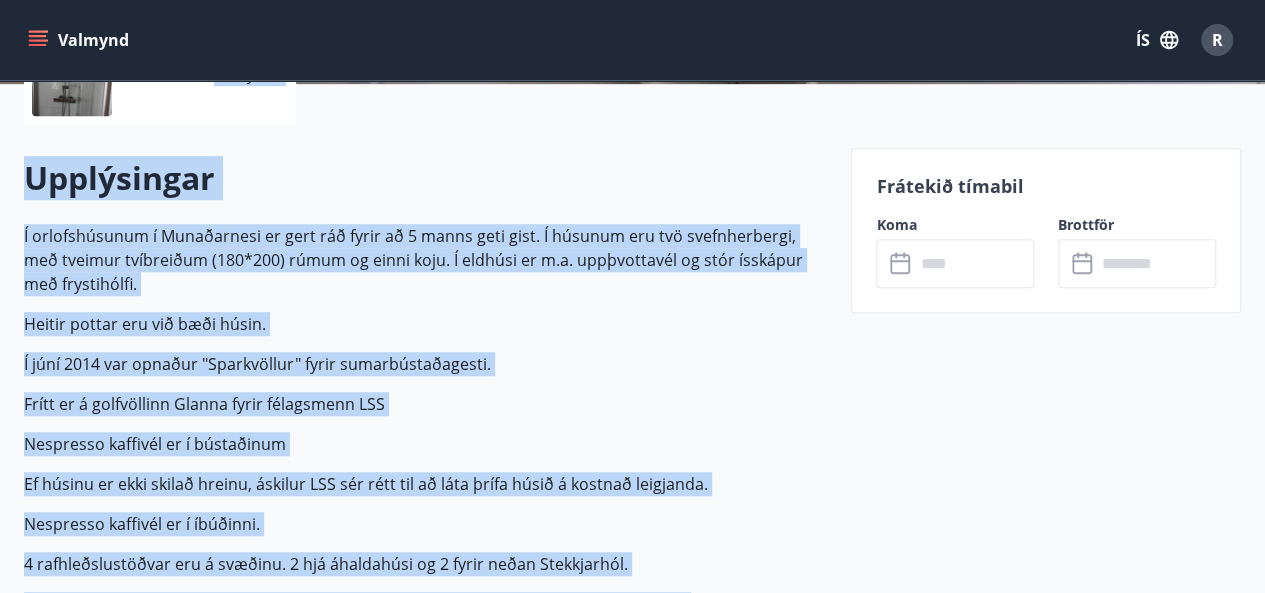 click on "Í júní 2014 var opnaður "Sparkvöllur" fyrir sumarbústaðagesti." at bounding box center [425, 364] 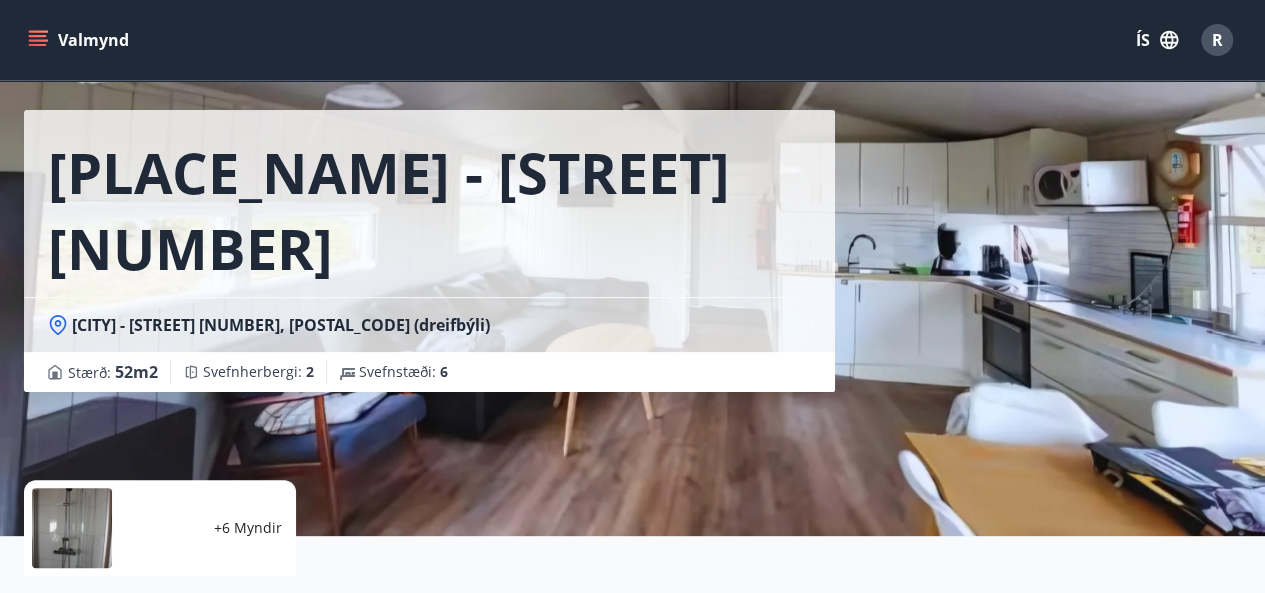 scroll, scrollTop: 0, scrollLeft: 0, axis: both 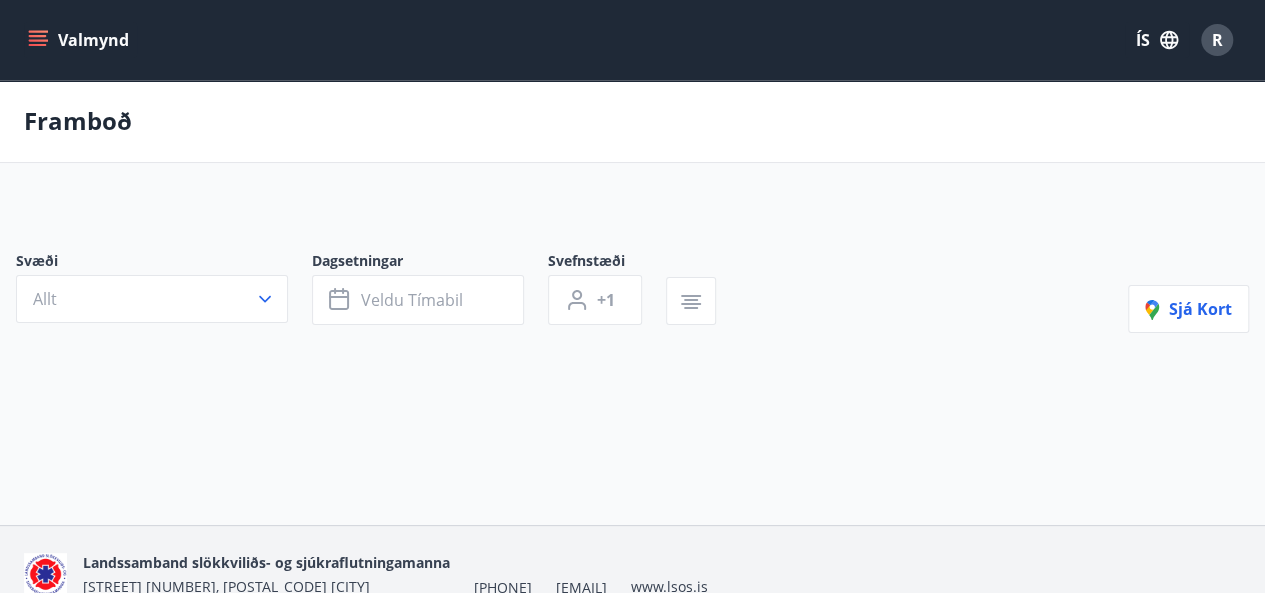 type on "*" 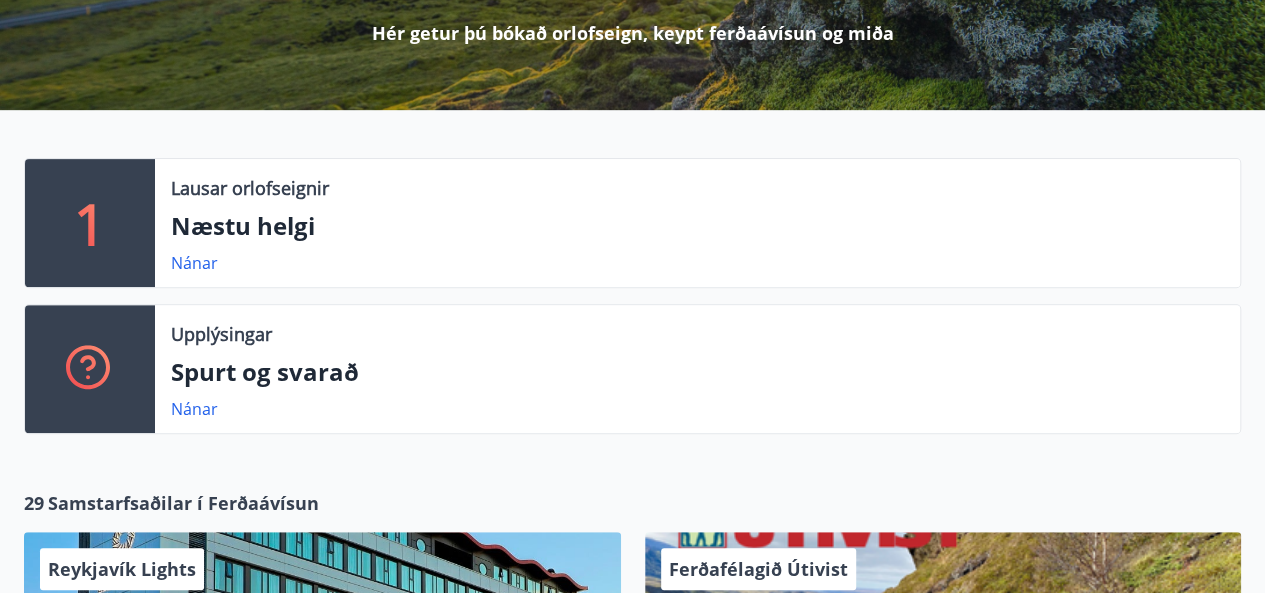 scroll, scrollTop: 315, scrollLeft: 0, axis: vertical 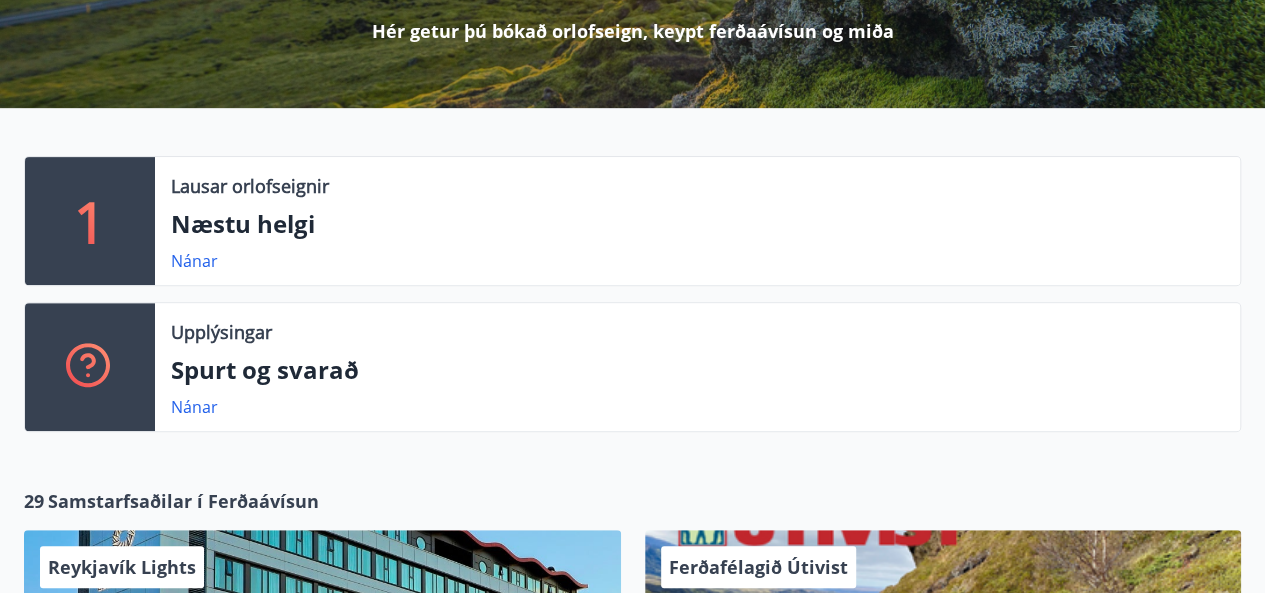 click on "1" at bounding box center [90, 221] 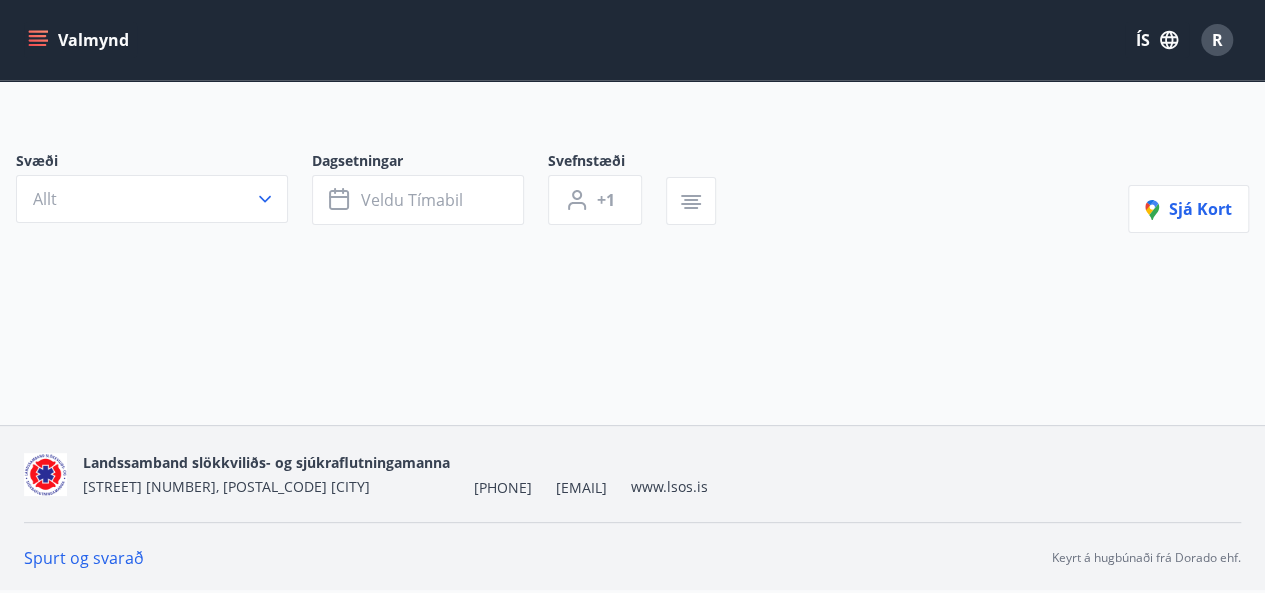 scroll, scrollTop: 0, scrollLeft: 0, axis: both 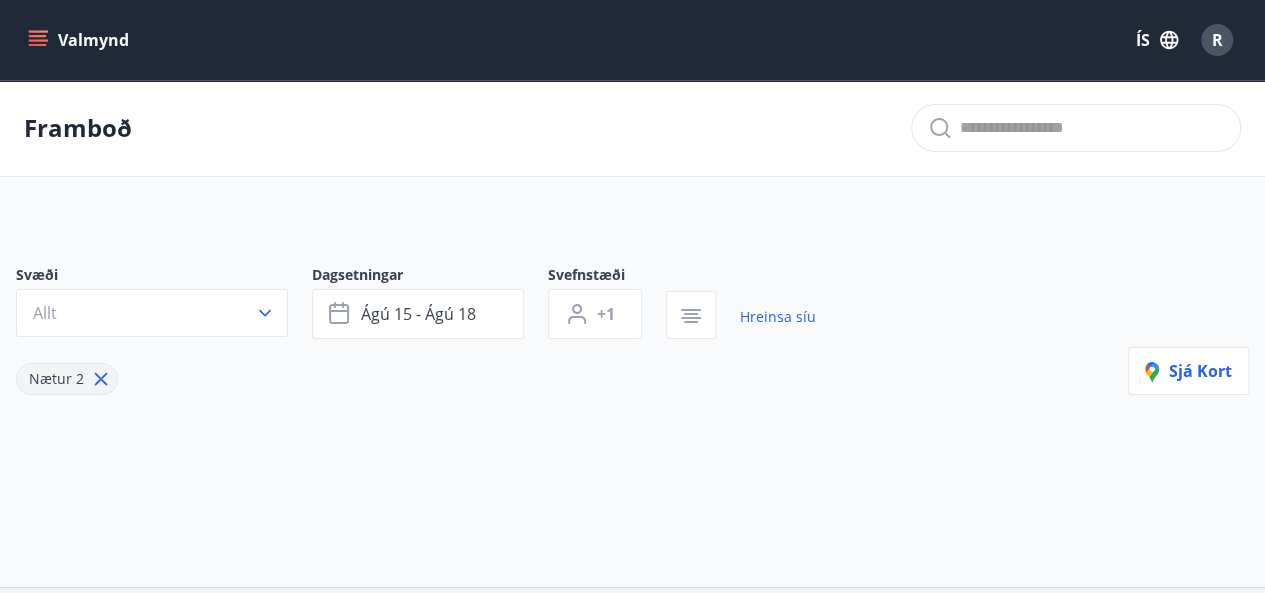 type on "*" 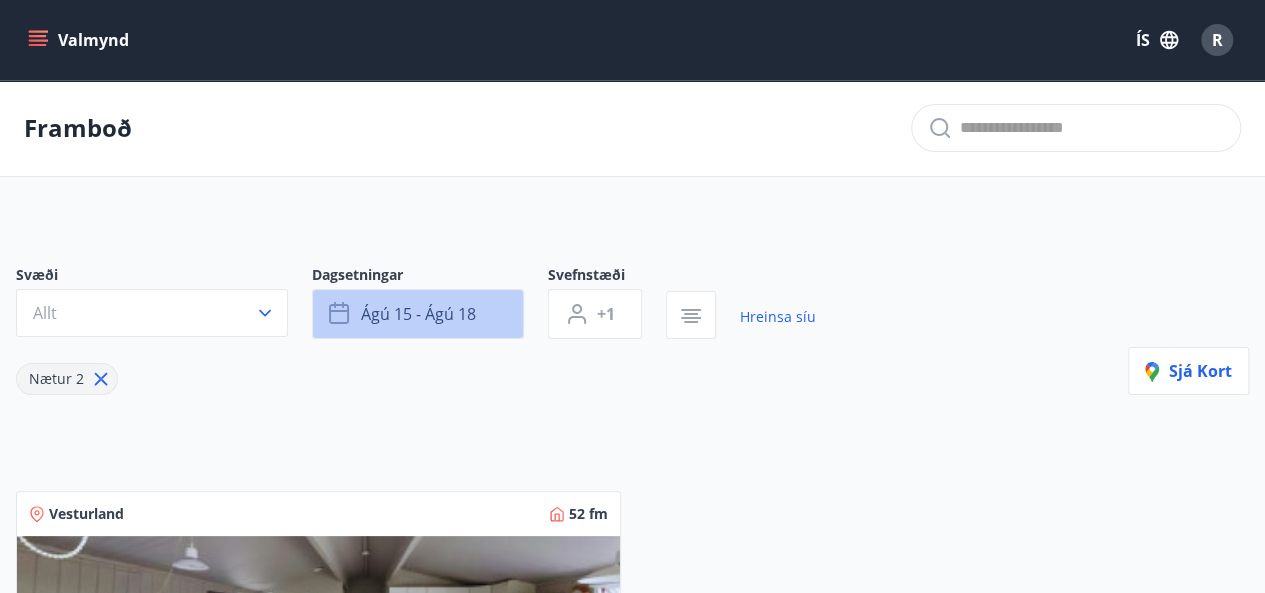 click on "ágú 15 - ágú 18" at bounding box center [418, 314] 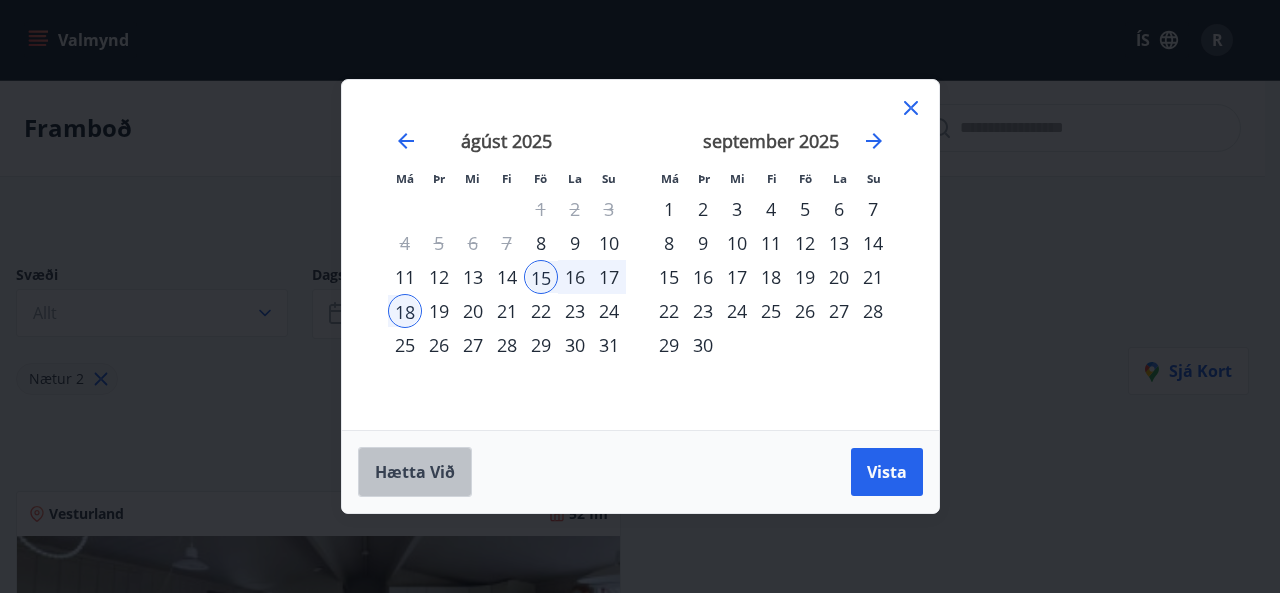 click on "Hætta við" at bounding box center [415, 472] 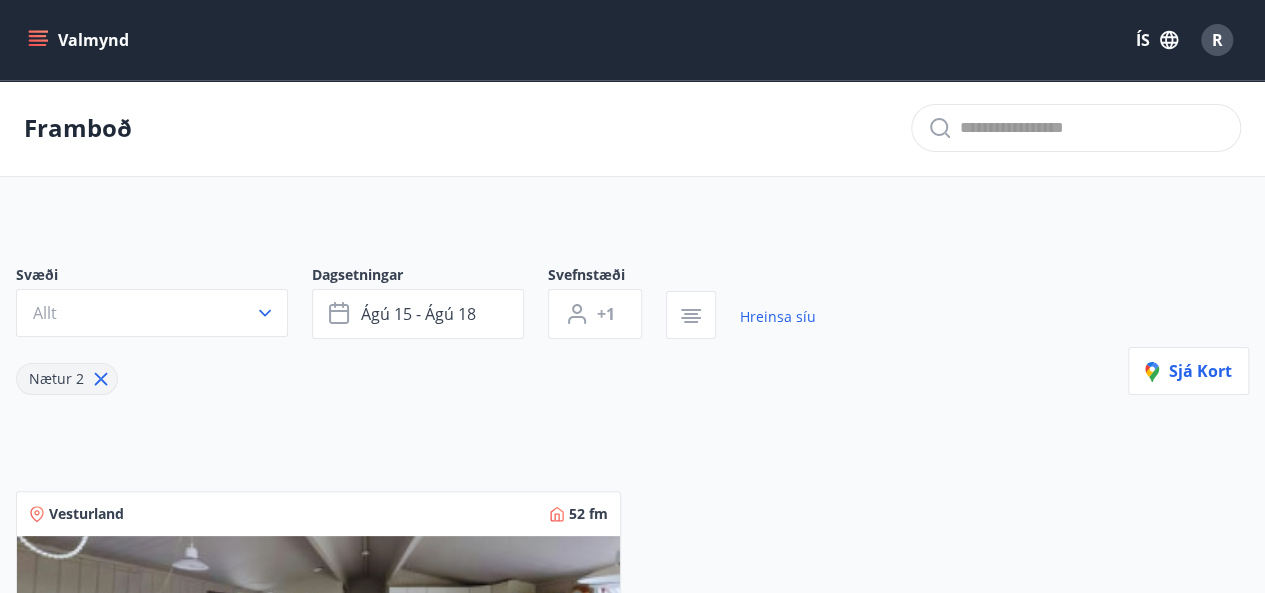 scroll, scrollTop: 1, scrollLeft: 0, axis: vertical 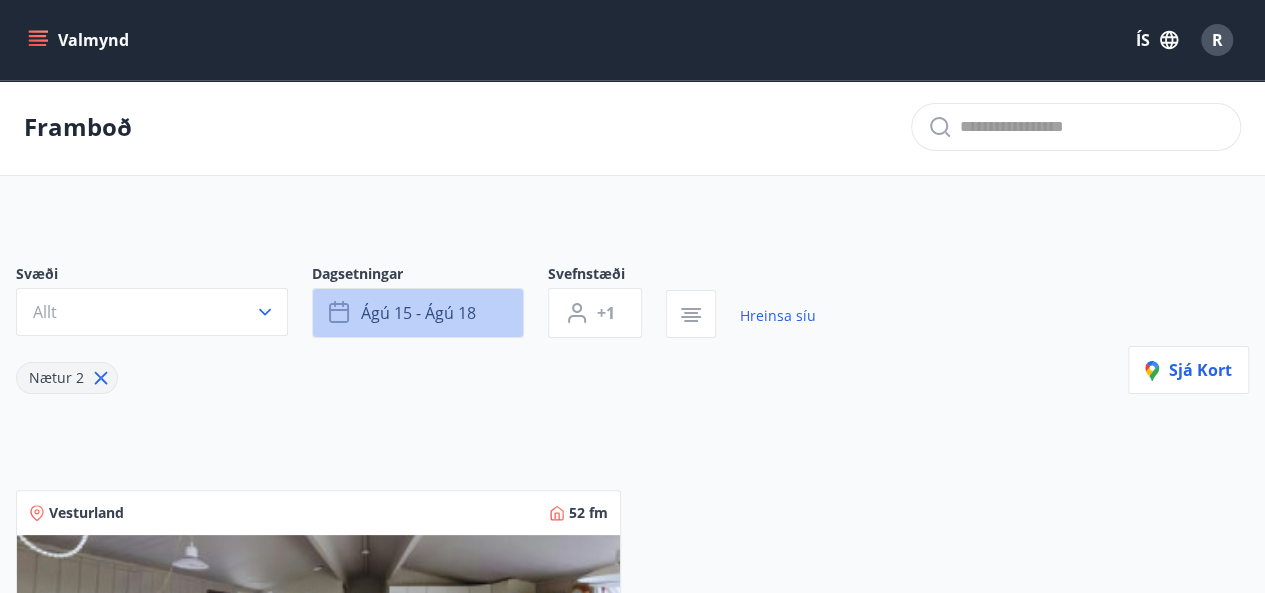 click on "ágú 15 - ágú 18" at bounding box center [418, 313] 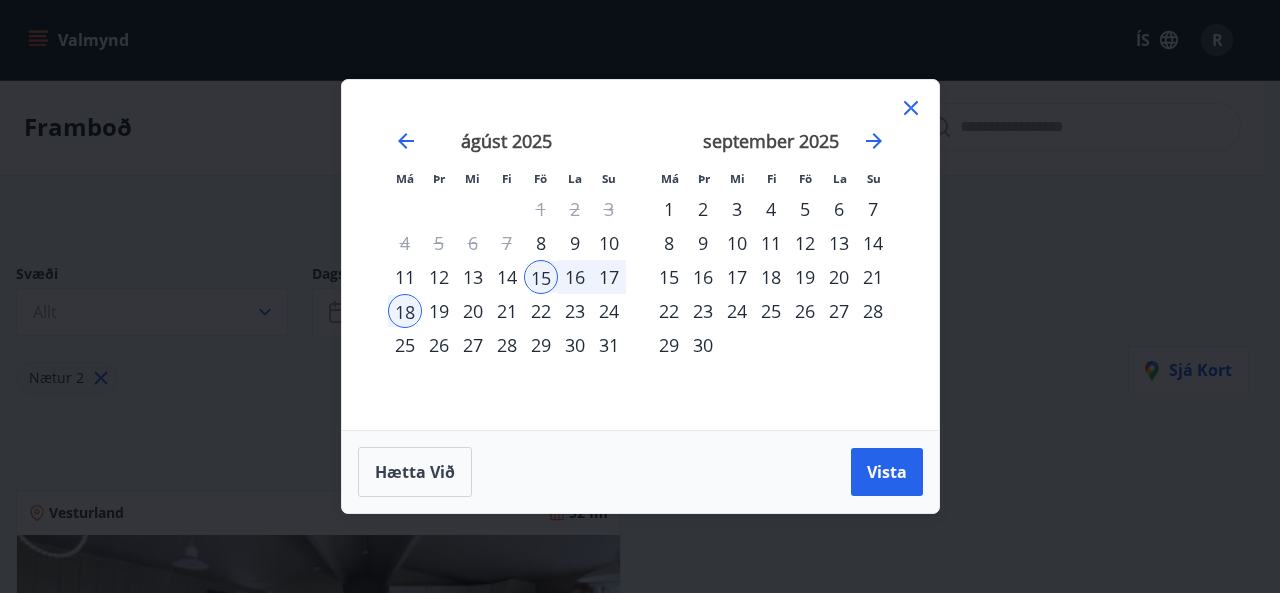 click 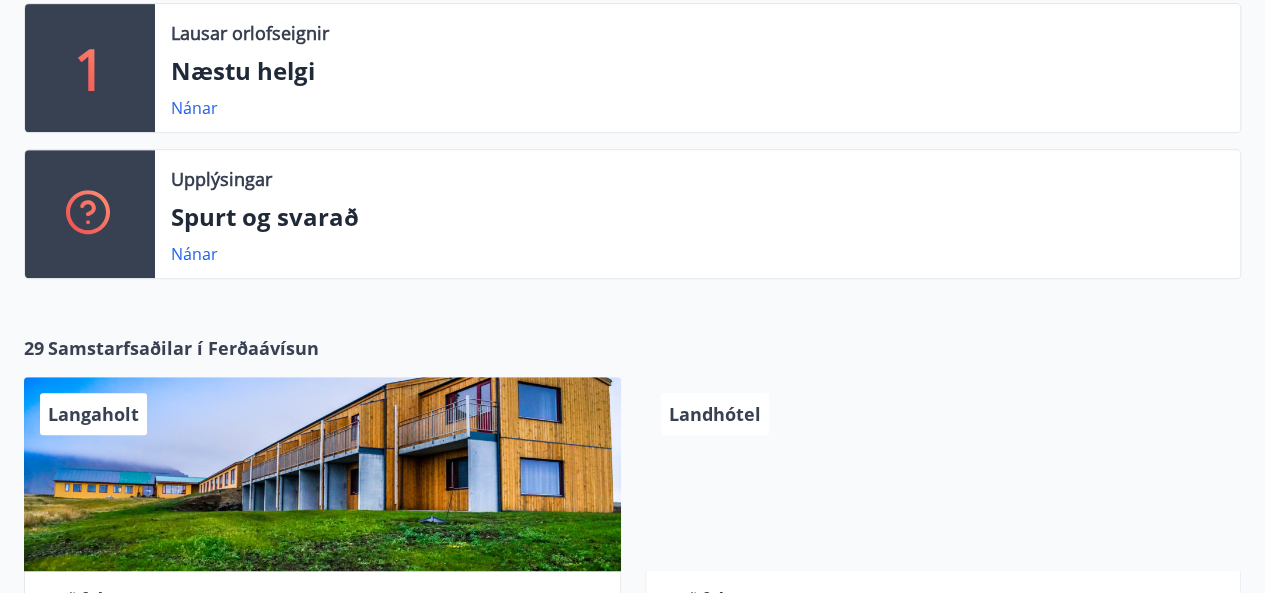 scroll, scrollTop: 477, scrollLeft: 0, axis: vertical 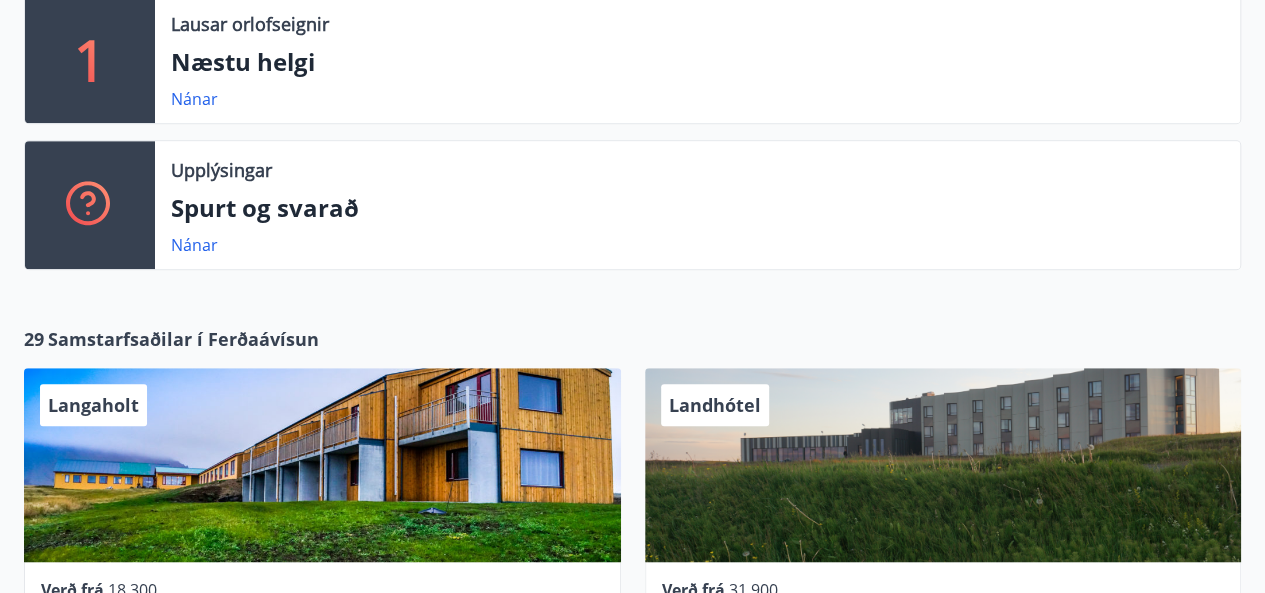 click on "Nánar" at bounding box center (194, 245) 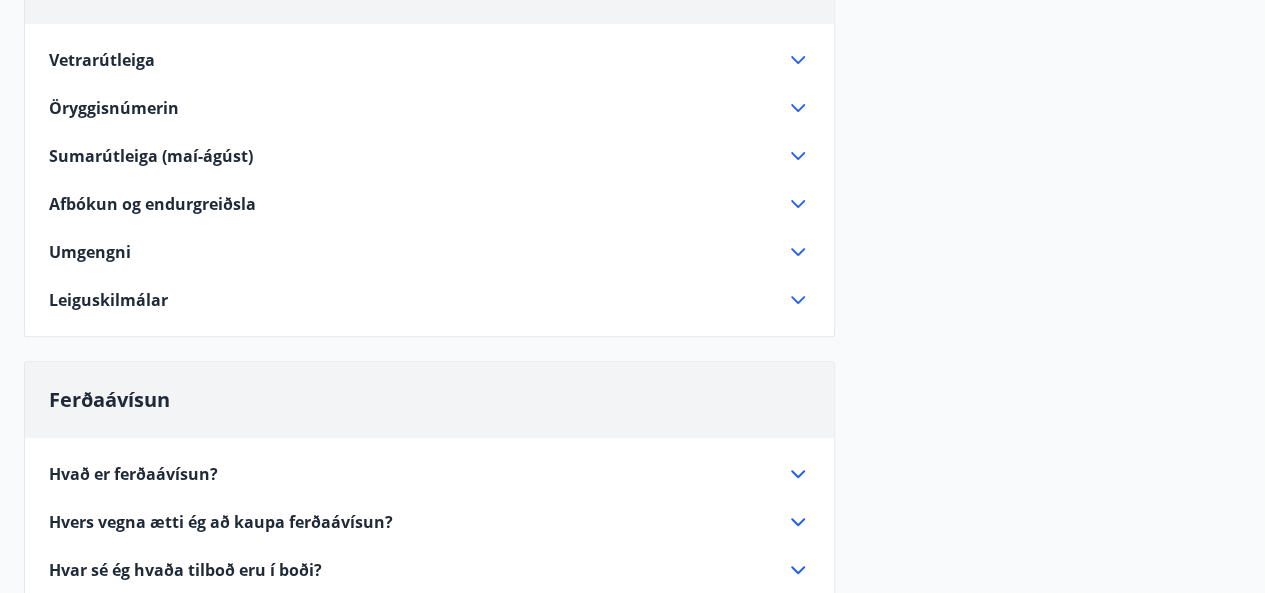 scroll, scrollTop: 263, scrollLeft: 0, axis: vertical 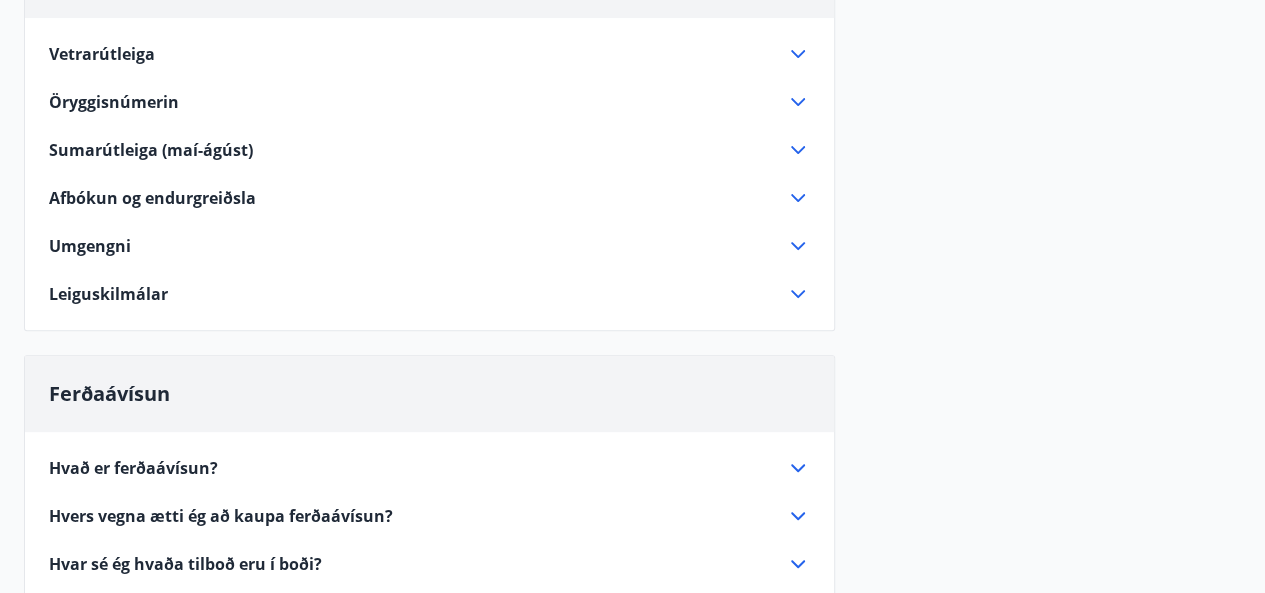 click 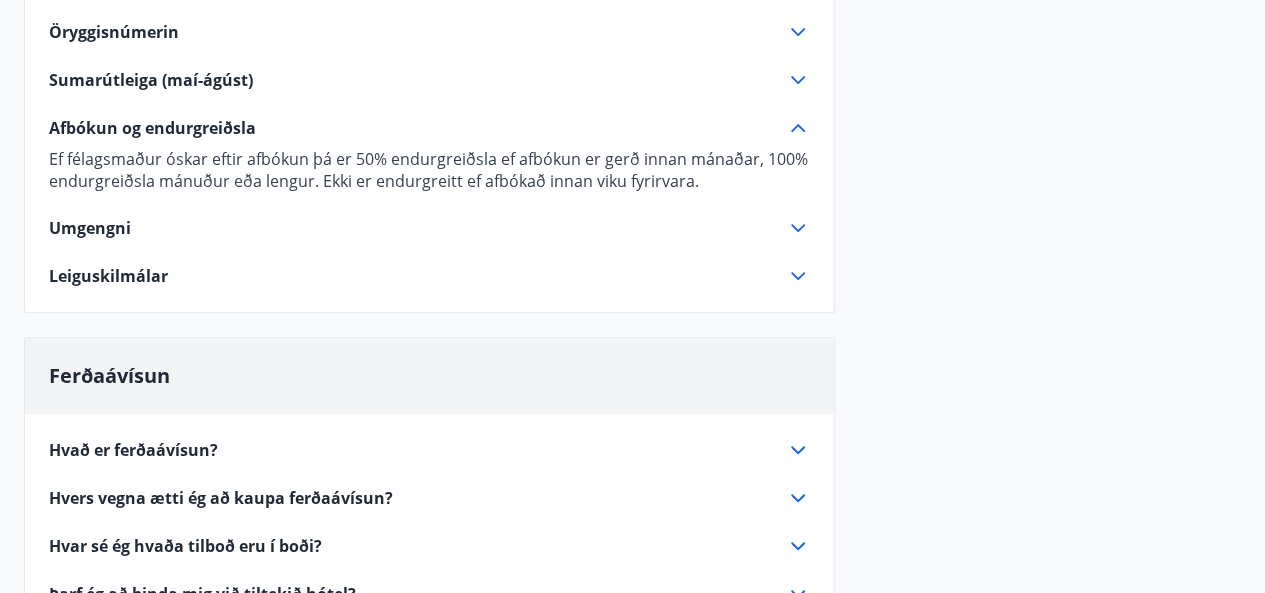 scroll, scrollTop: 331, scrollLeft: 0, axis: vertical 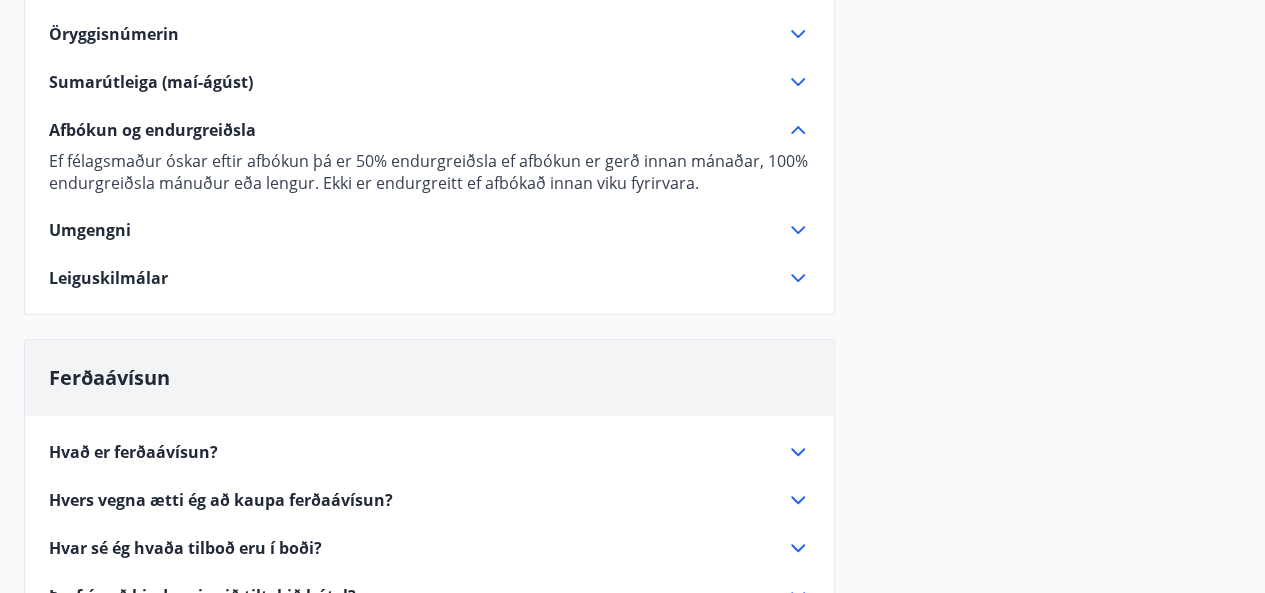 click 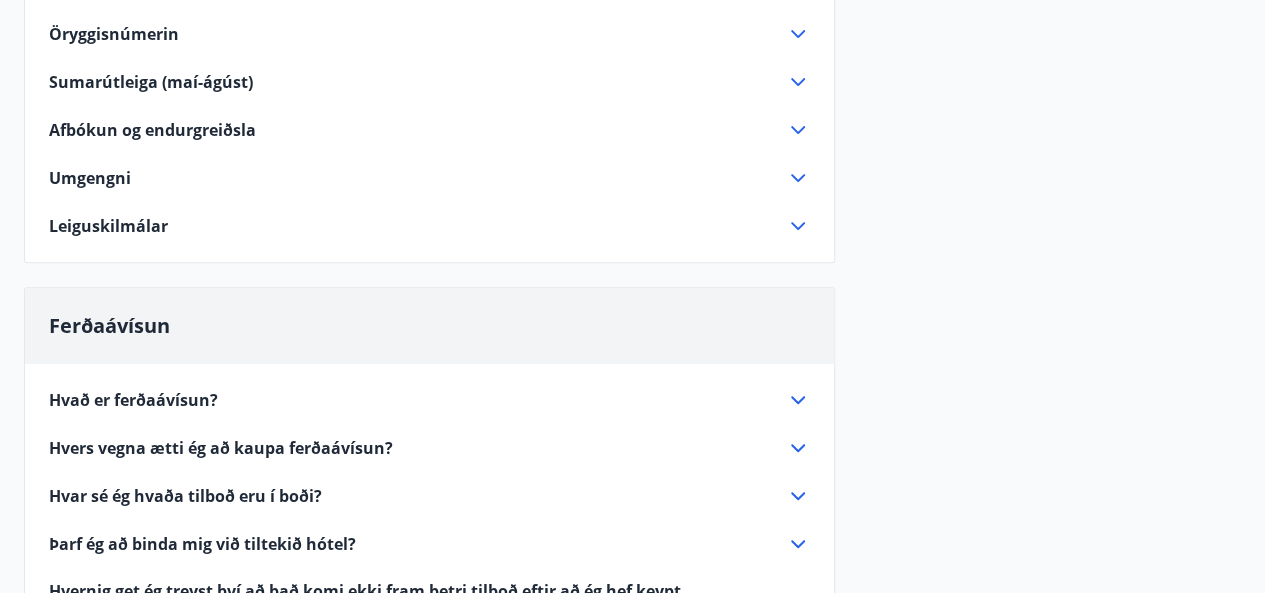 scroll, scrollTop: 495, scrollLeft: 0, axis: vertical 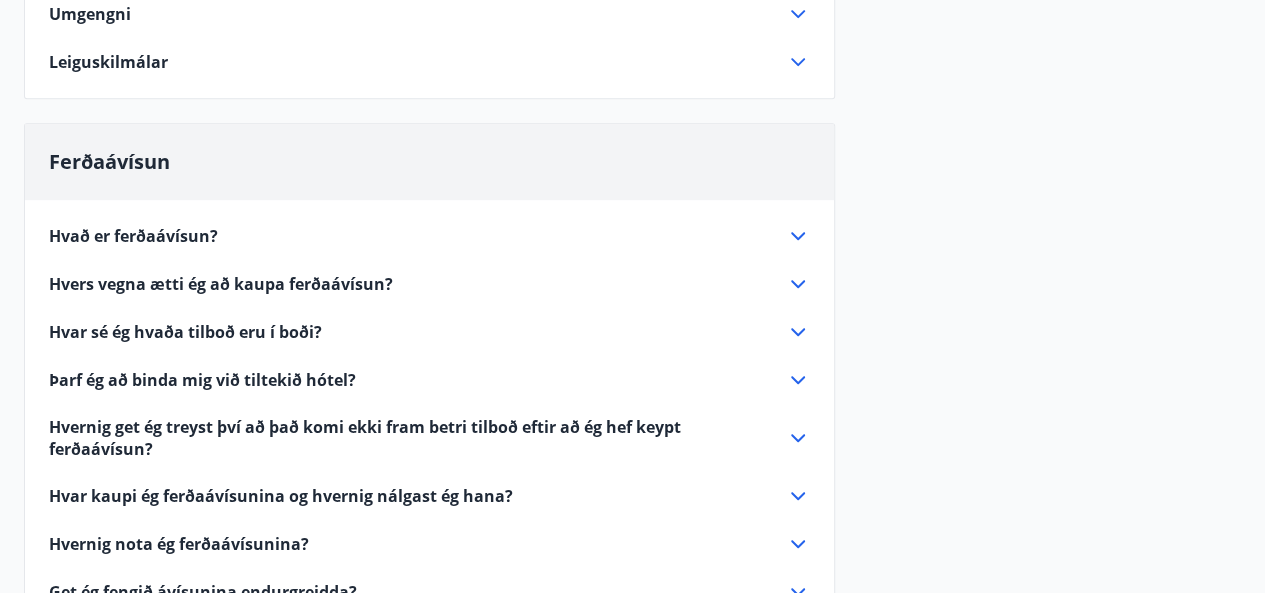 click 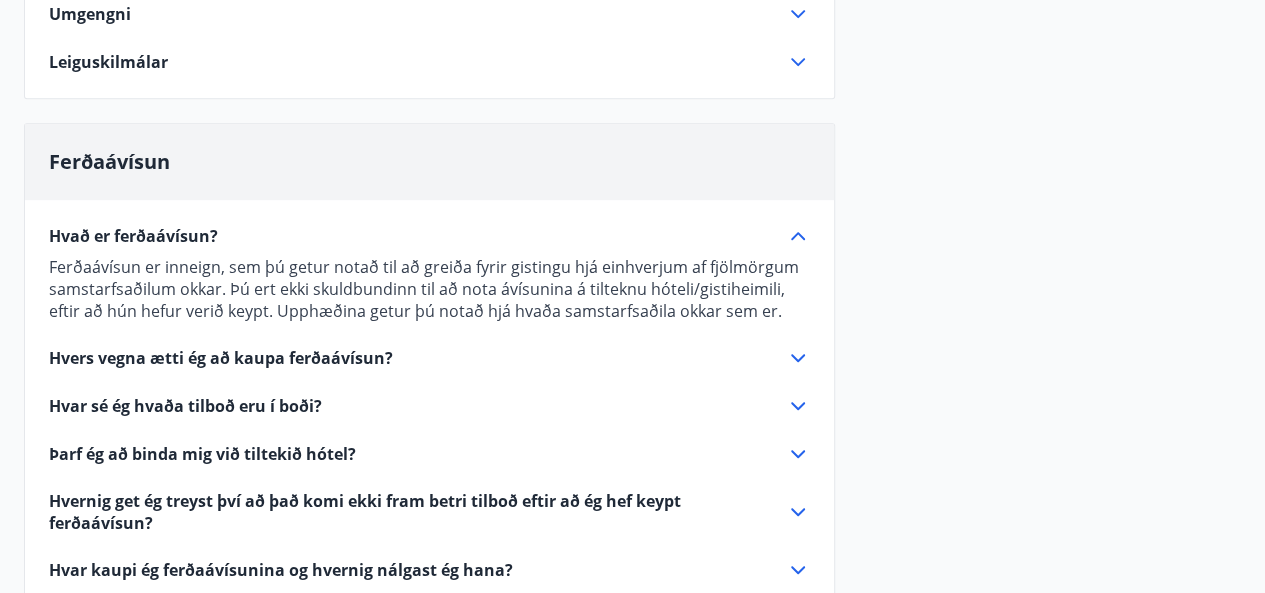 click 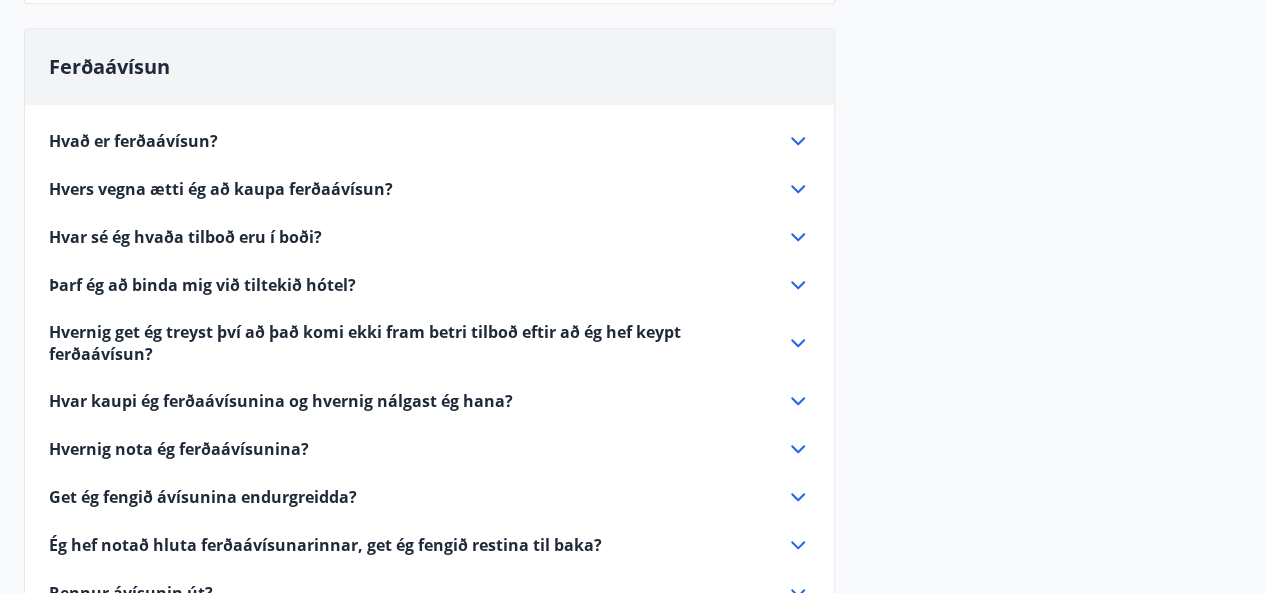 scroll, scrollTop: 591, scrollLeft: 0, axis: vertical 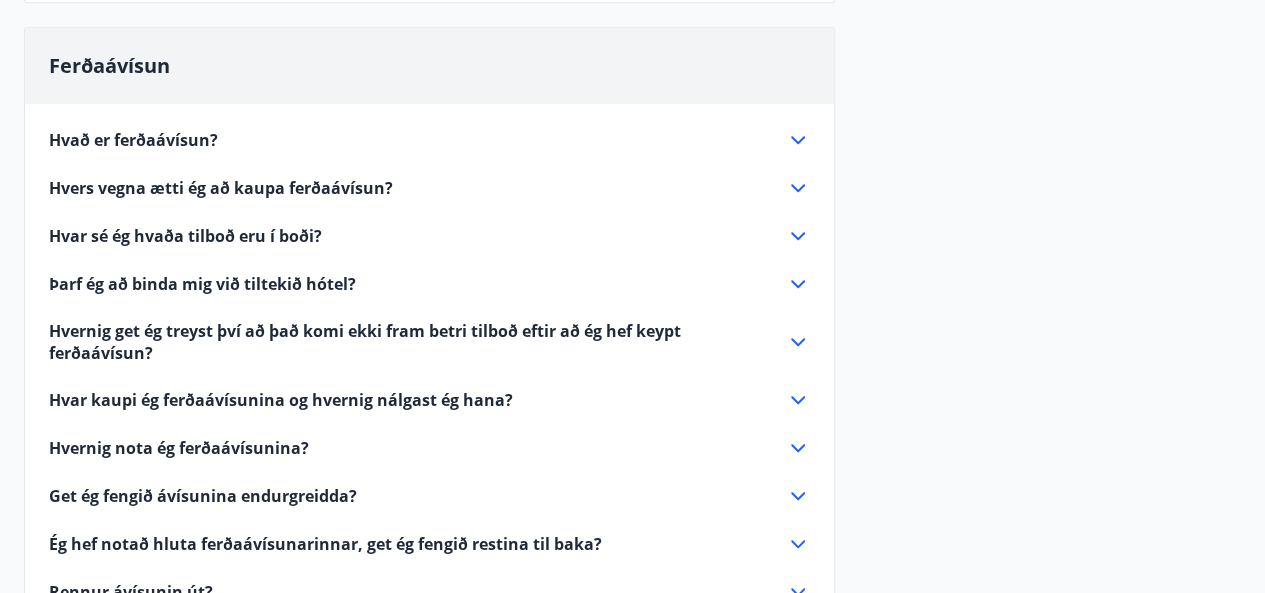 click 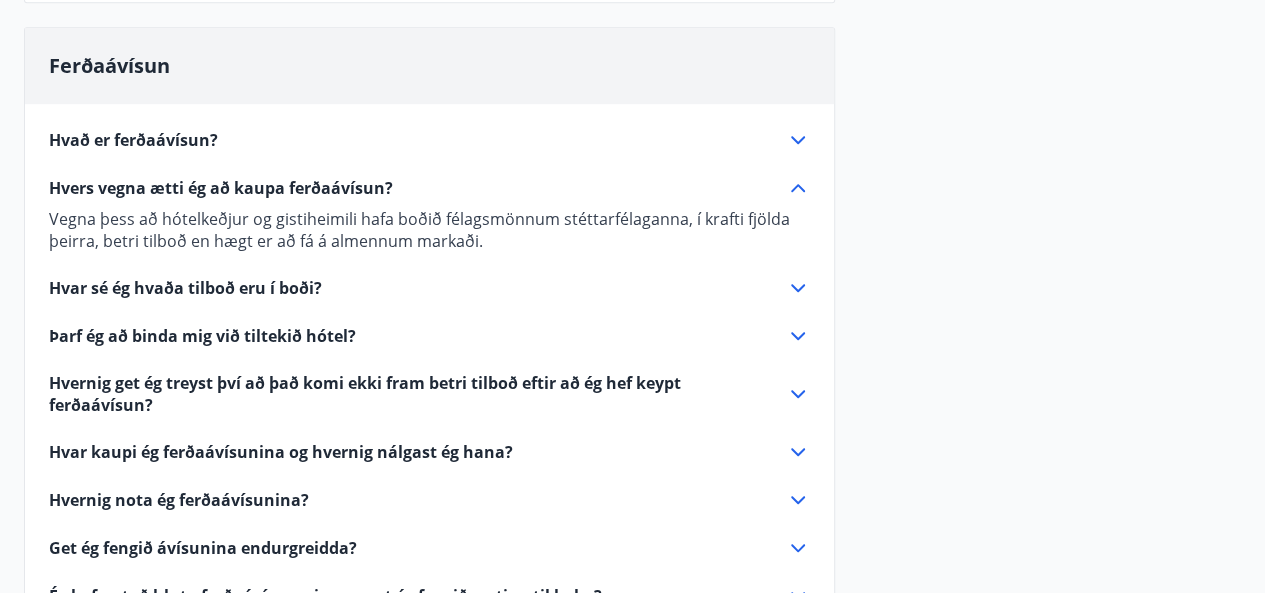 click 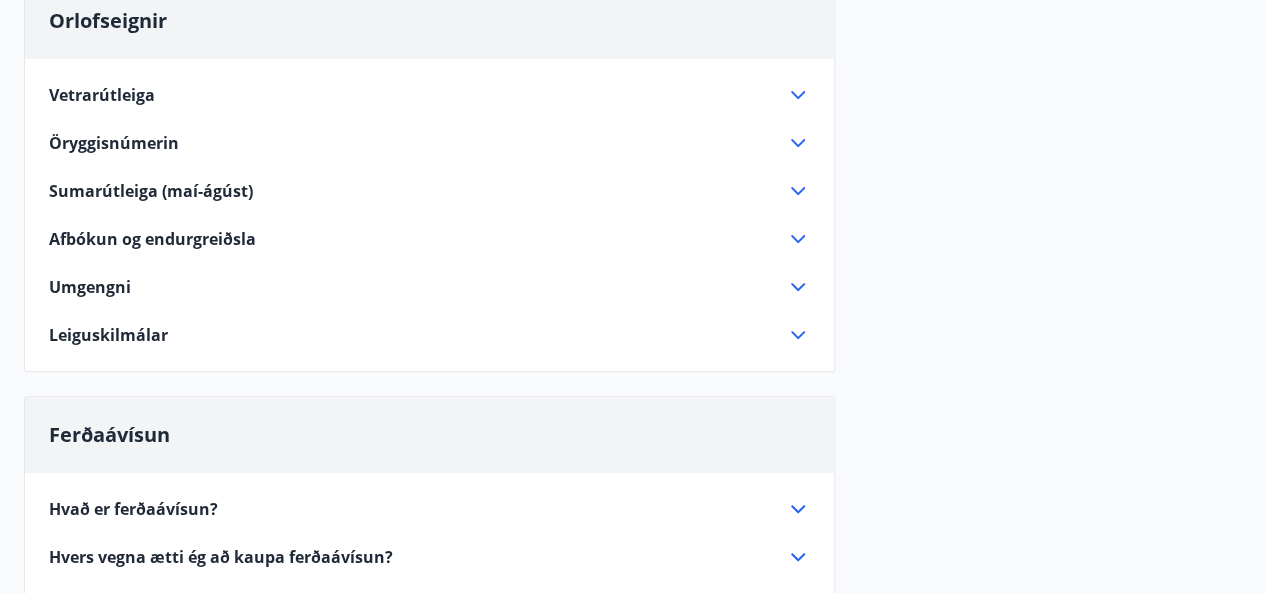 scroll, scrollTop: 0, scrollLeft: 0, axis: both 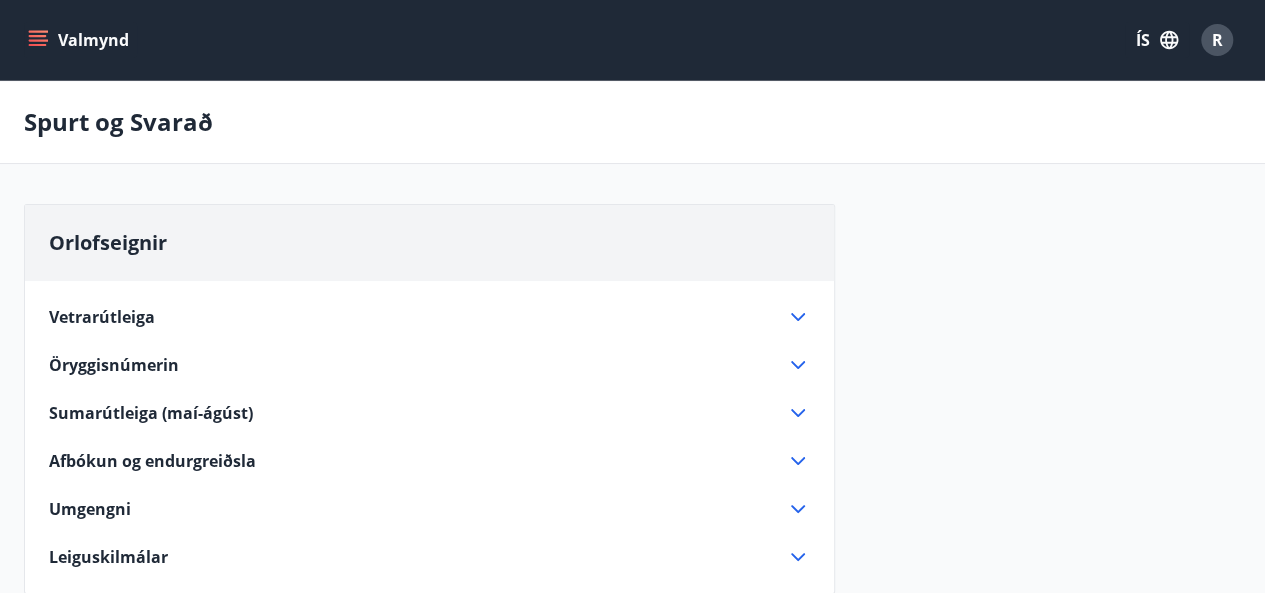 click 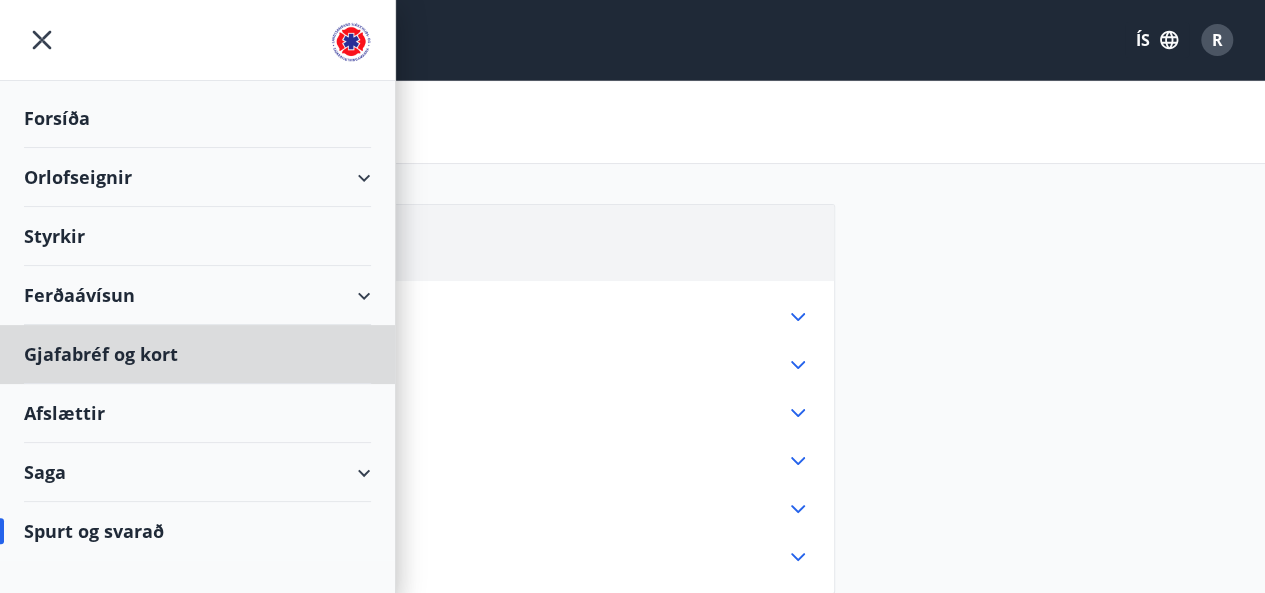 click on "Gjafabréf og kort" at bounding box center (197, 354) 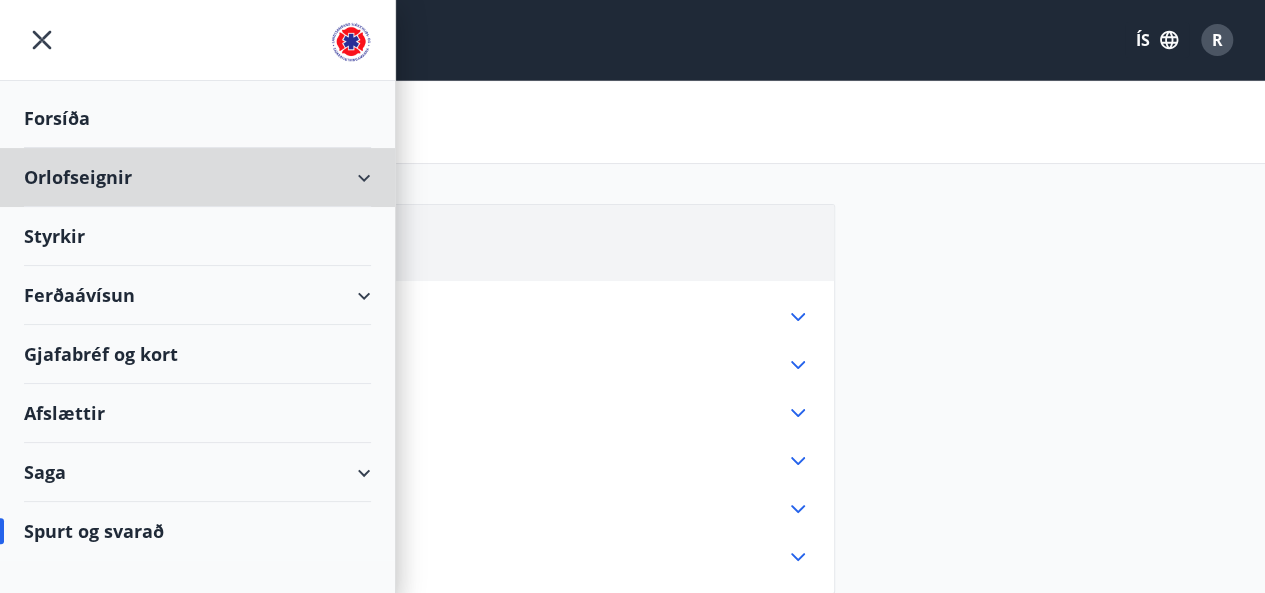 click on "Orlofseignir" at bounding box center [197, 177] 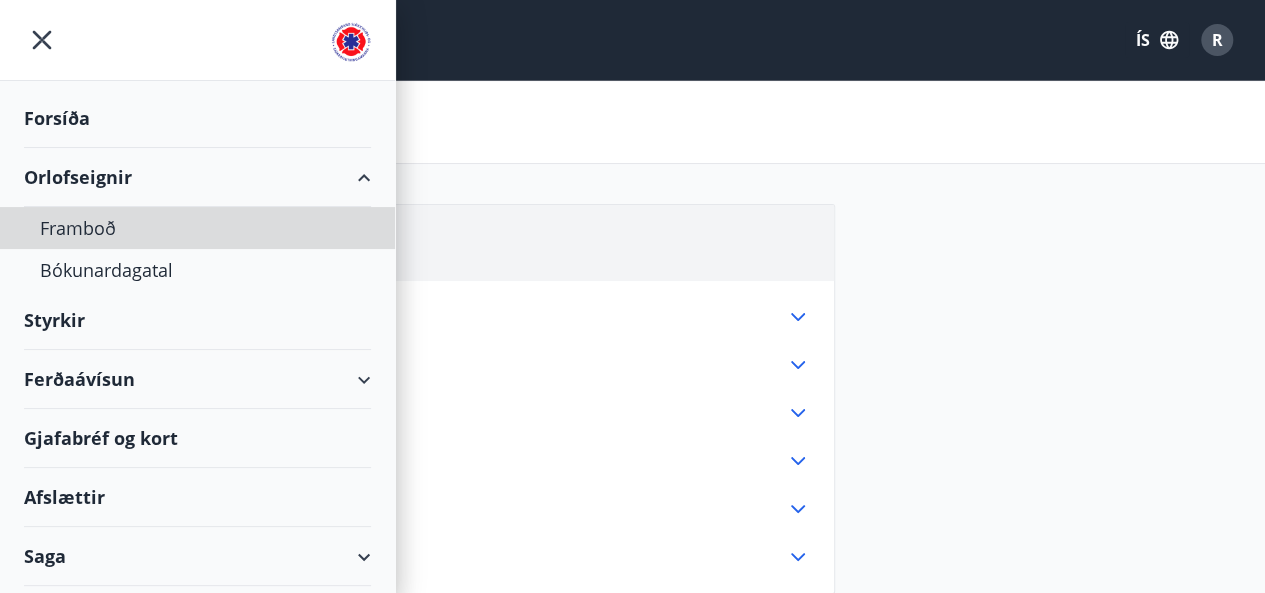 click on "Framboð" at bounding box center (197, 228) 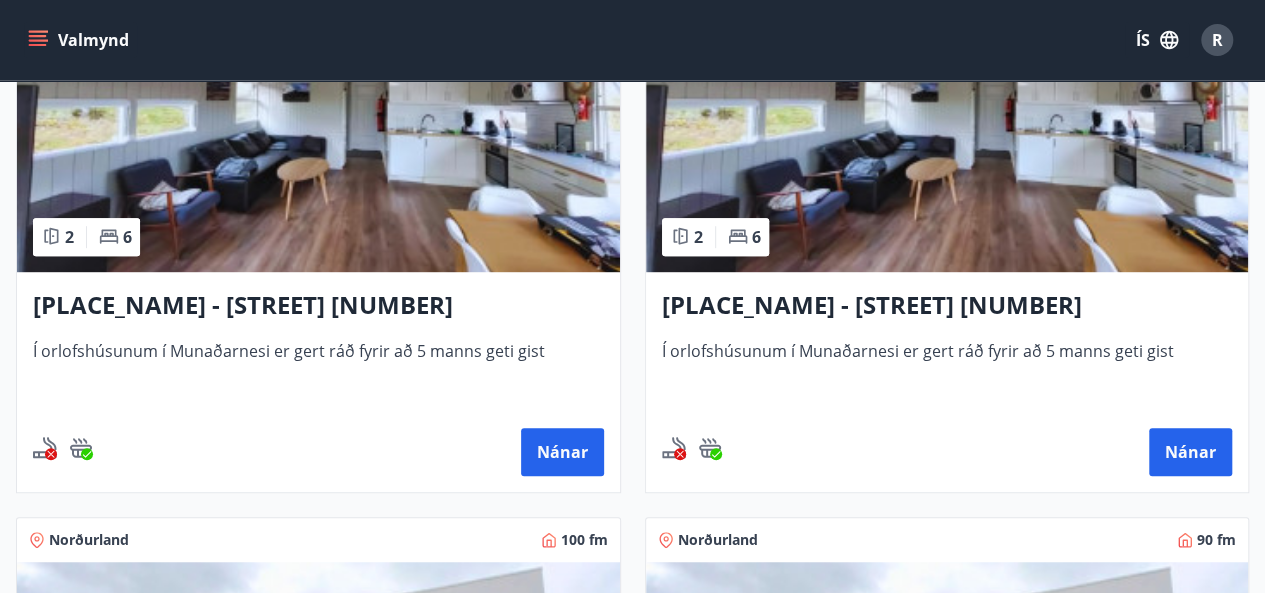 scroll, scrollTop: 458, scrollLeft: 0, axis: vertical 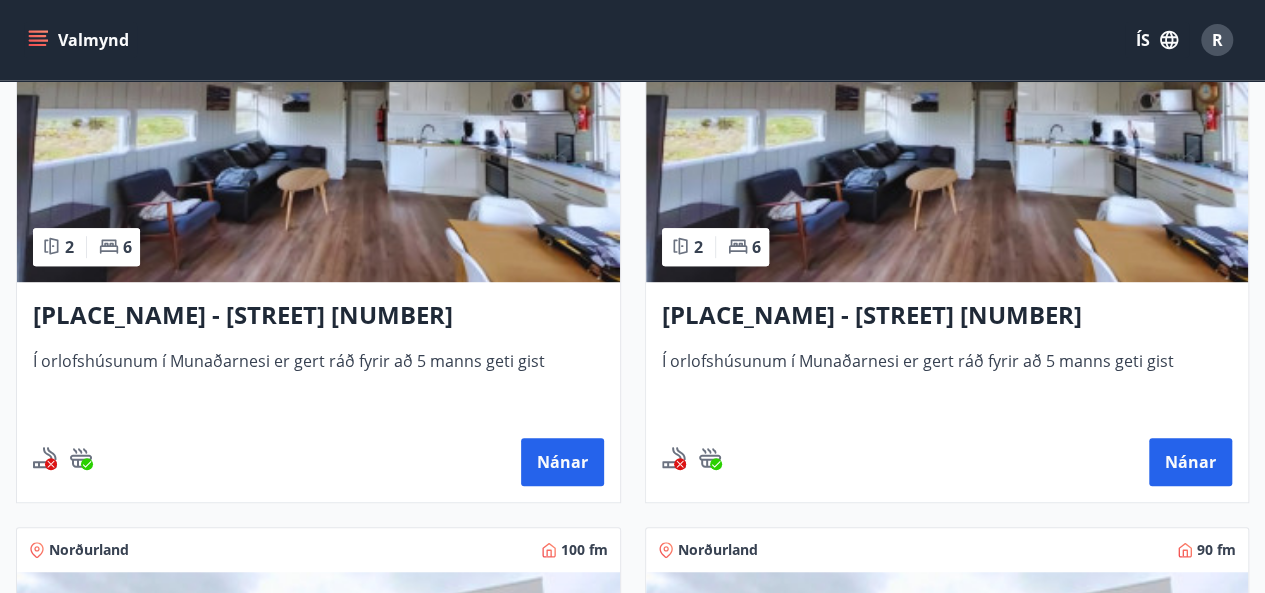 click at bounding box center (318, 156) 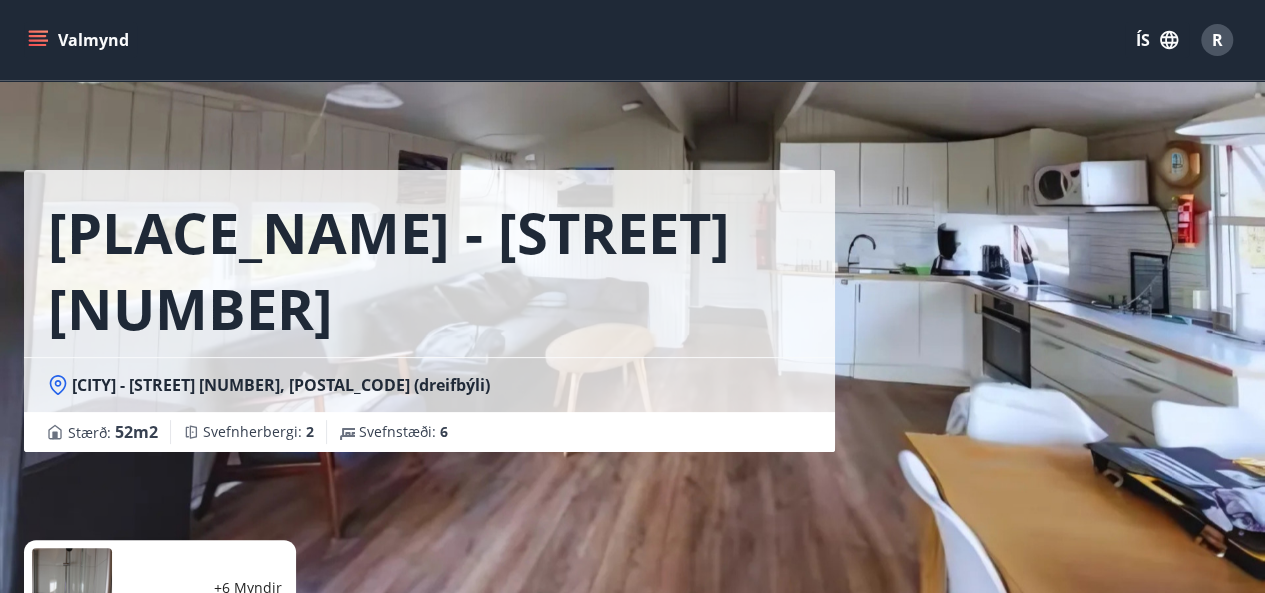 scroll, scrollTop: 0, scrollLeft: 0, axis: both 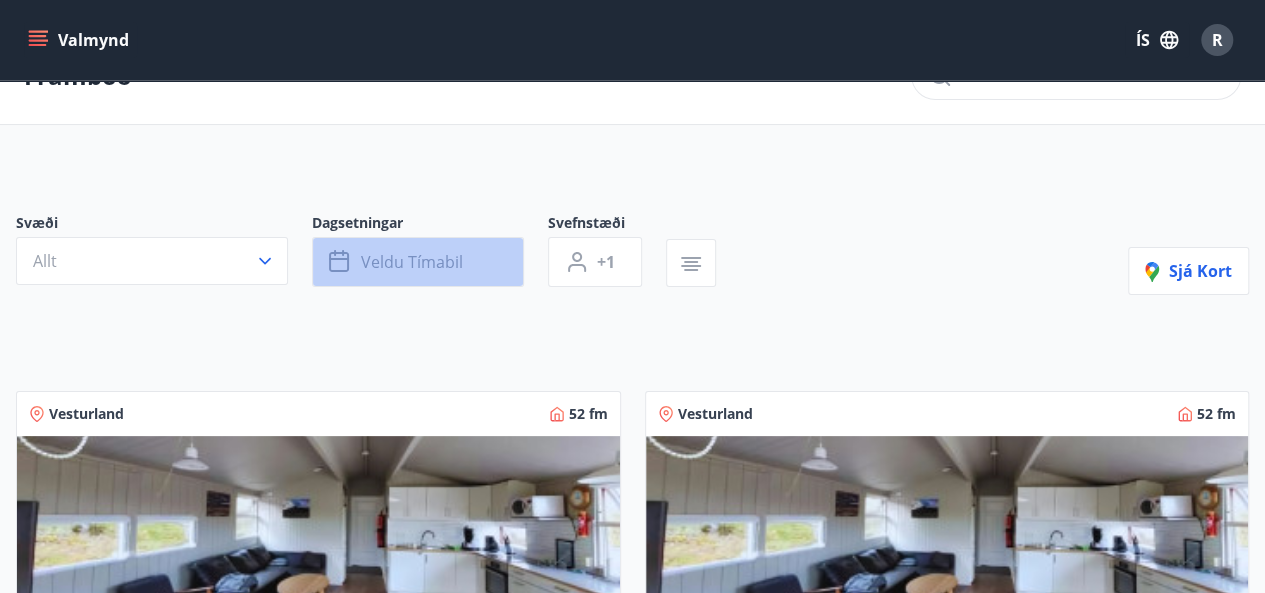 click on "Veldu tímabil" at bounding box center (412, 262) 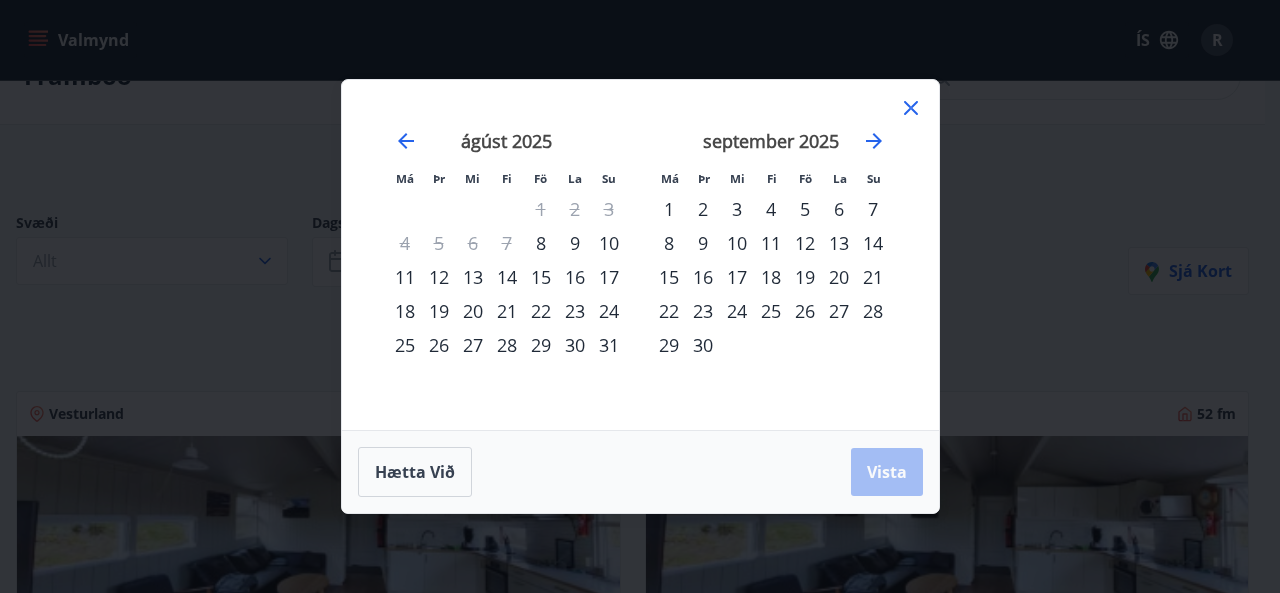 click 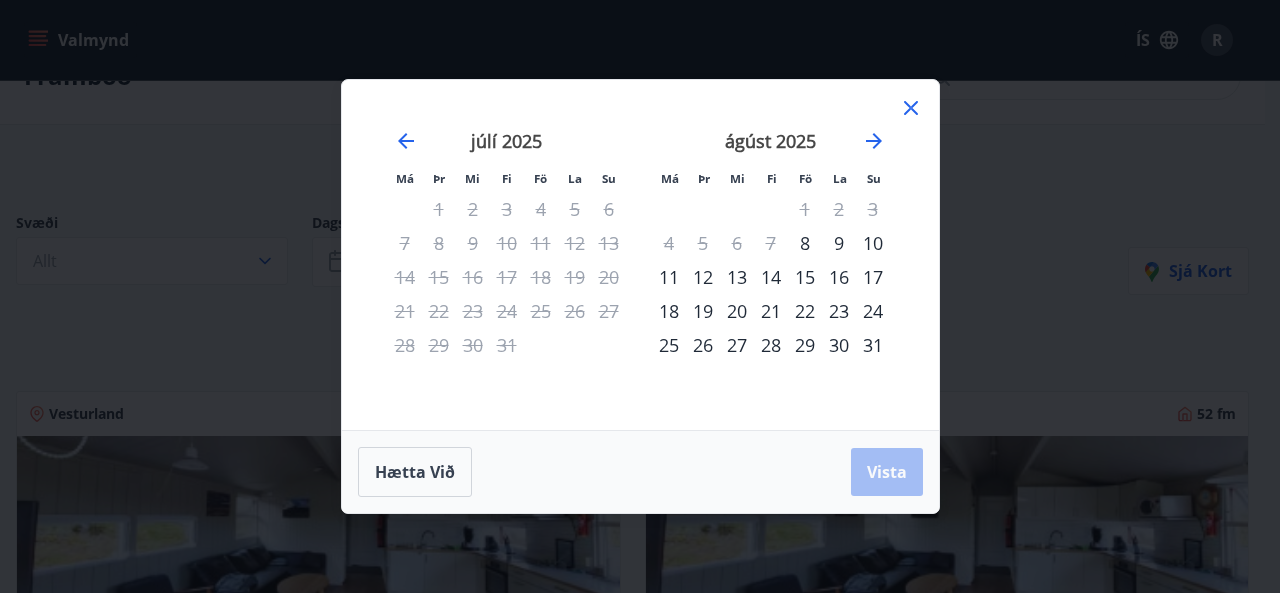 click on "8" at bounding box center [805, 243] 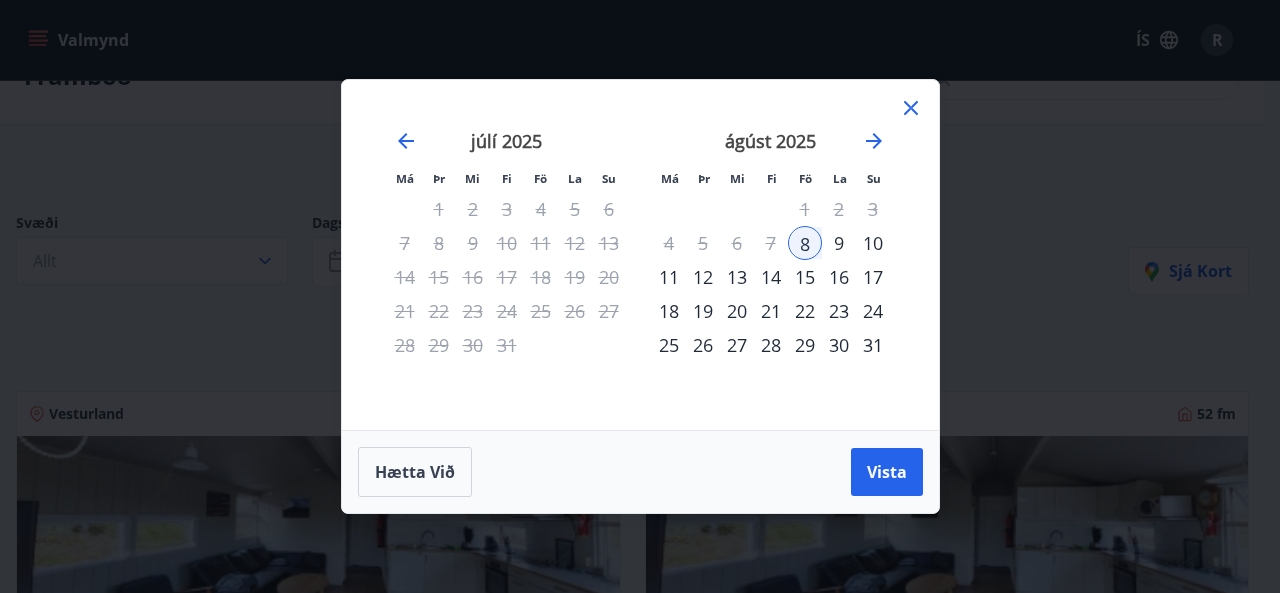 click on "9" at bounding box center (839, 243) 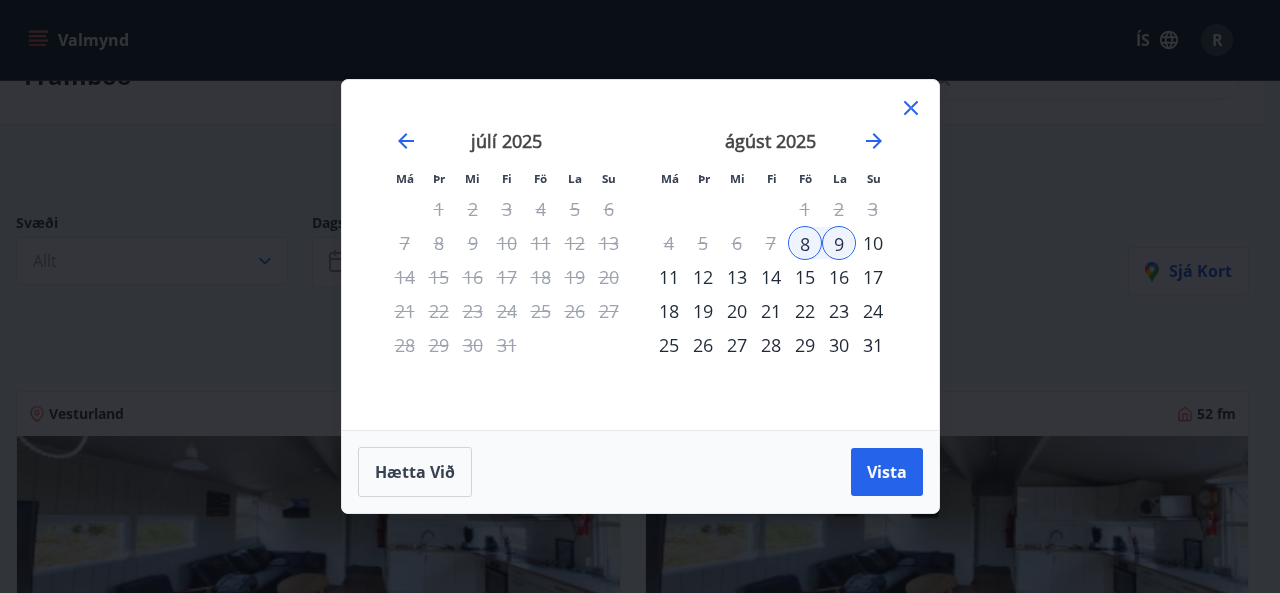 click on "10" at bounding box center (873, 243) 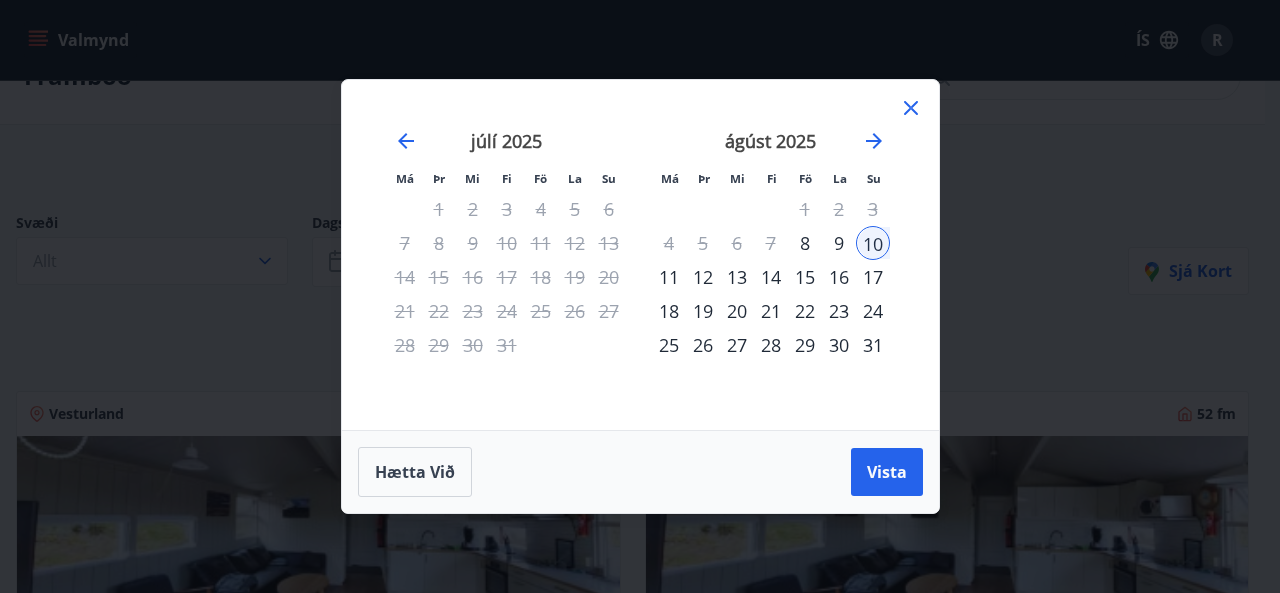 click on "11" at bounding box center (669, 277) 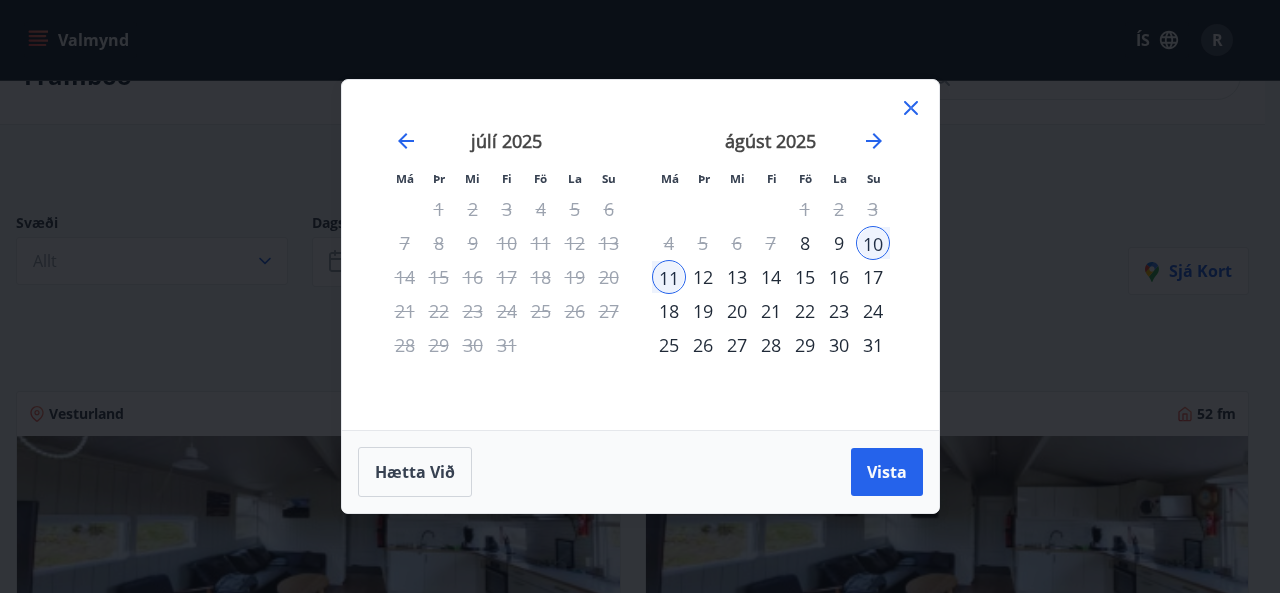 click on "12" at bounding box center [703, 277] 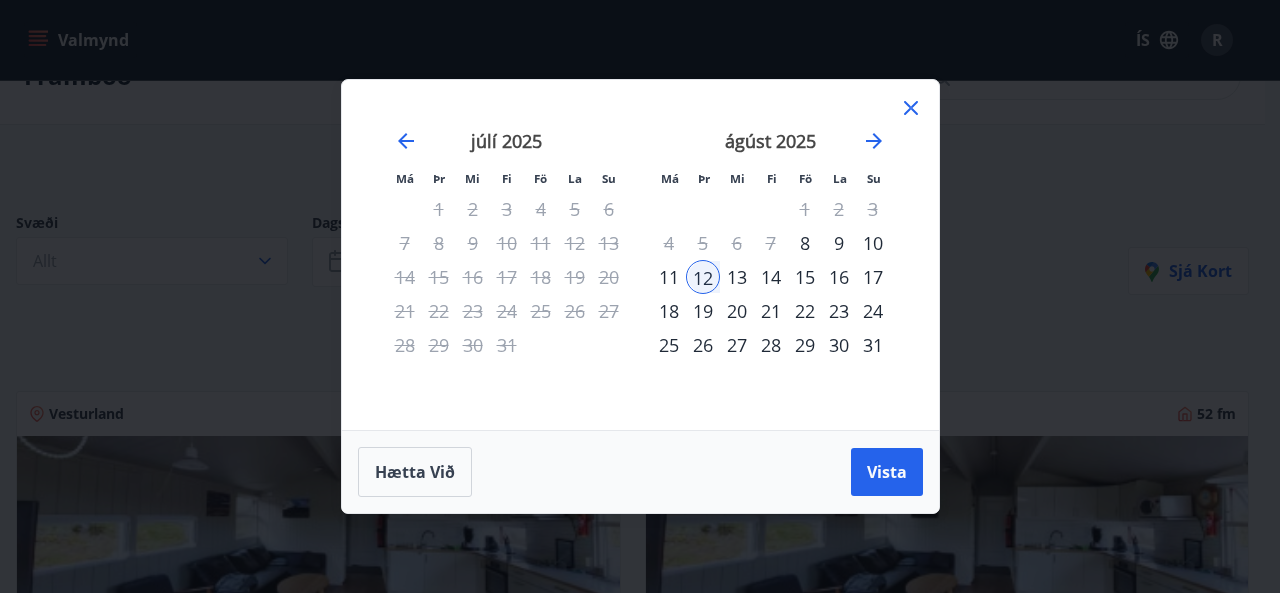 click on "8" at bounding box center [805, 243] 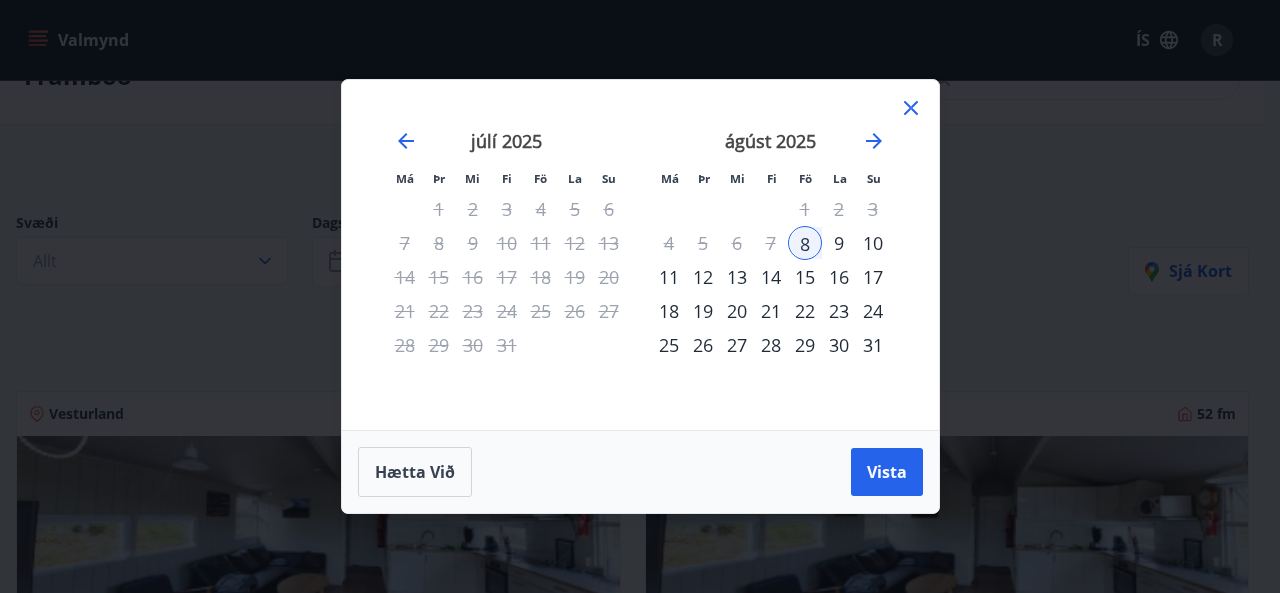 click on "15" at bounding box center (805, 277) 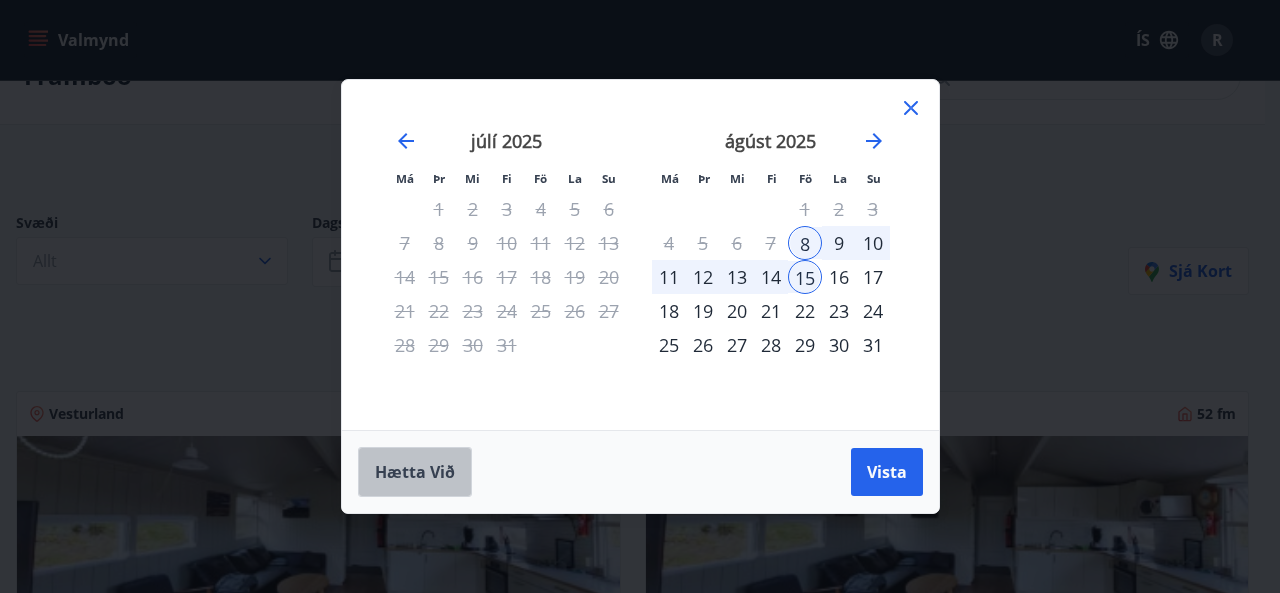 click on "Hætta við" at bounding box center [415, 472] 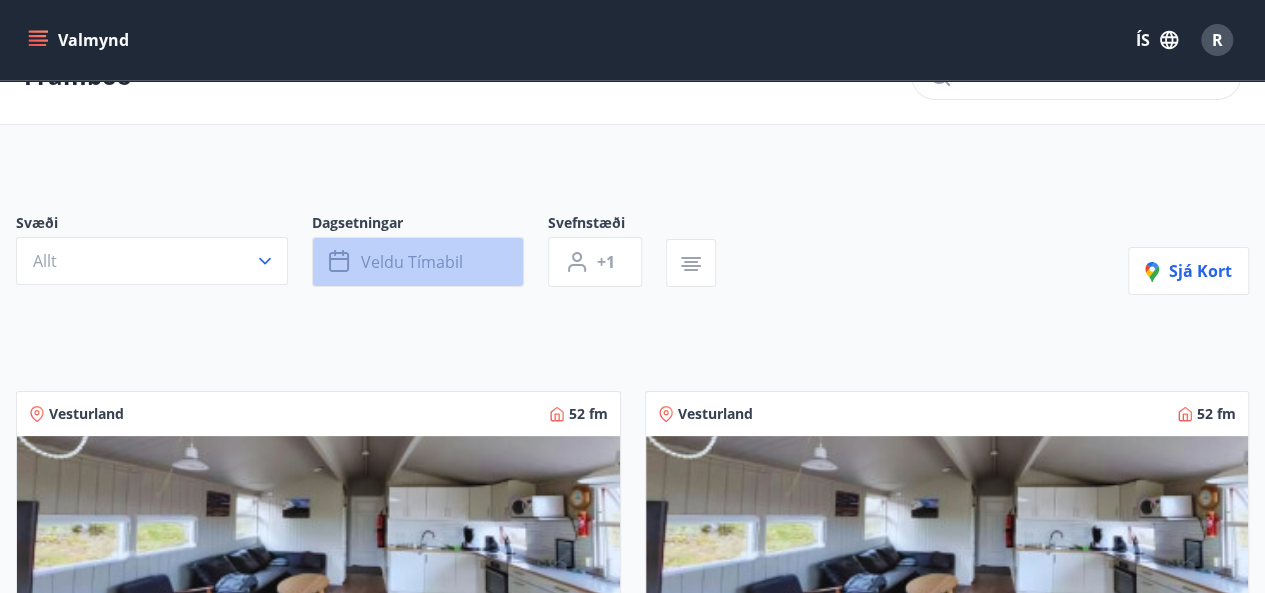 click on "Veldu tímabil" at bounding box center [412, 262] 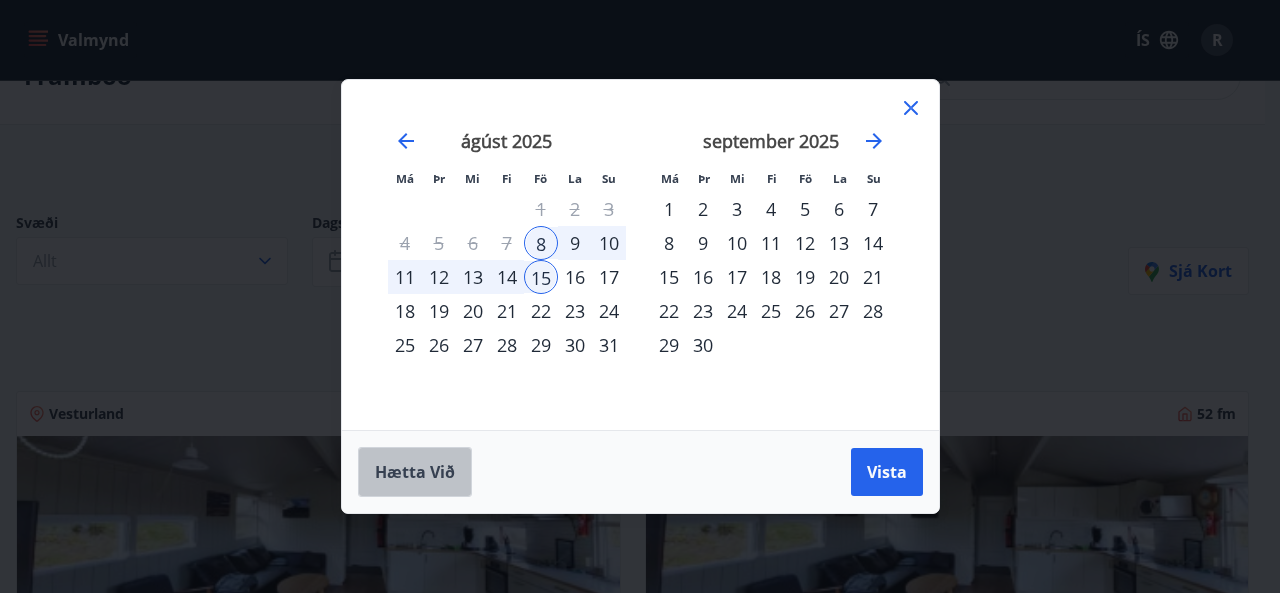 click on "Hætta við" at bounding box center (415, 472) 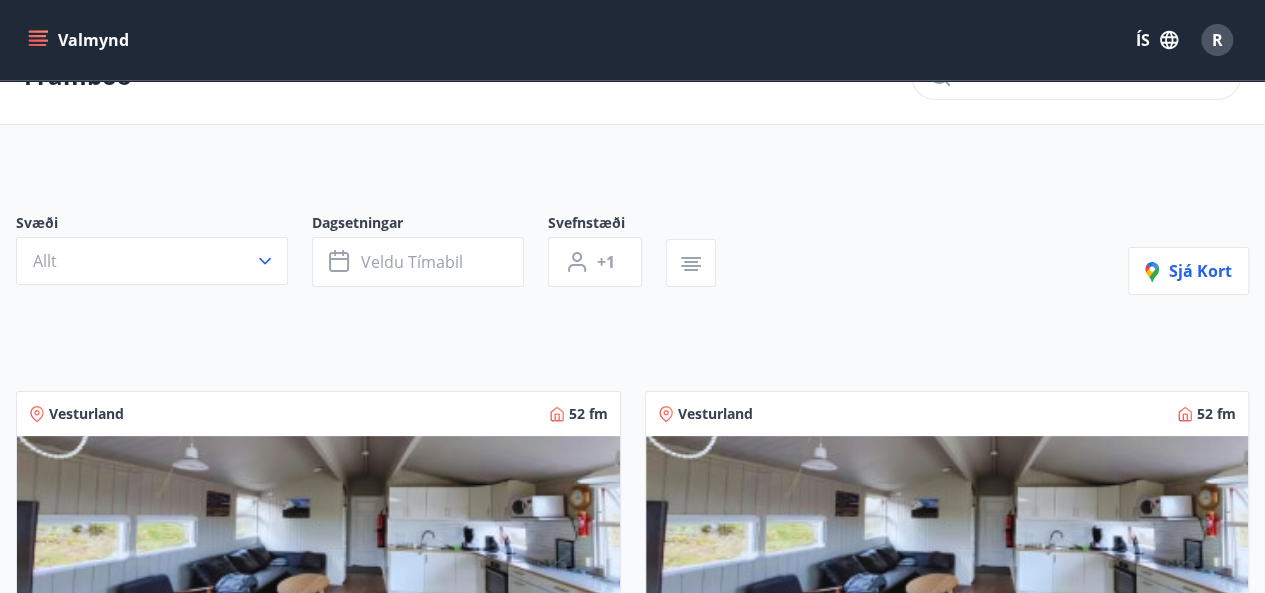 click on "Veldu tímabil" at bounding box center [412, 262] 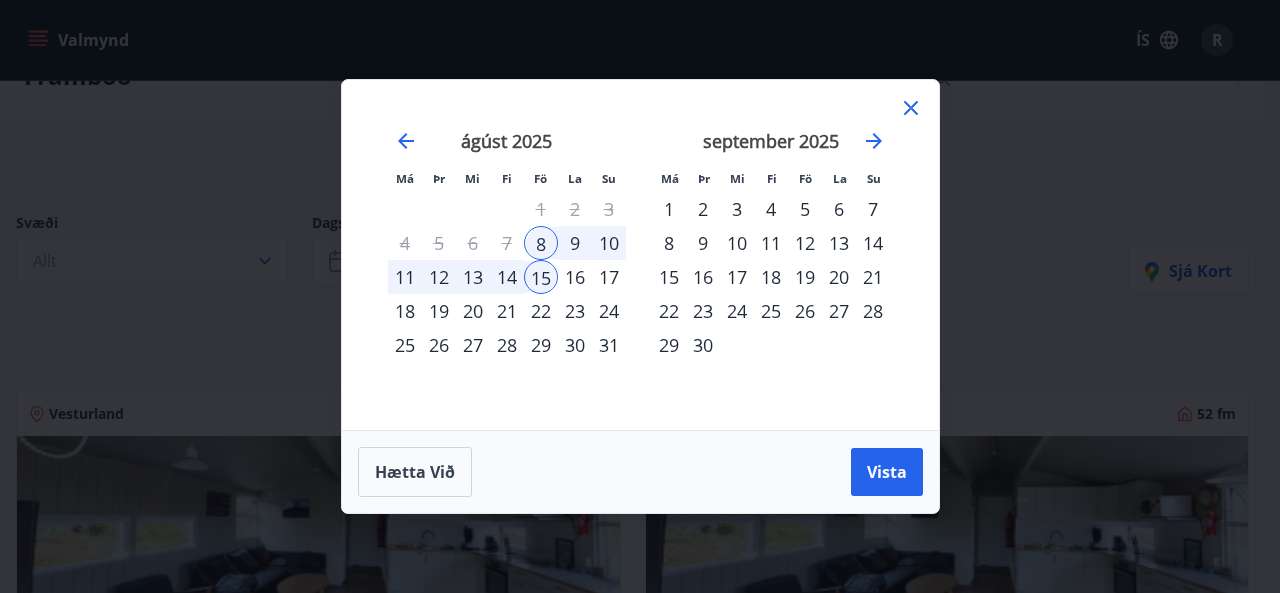 click on "11" at bounding box center (405, 277) 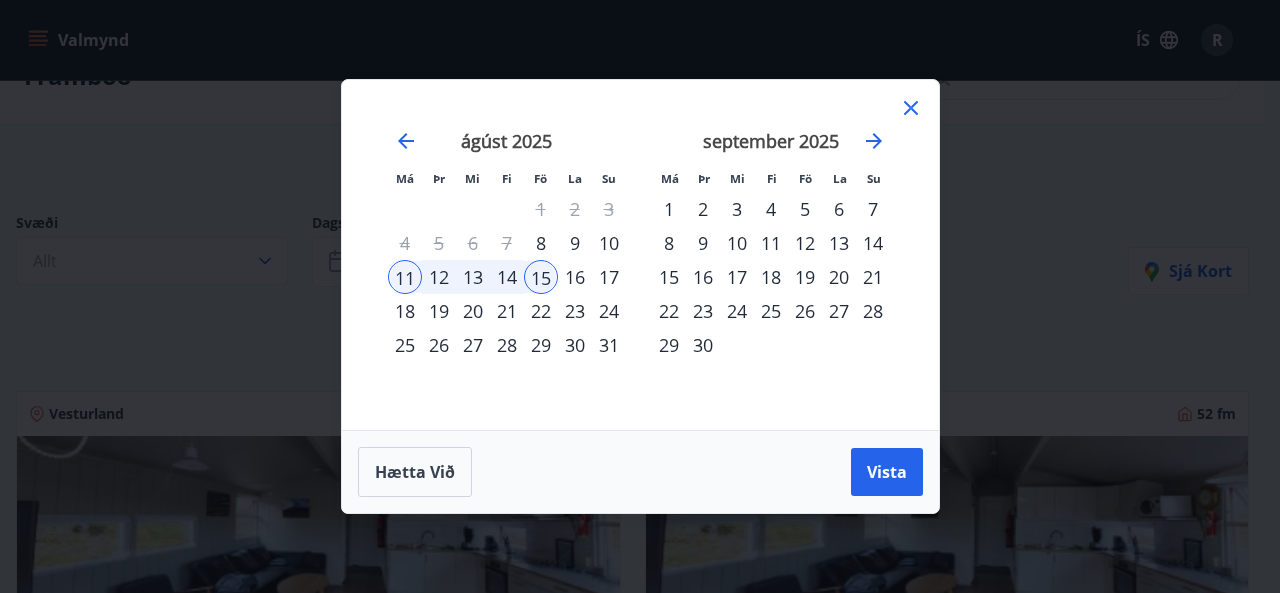 click on "14" at bounding box center (507, 277) 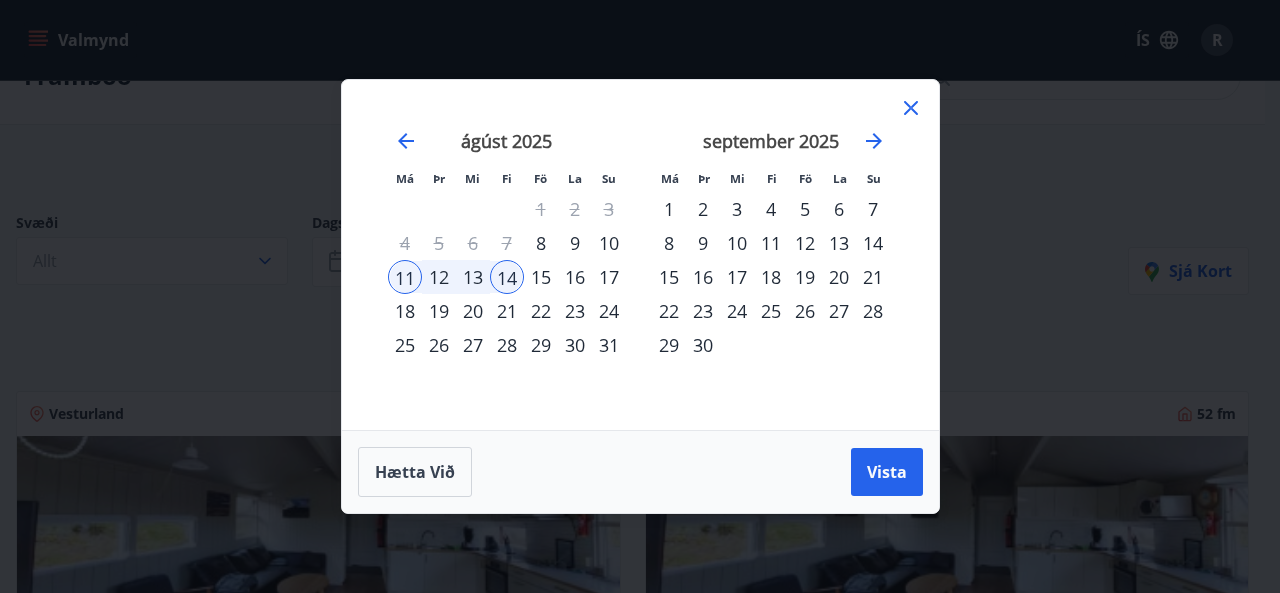 click on "13" at bounding box center (473, 277) 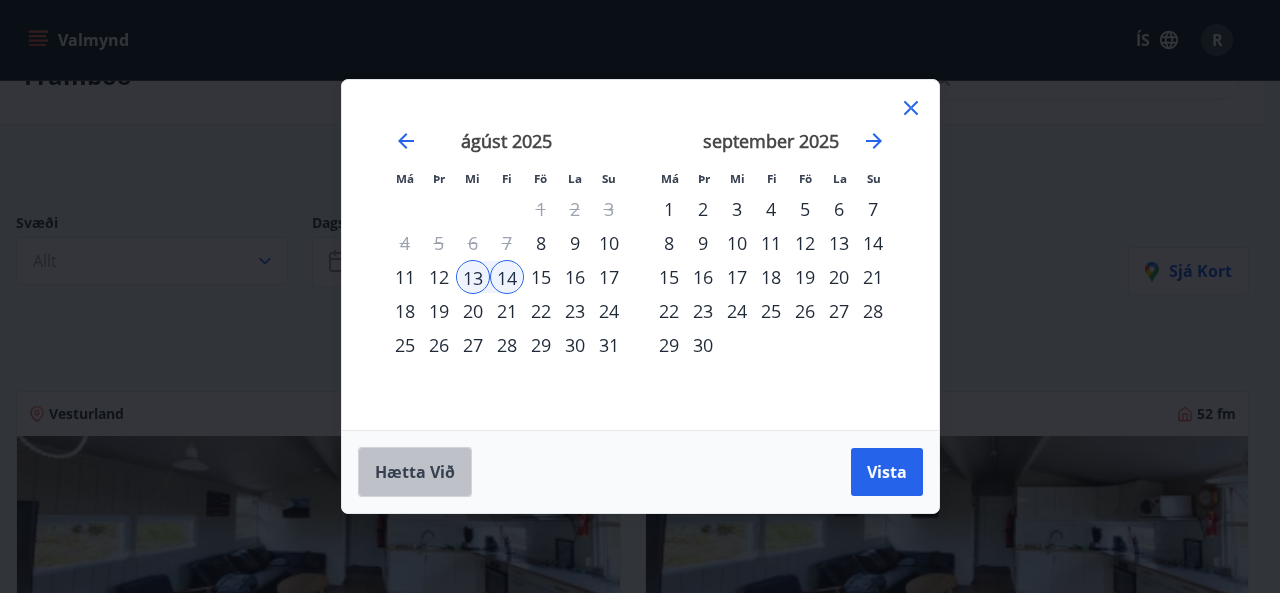 click on "Hætta við" at bounding box center (415, 472) 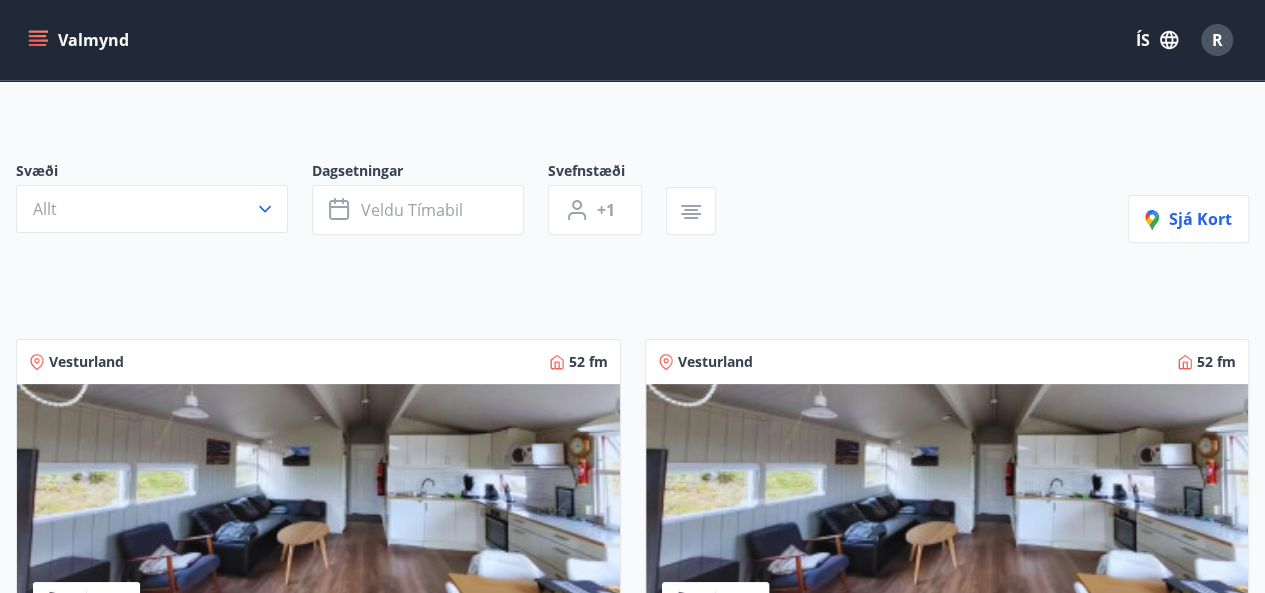 scroll, scrollTop: 101, scrollLeft: 0, axis: vertical 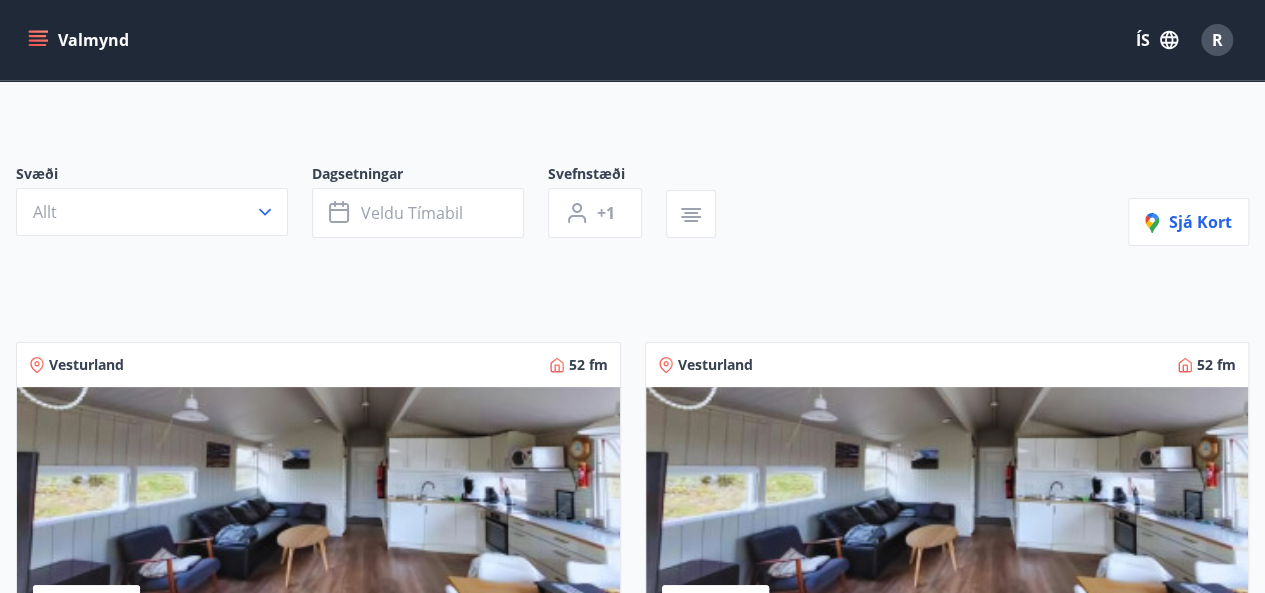 click at bounding box center (947, 513) 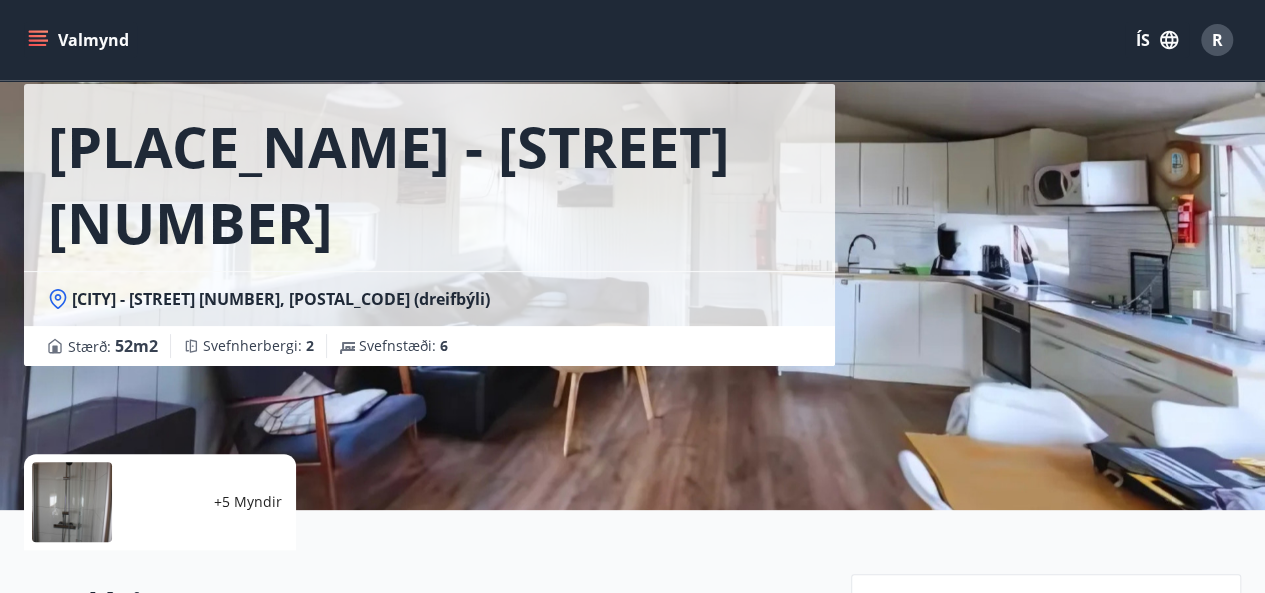 scroll, scrollTop: 0, scrollLeft: 0, axis: both 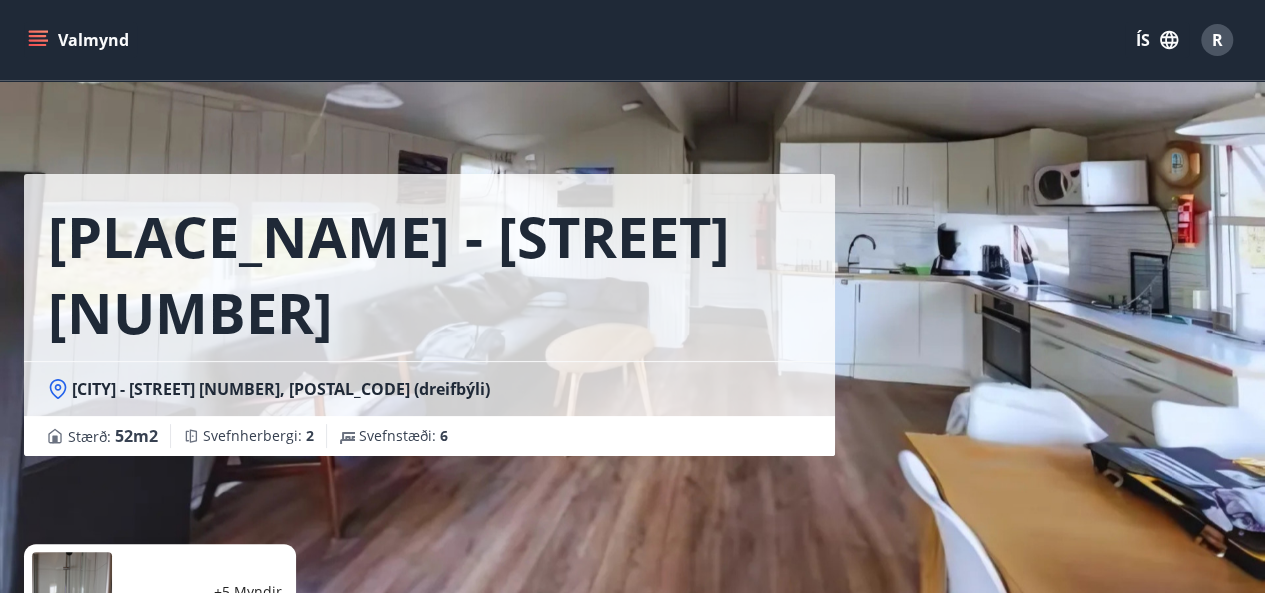 click on "[PLACE_NAME] - [STREET] [NUMBER]" at bounding box center (429, 274) 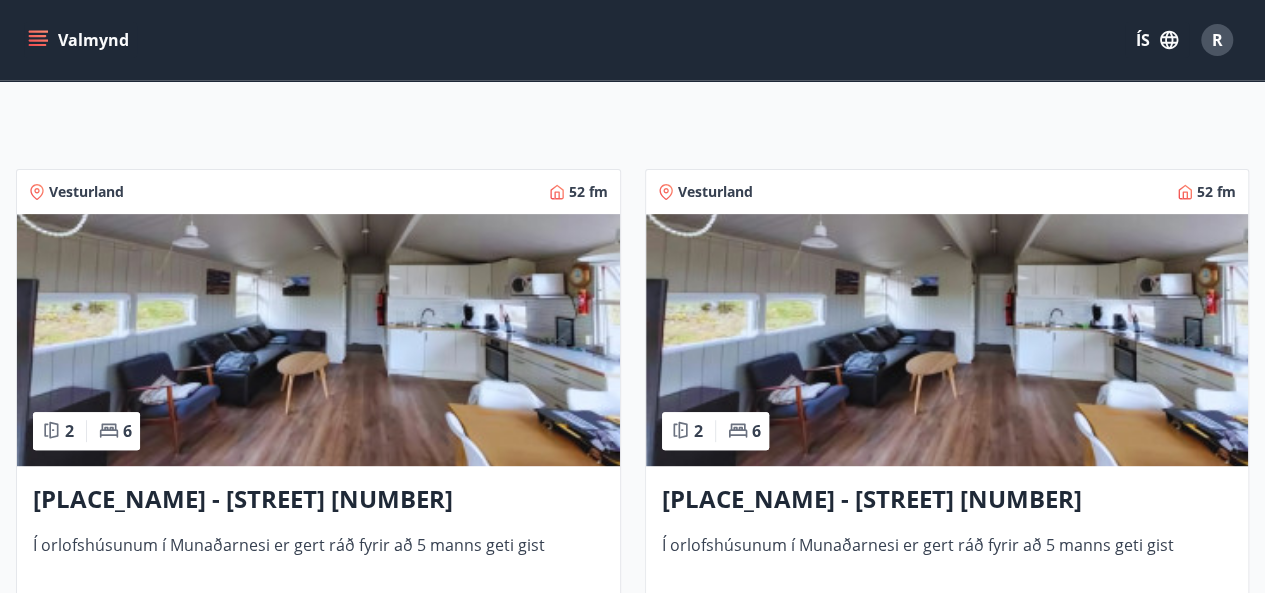 scroll, scrollTop: 378, scrollLeft: 0, axis: vertical 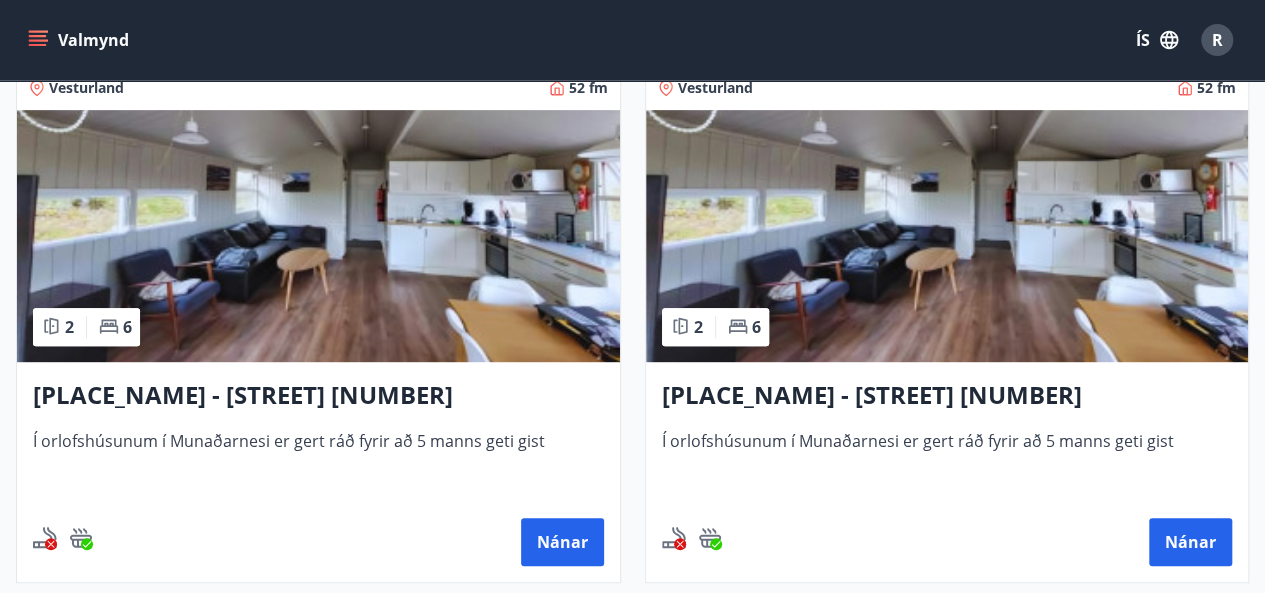 click at bounding box center [318, 236] 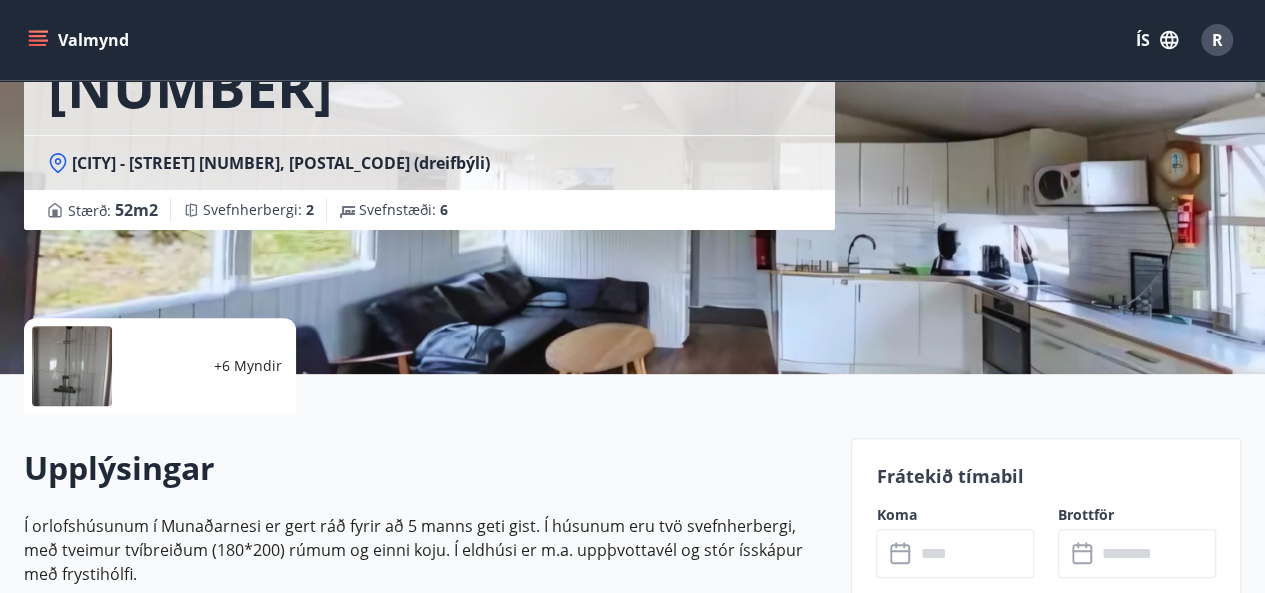 scroll, scrollTop: 0, scrollLeft: 0, axis: both 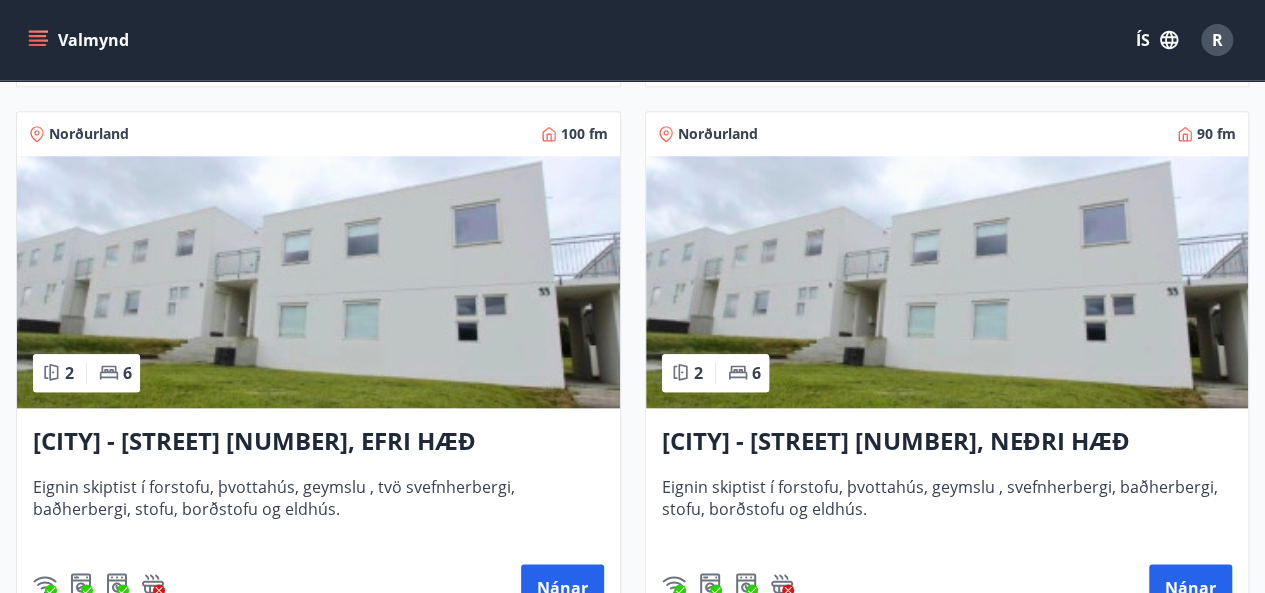 click at bounding box center [318, 282] 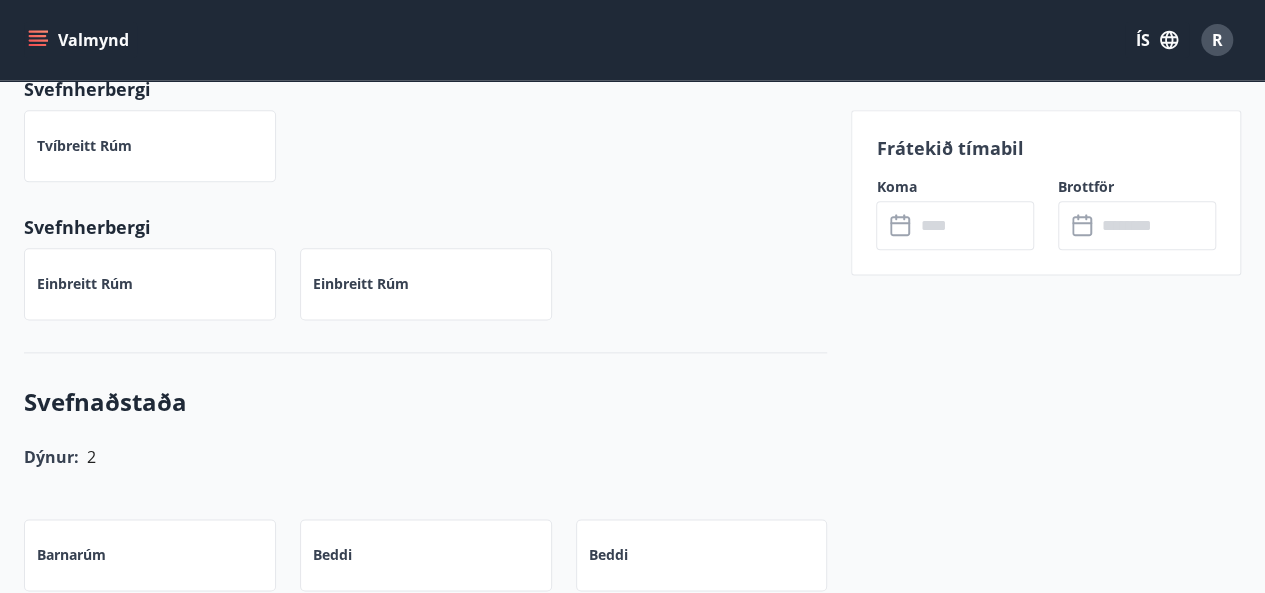 scroll, scrollTop: 1153, scrollLeft: 0, axis: vertical 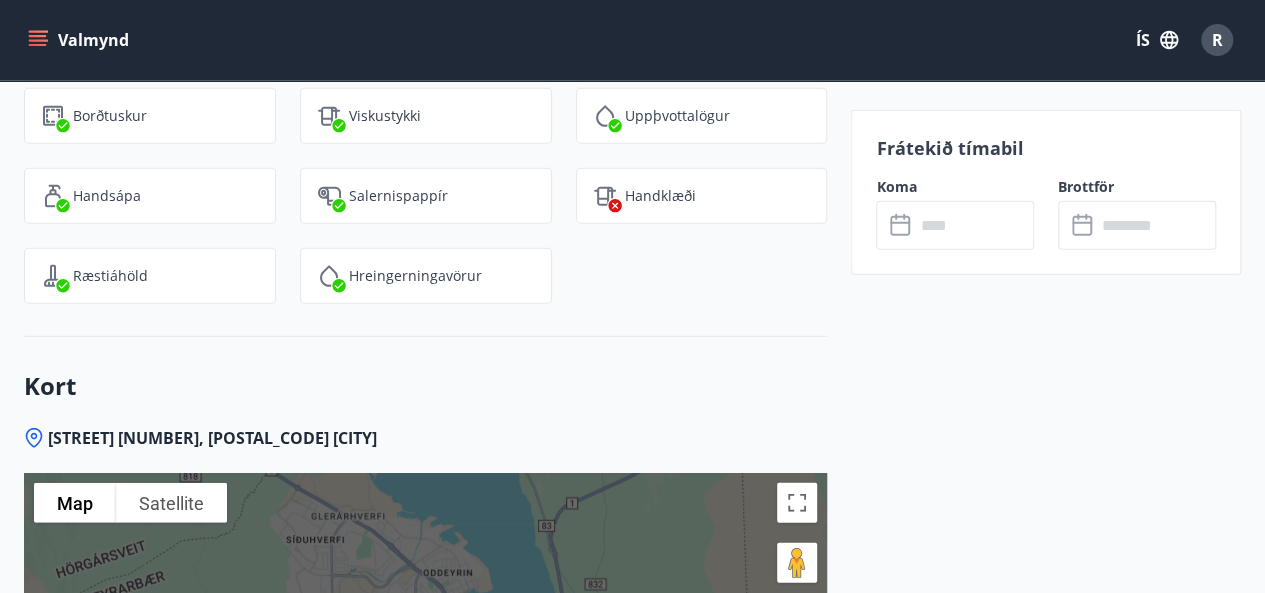 click on "Kort [STREET] [NUMBER], [POSTAL_CODE] [CITY] To navigate the map with touch gestures double-tap and hold your finger on the map, then drag the map. ← Move left → Move right ↑ Move up ↓ Move down + Zoom in - Zoom out Home Jump left by 75% End Jump right by 75% Page Up Jump up by 75% Page Down Jump down by 75% Use ctrl + scroll to zoom the map Map Terrain Satellite Labels Keyboard shortcuts Map Data Map data ©[YEAR] Google Map data ©[YEAR] Google 1 km  Click to toggle between metric and imperial units Terms Report a map error" at bounding box center (425, 695) 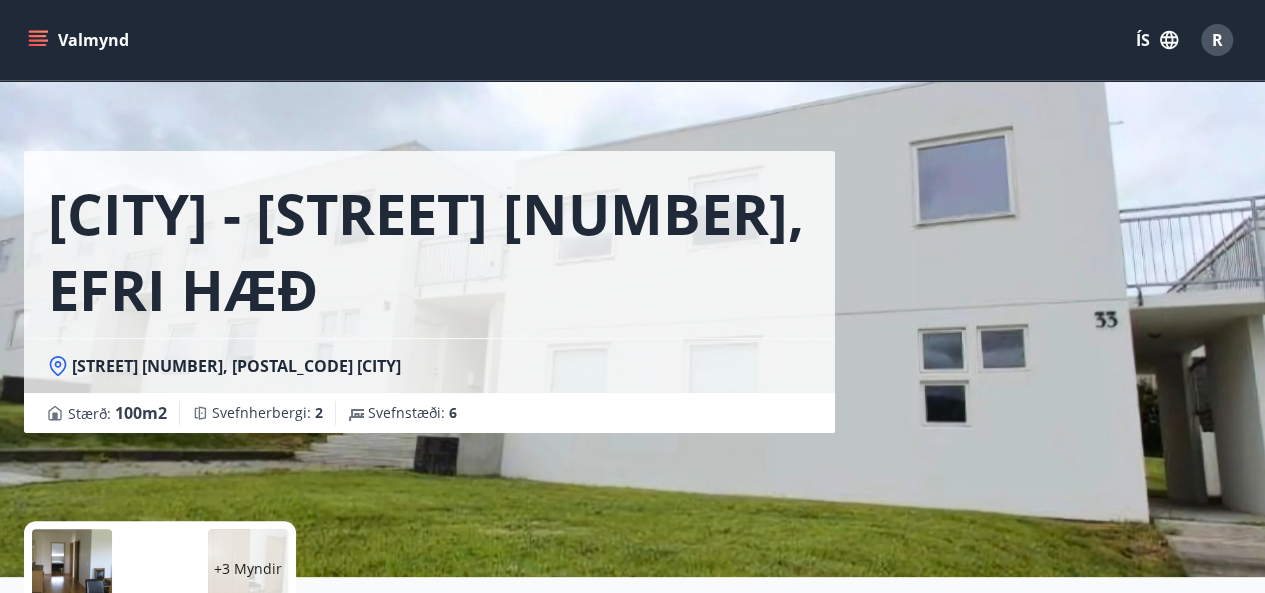 scroll, scrollTop: 0, scrollLeft: 0, axis: both 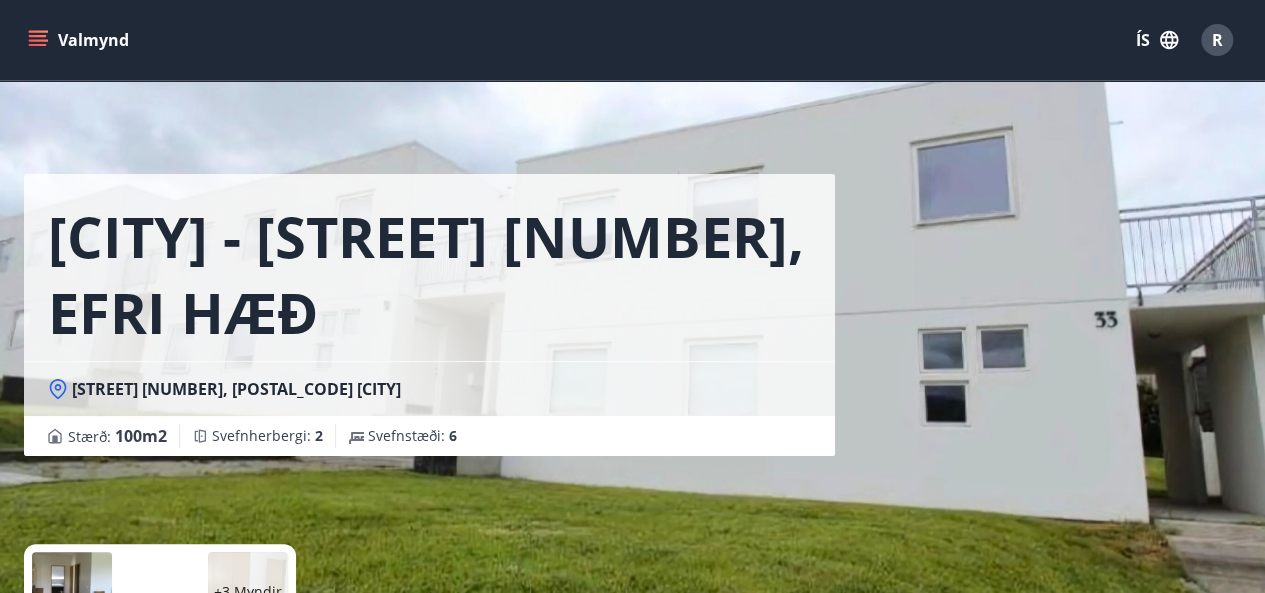 click 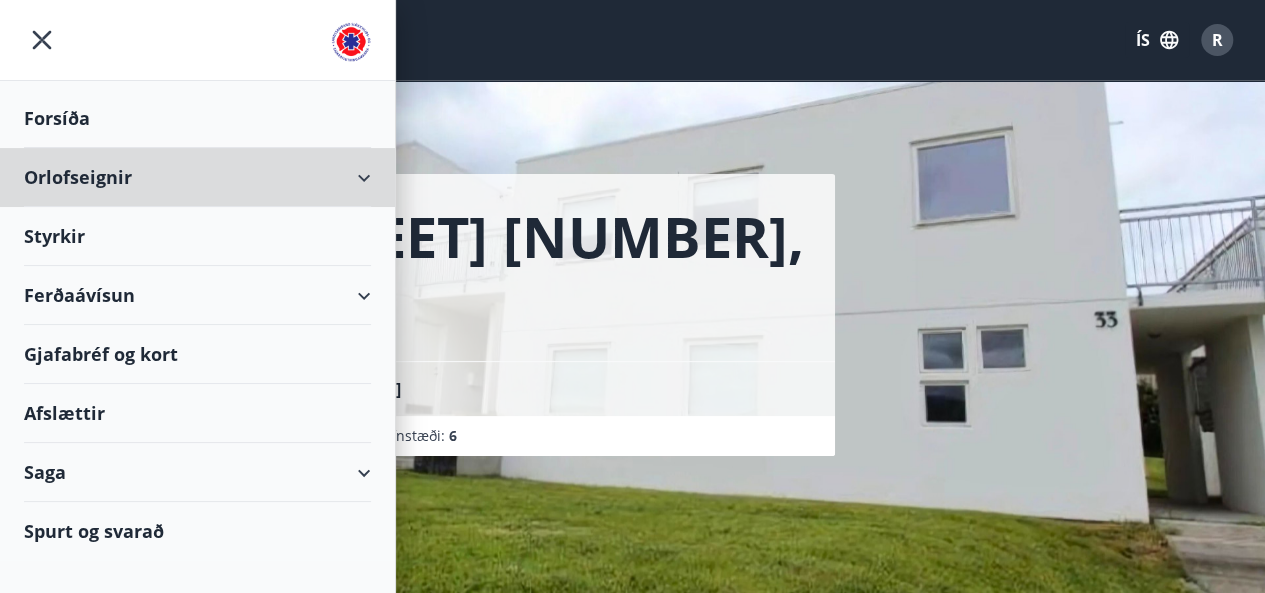 click on "Orlofseignir" at bounding box center (197, 177) 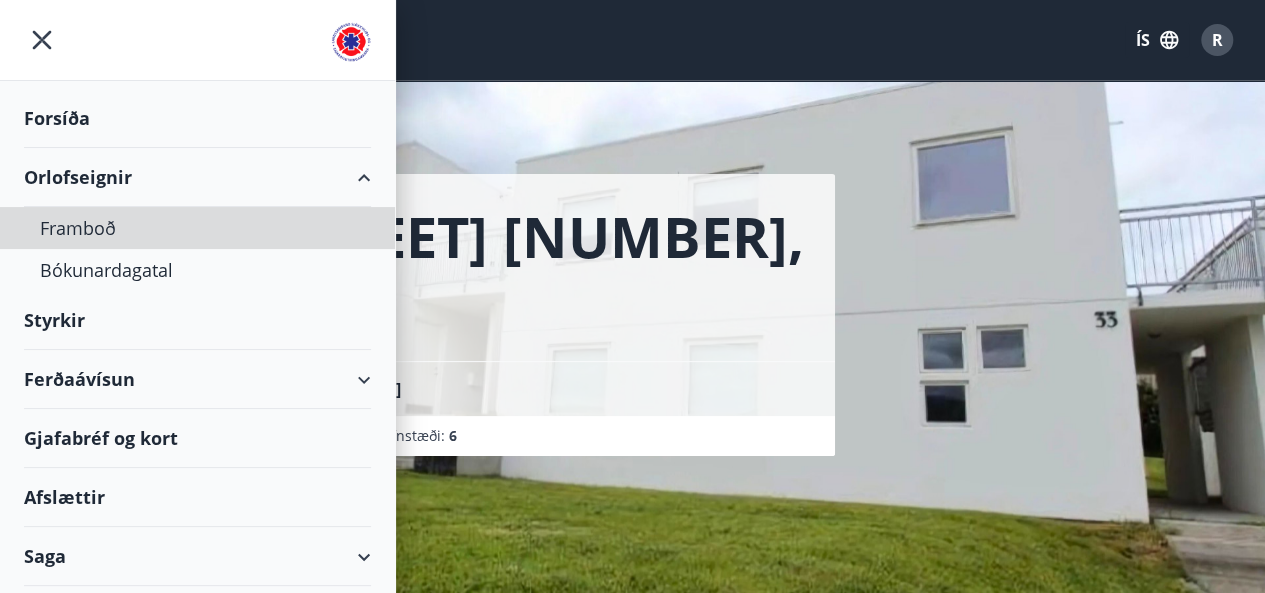 click on "Framboð" at bounding box center (197, 228) 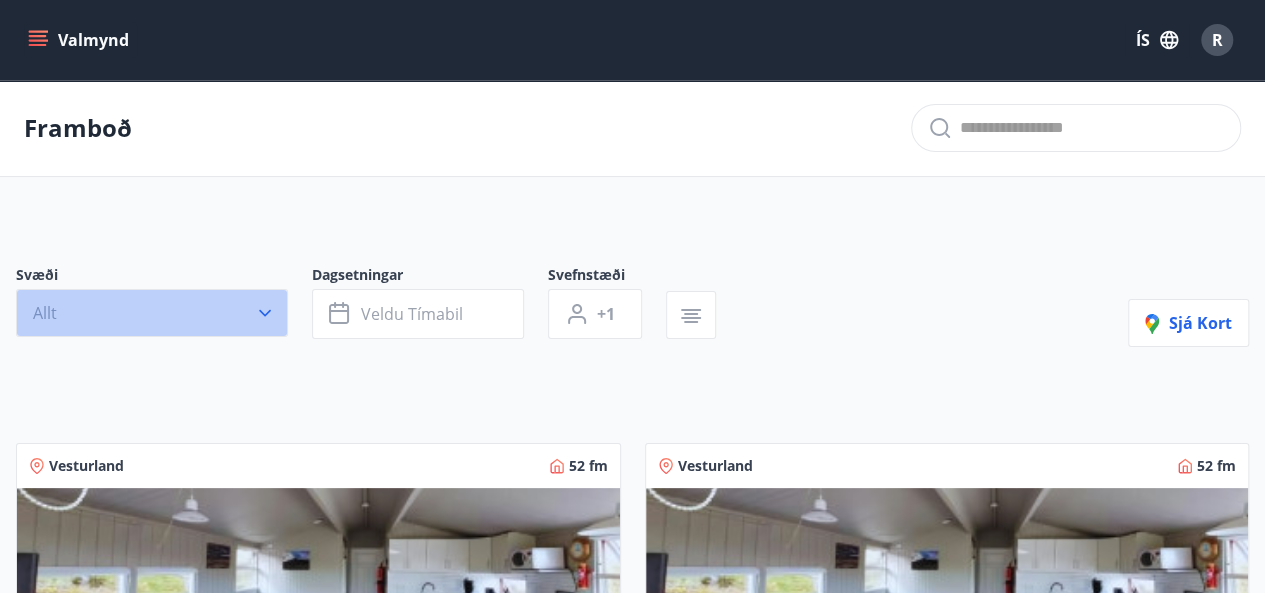 click on "Allt" at bounding box center (152, 313) 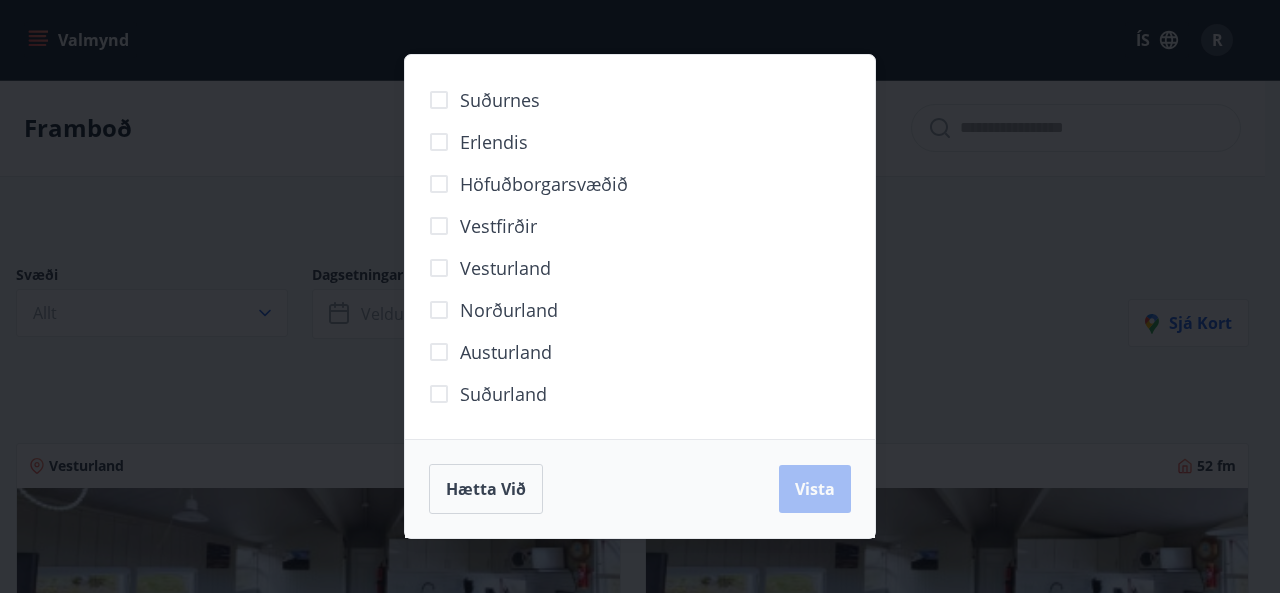 click on "Suðurnes Erlendis Höfuðborgarsvæðið Vestfirðir Vesturland Norðurland Austurland Suðurland Hætta við Vista" at bounding box center [640, 296] 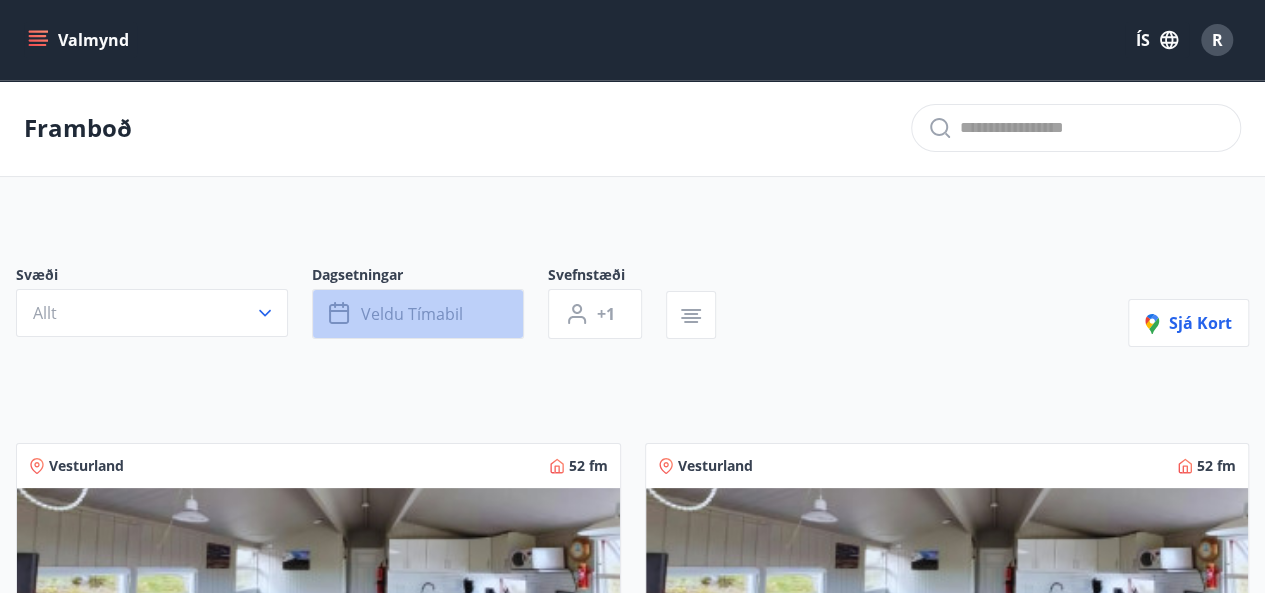 click on "Veldu tímabil" at bounding box center (412, 314) 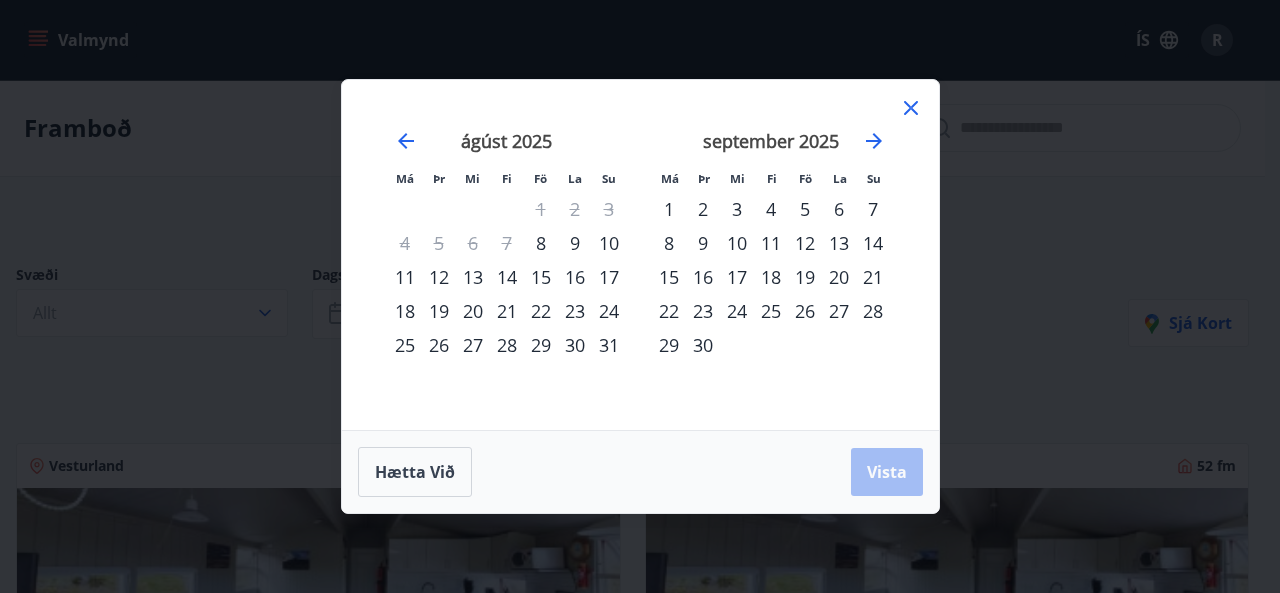 click 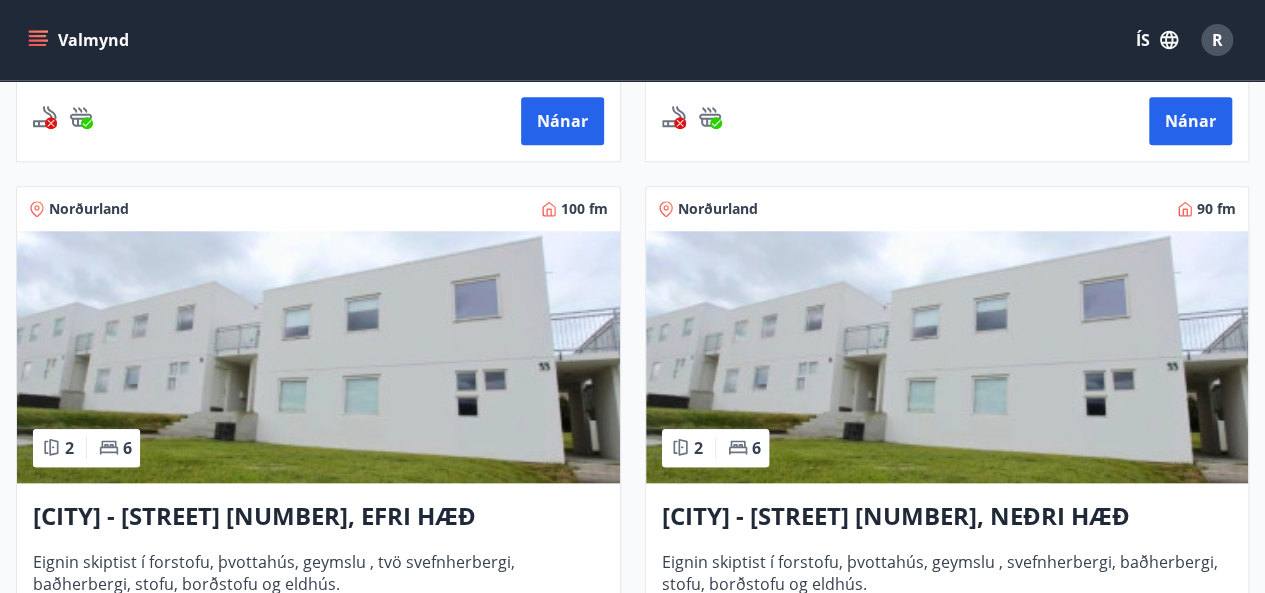 scroll, scrollTop: 884, scrollLeft: 0, axis: vertical 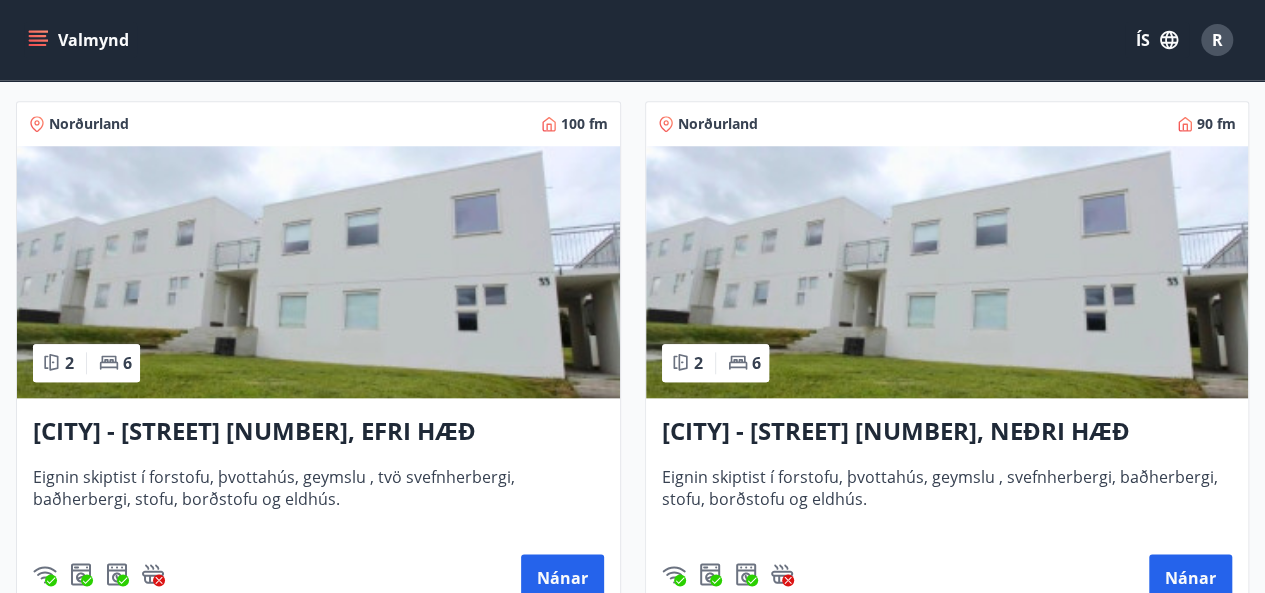 click at bounding box center (947, 272) 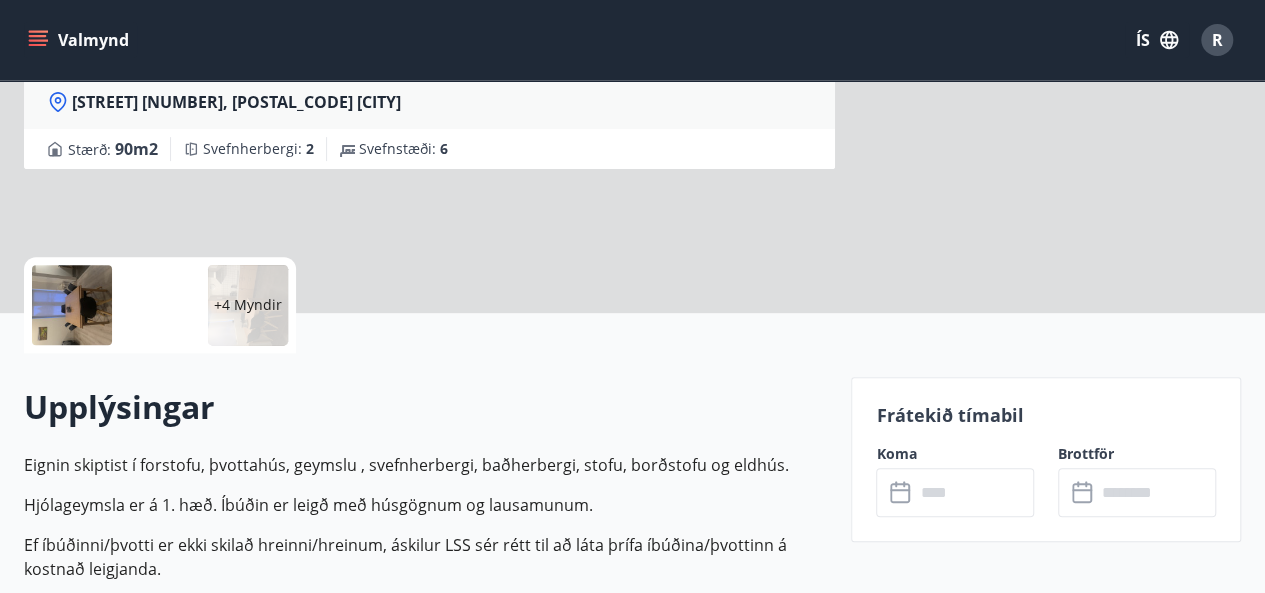 scroll, scrollTop: 292, scrollLeft: 0, axis: vertical 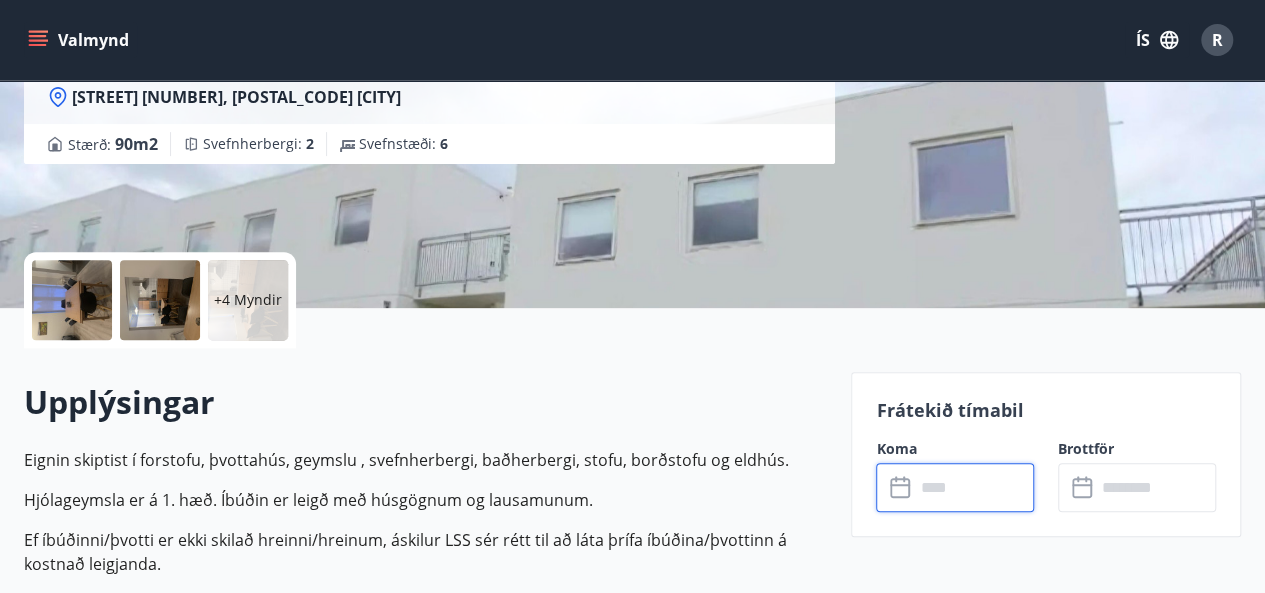 drag, startPoint x: 929, startPoint y: 497, endPoint x: 918, endPoint y: 403, distance: 94.641426 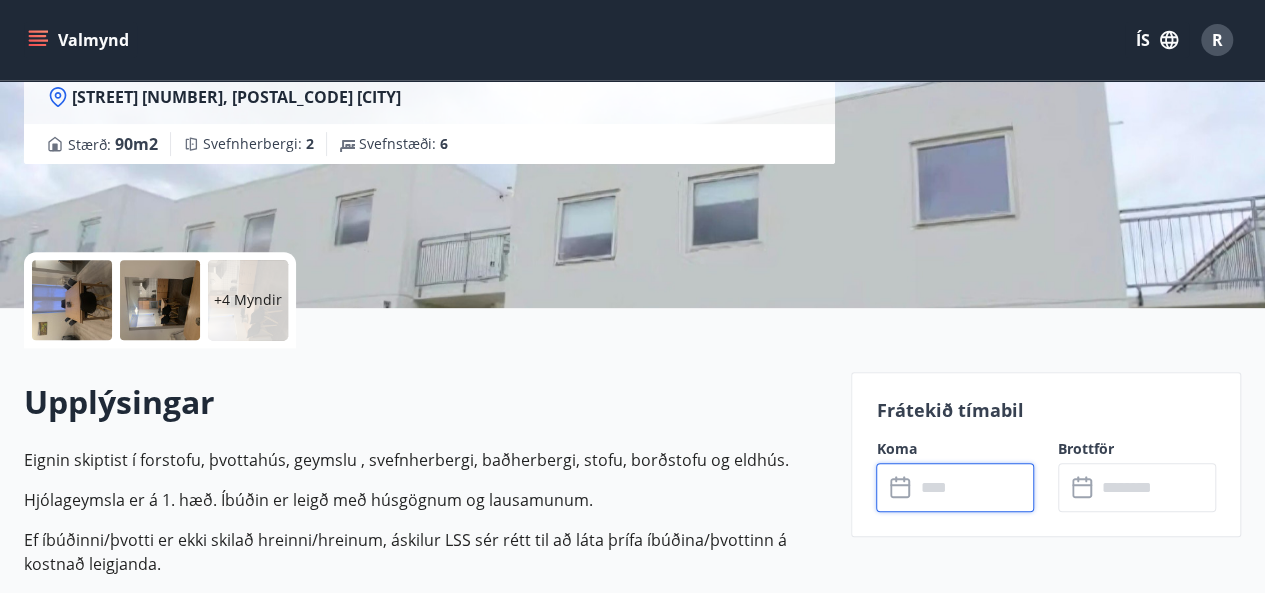 click on "Frátekið tímabil Koma ​ ​ Brottför ​ ​" at bounding box center (1046, 454) 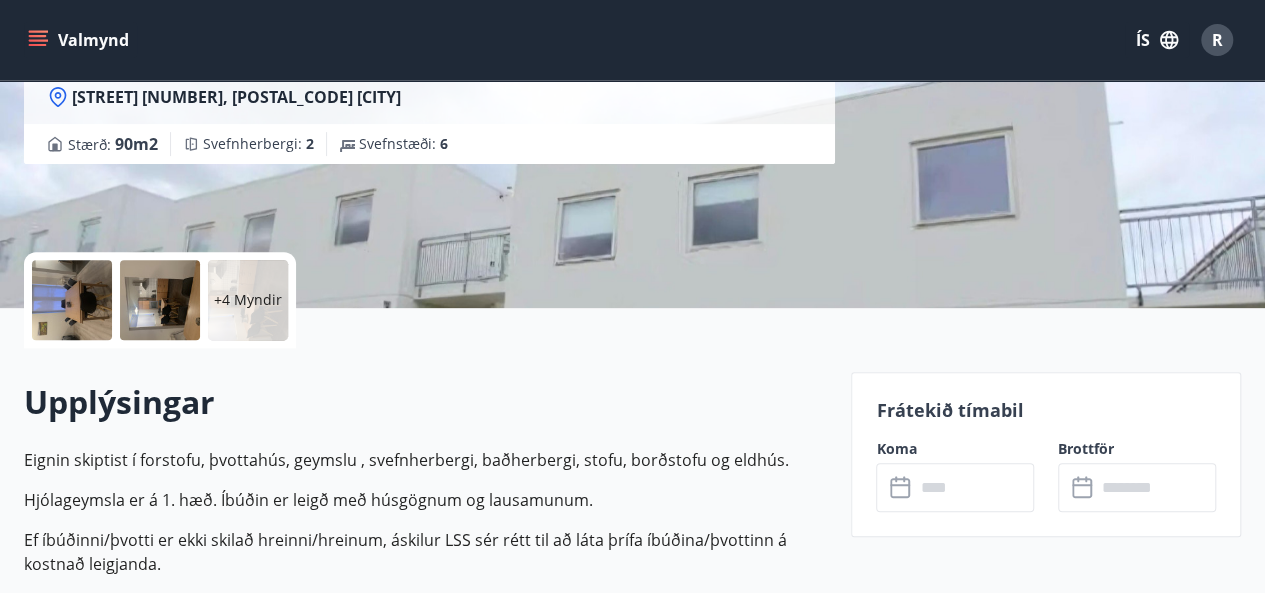 click on "Frátekið tímabil" at bounding box center (1046, 410) 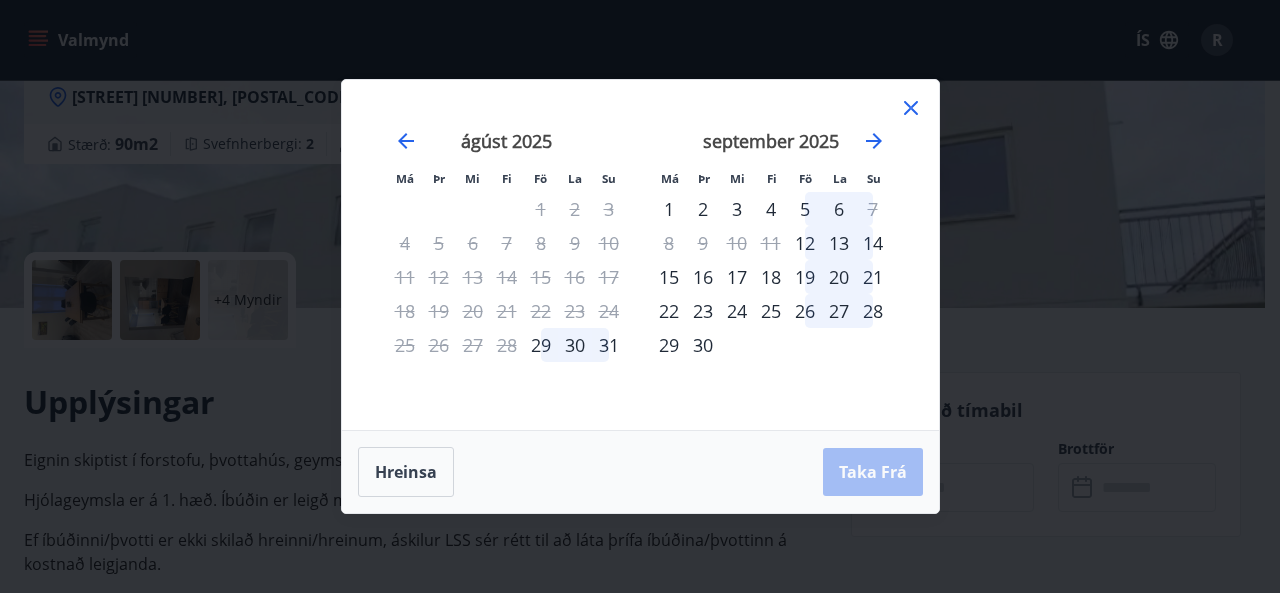 click 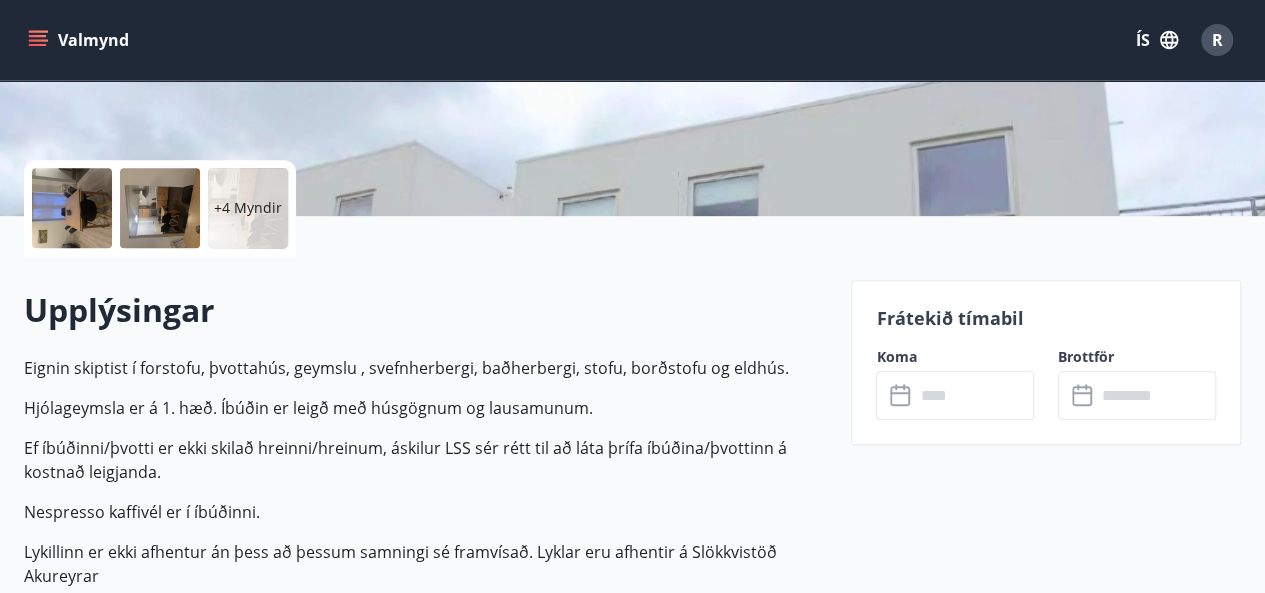scroll, scrollTop: 384, scrollLeft: 0, axis: vertical 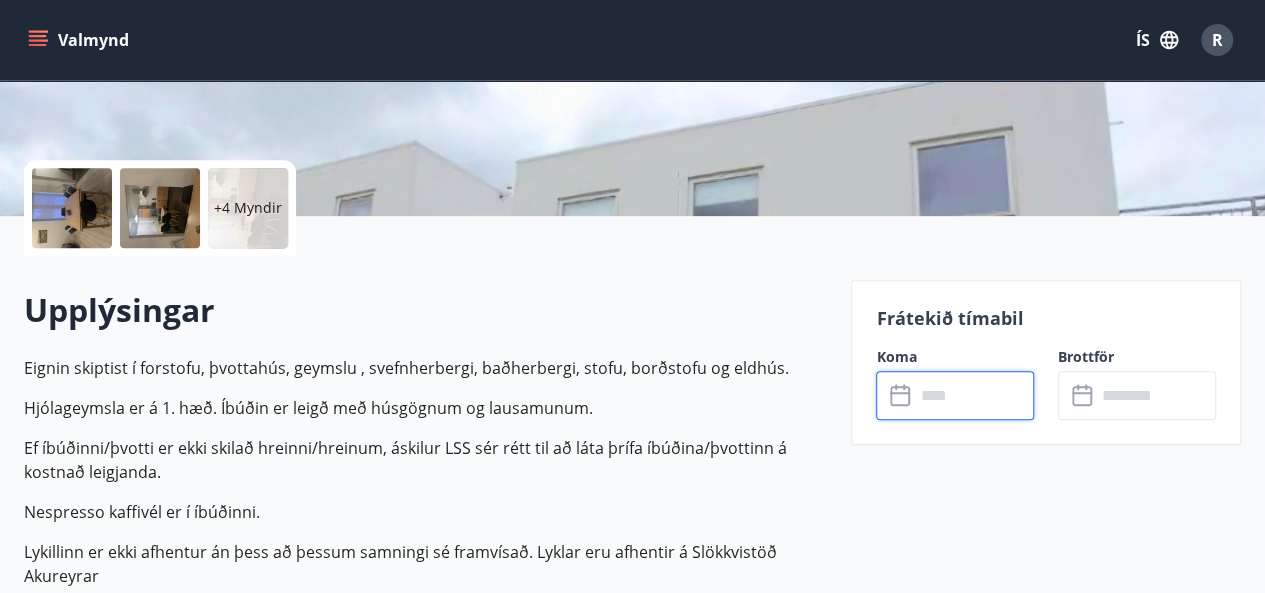 click at bounding box center (974, 395) 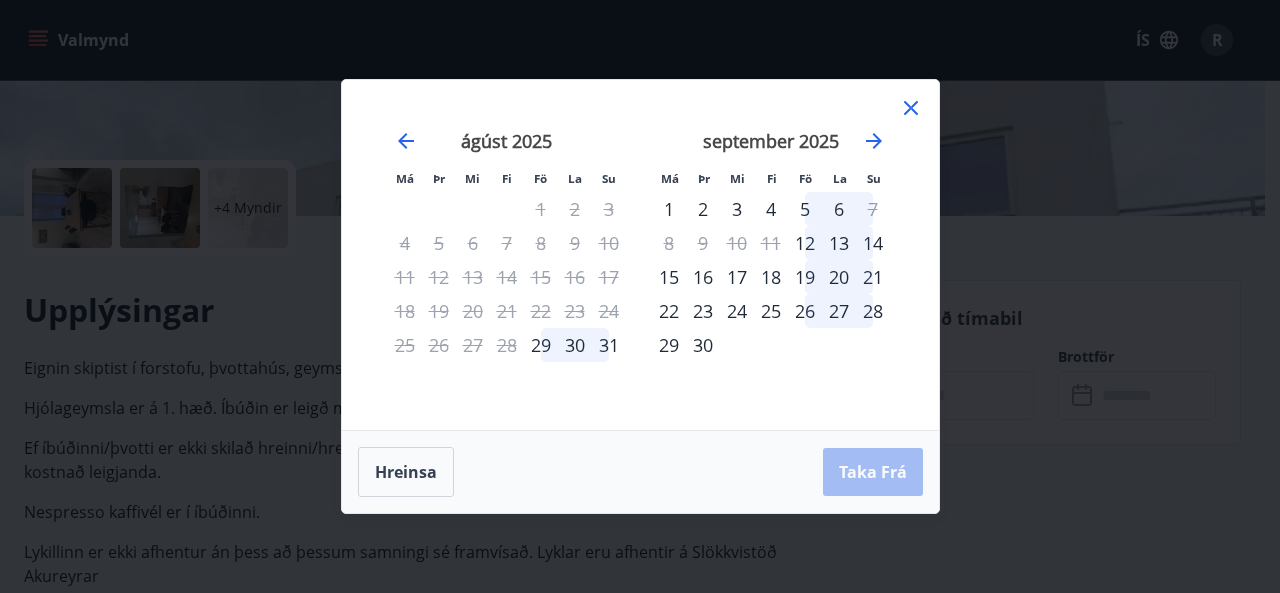 click 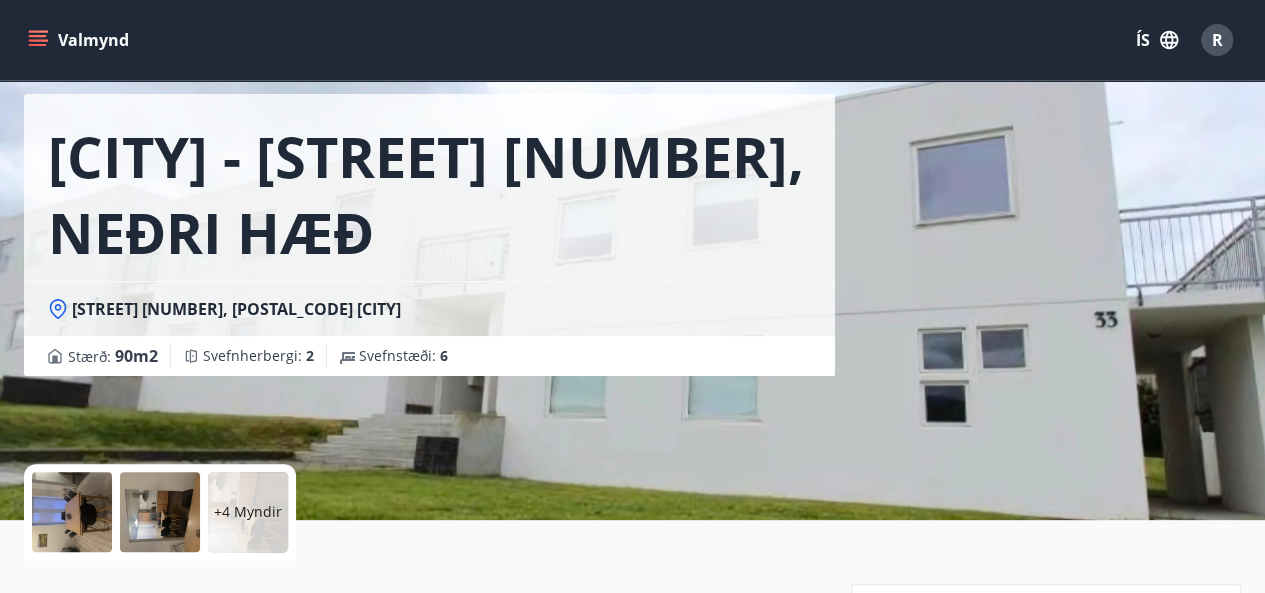 scroll, scrollTop: 78, scrollLeft: 0, axis: vertical 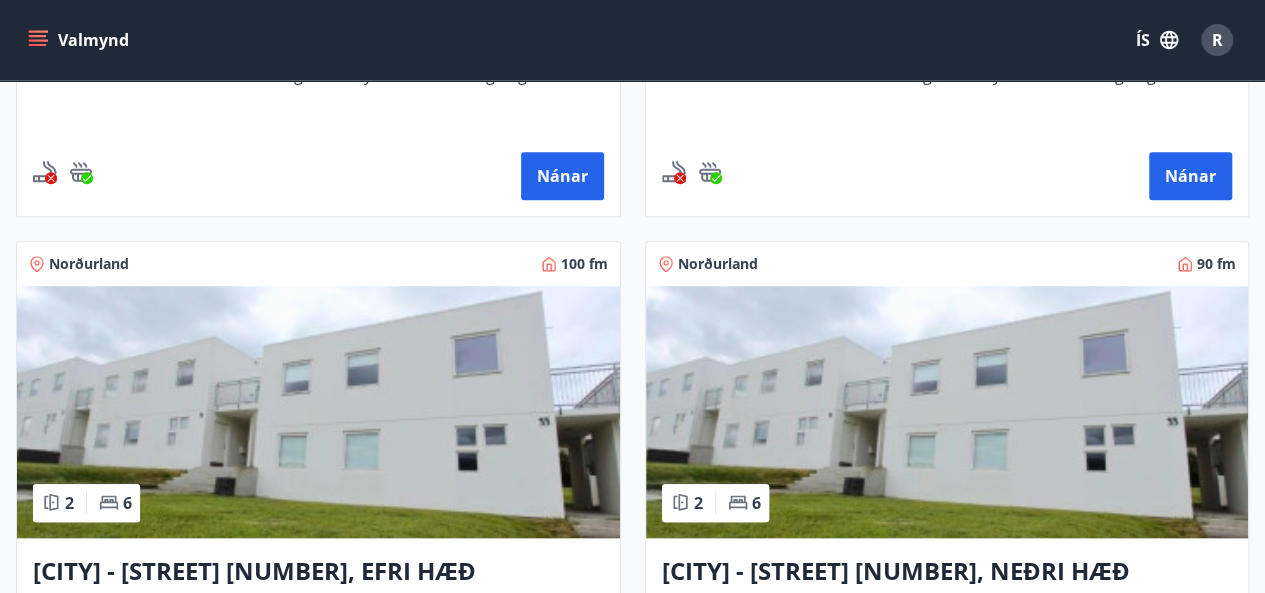 click at bounding box center [318, 412] 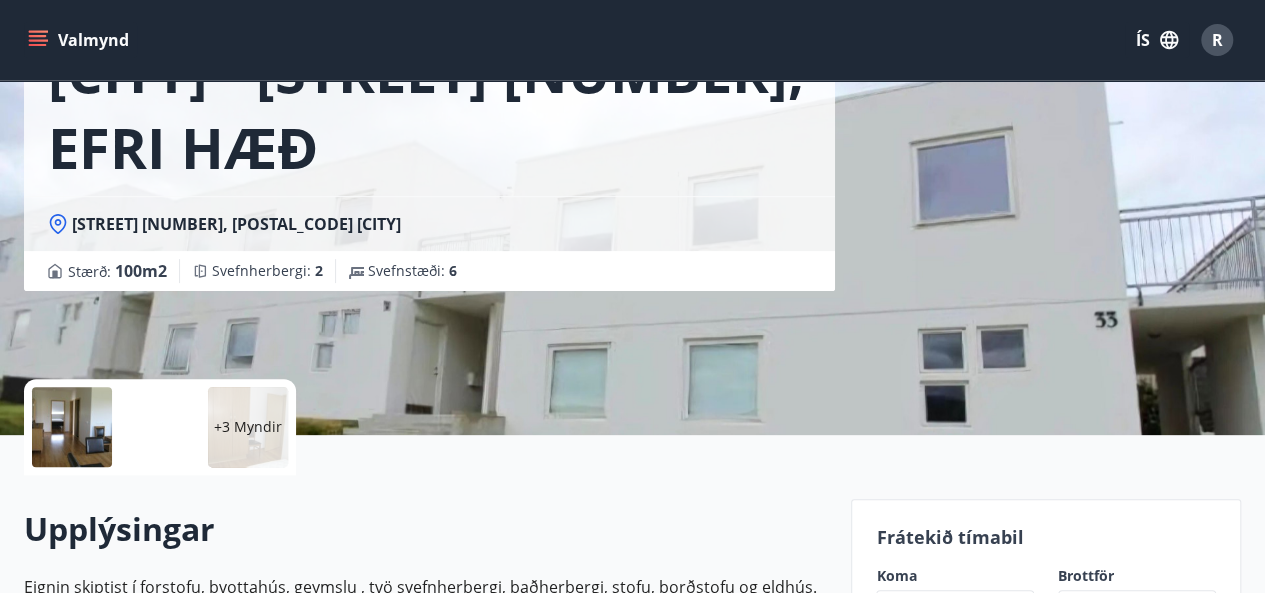 scroll, scrollTop: 465, scrollLeft: 0, axis: vertical 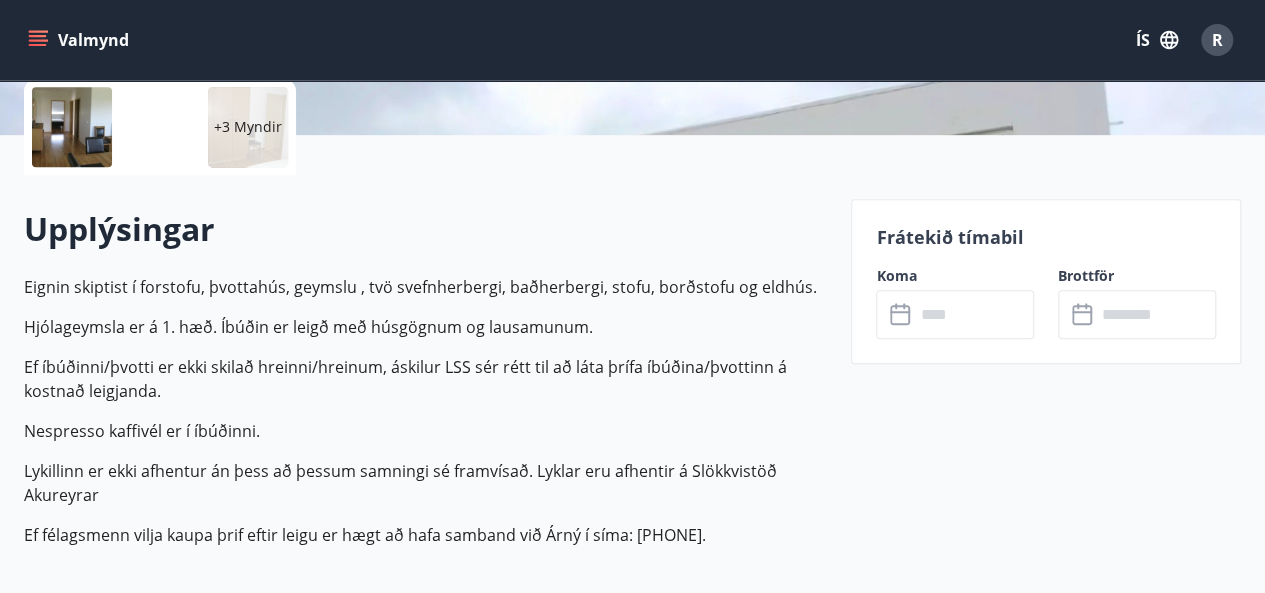 click 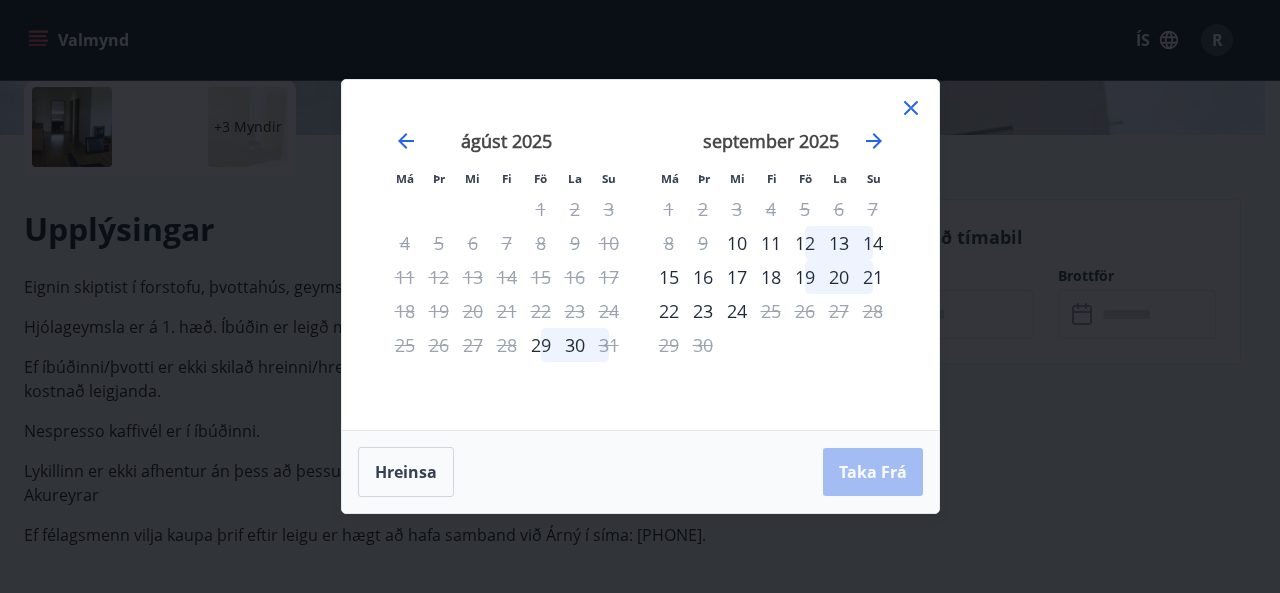 click 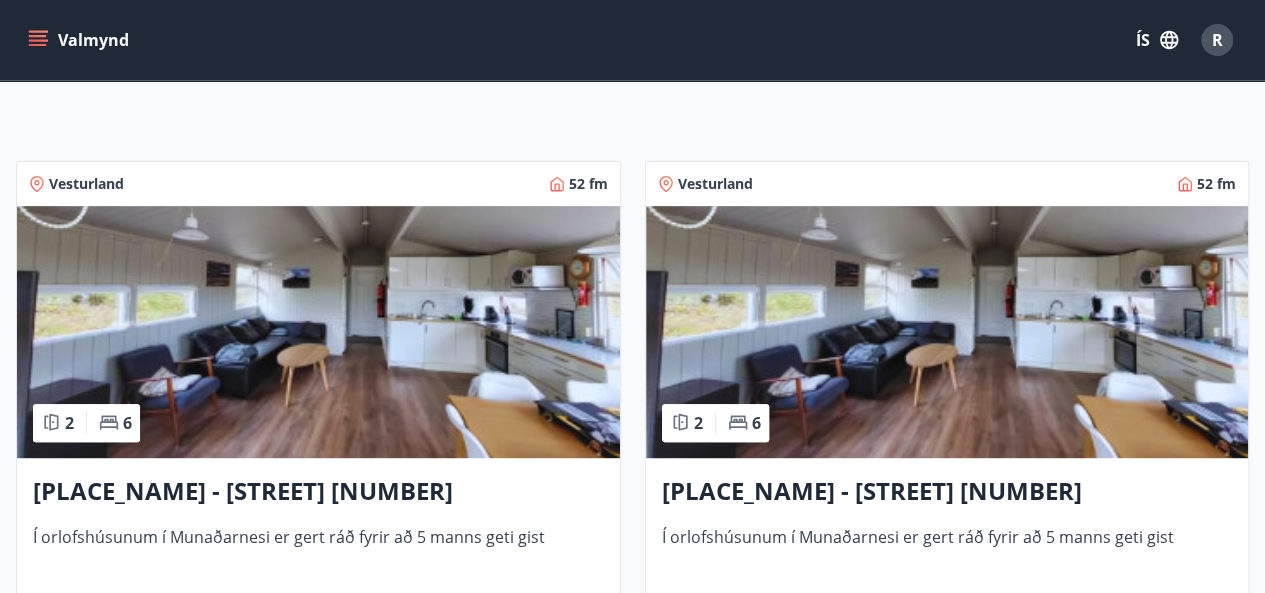 scroll, scrollTop: 368, scrollLeft: 0, axis: vertical 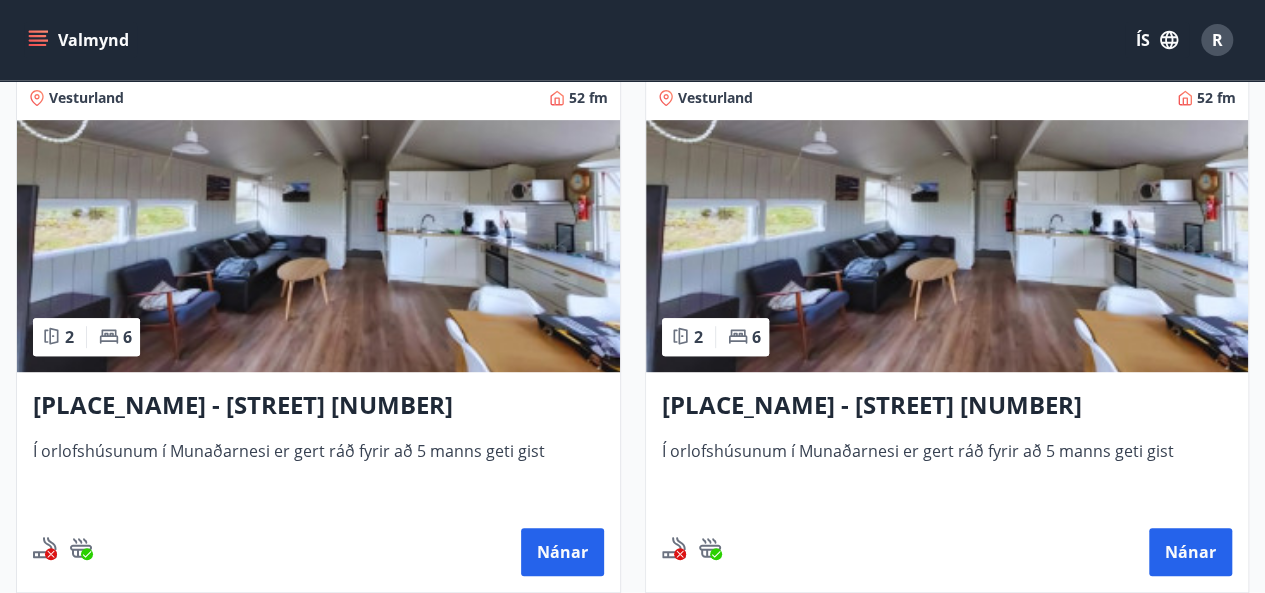 click at bounding box center (947, 246) 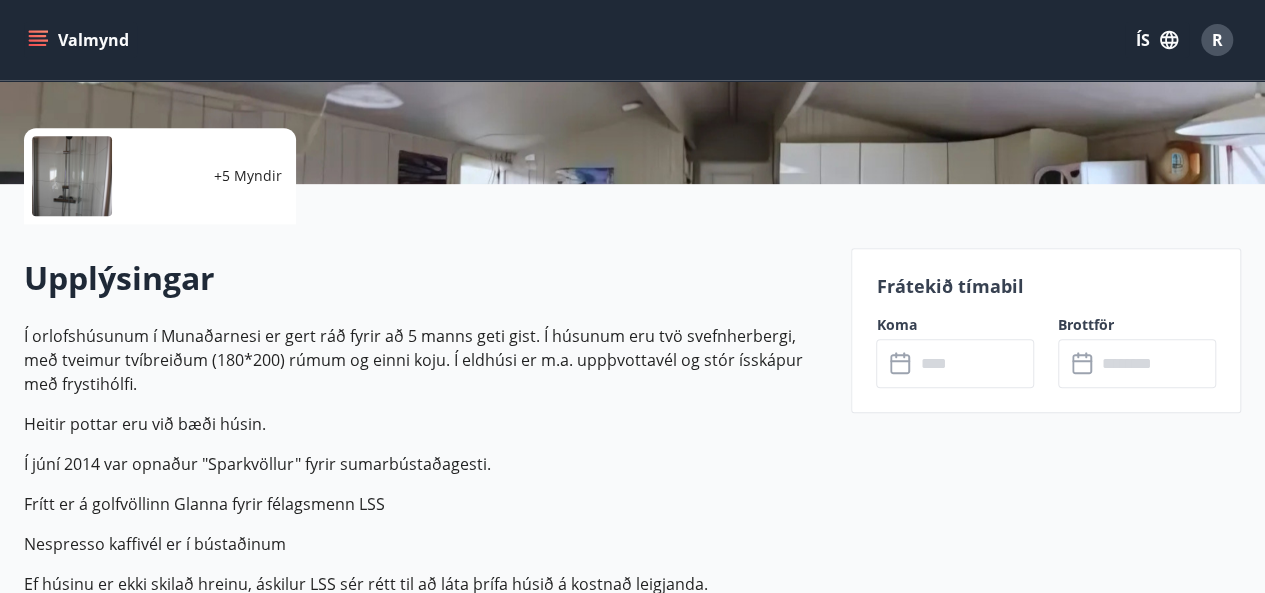 scroll, scrollTop: 417, scrollLeft: 0, axis: vertical 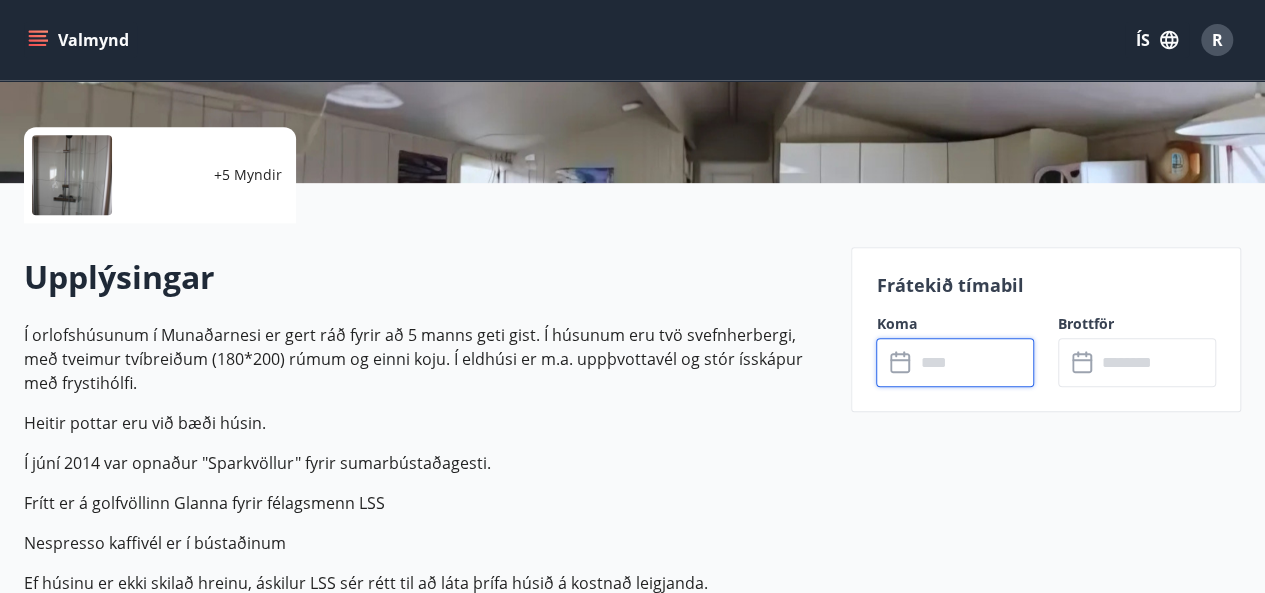 click at bounding box center (974, 362) 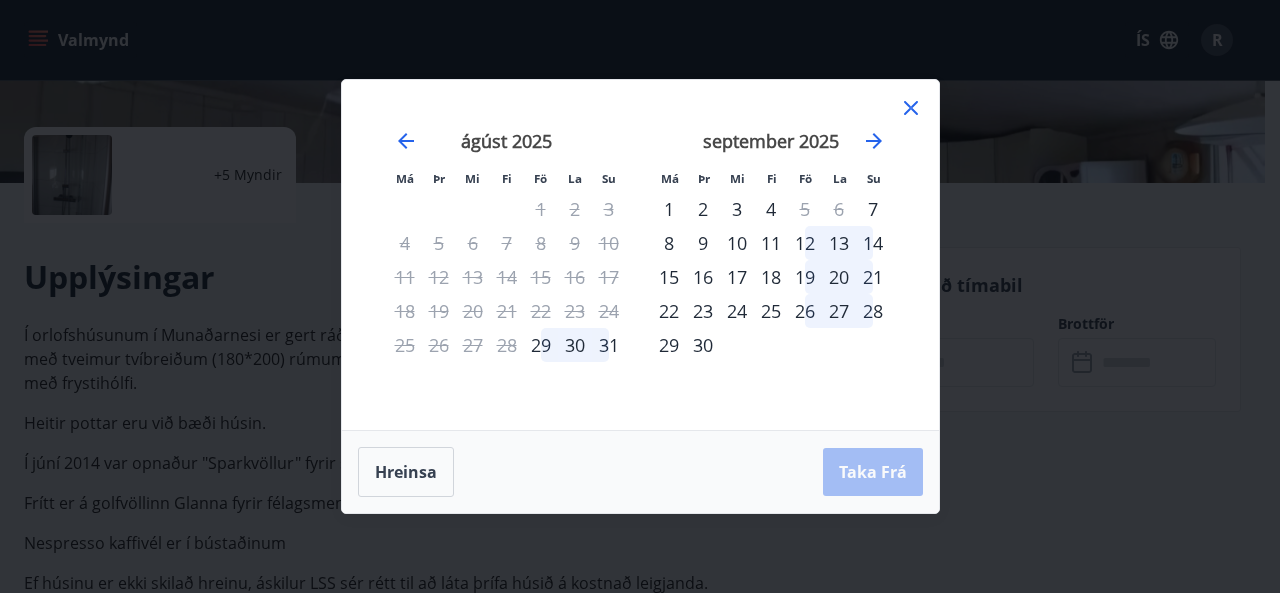 click 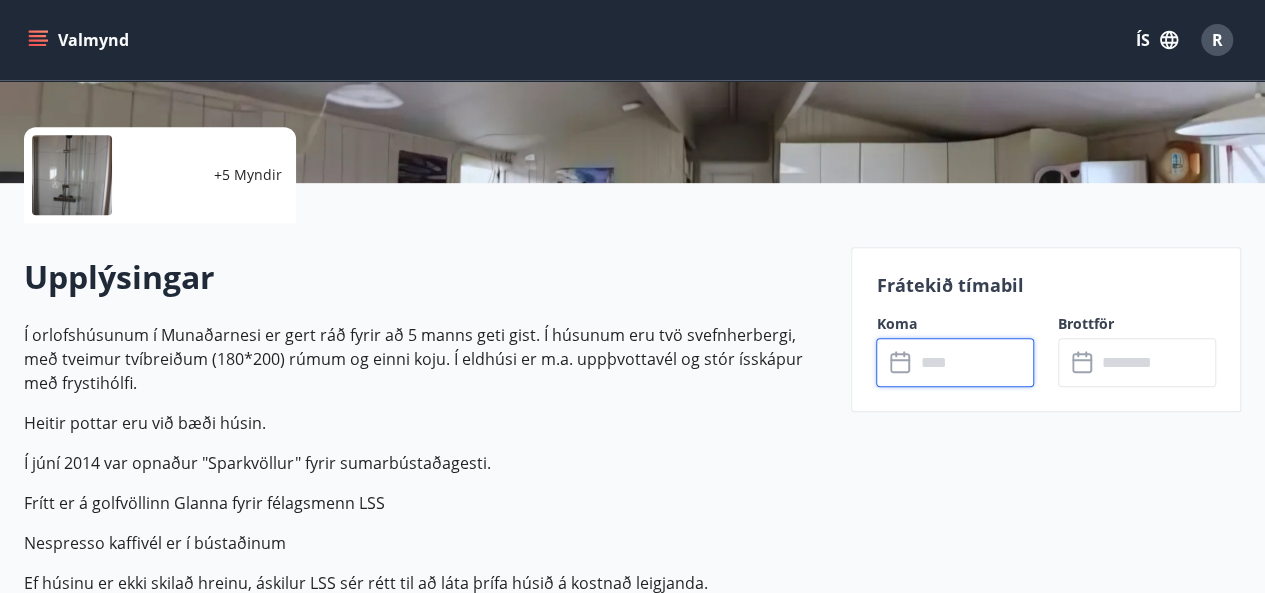 click at bounding box center [974, 362] 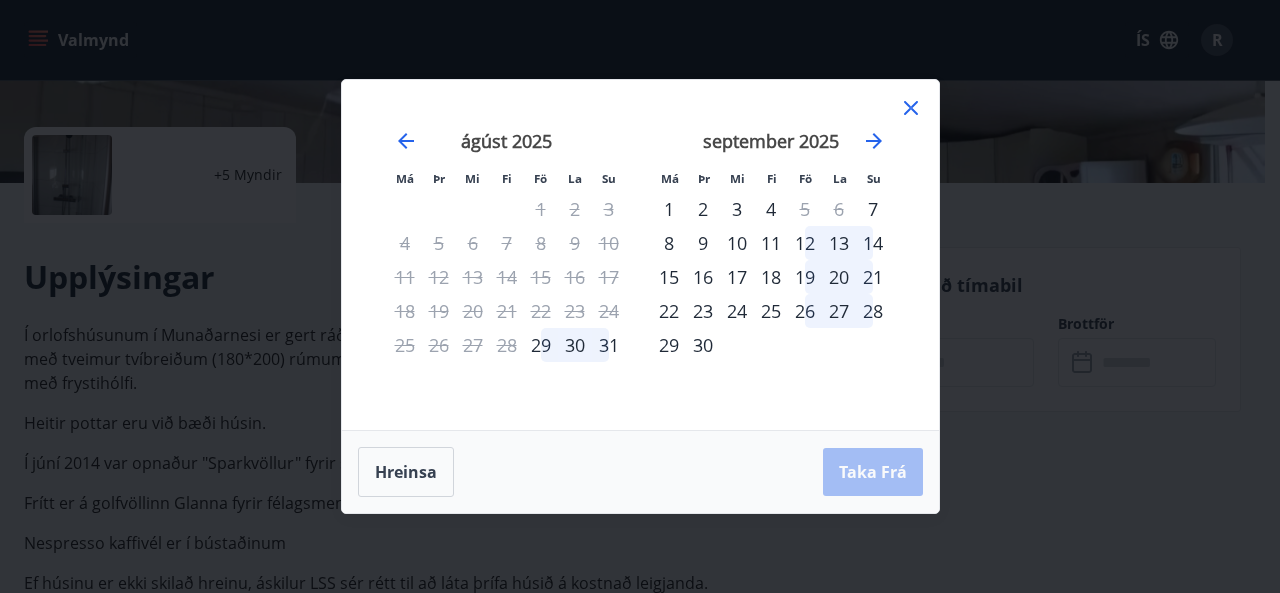 click 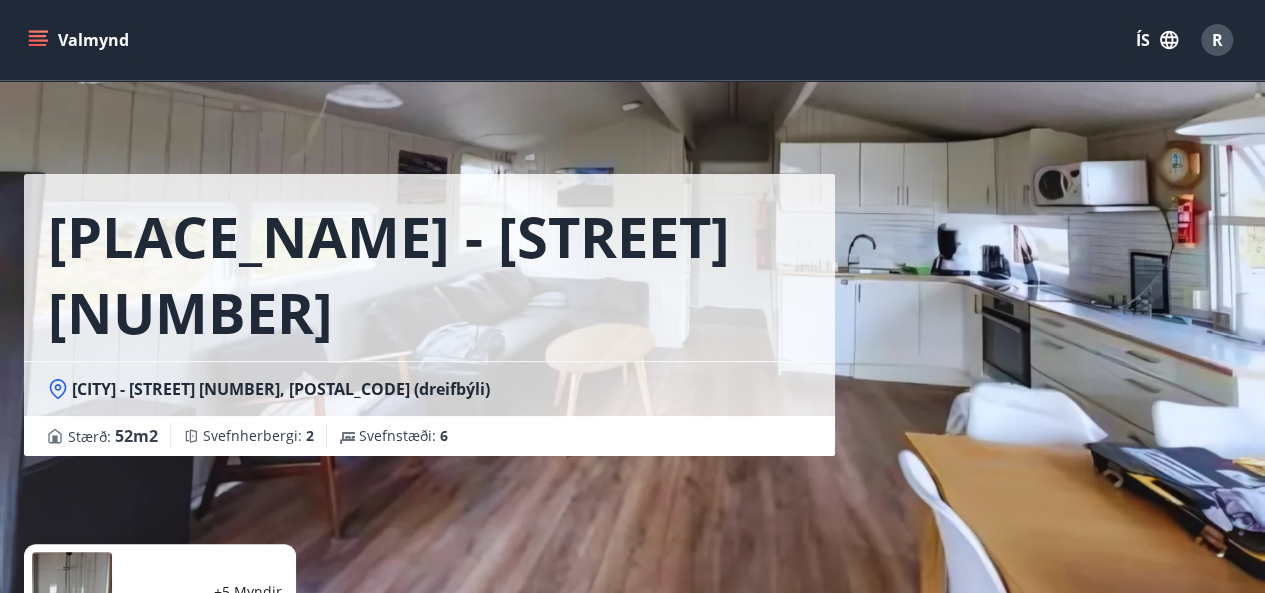 scroll, scrollTop: 13, scrollLeft: 0, axis: vertical 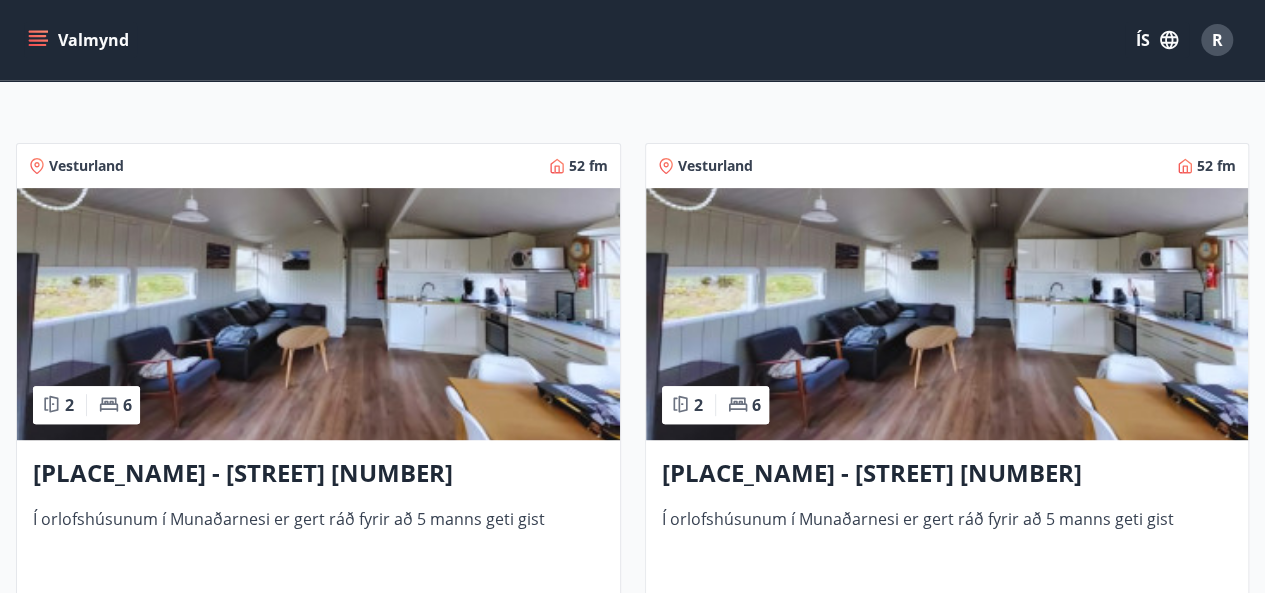 click at bounding box center (318, 314) 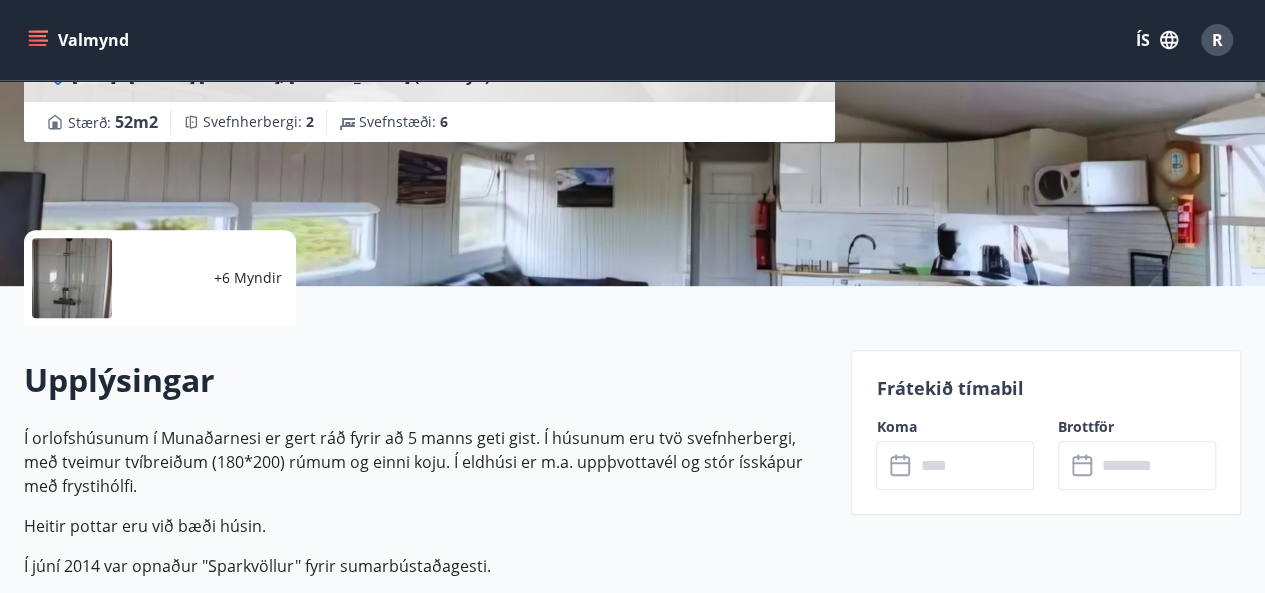 scroll, scrollTop: 492, scrollLeft: 0, axis: vertical 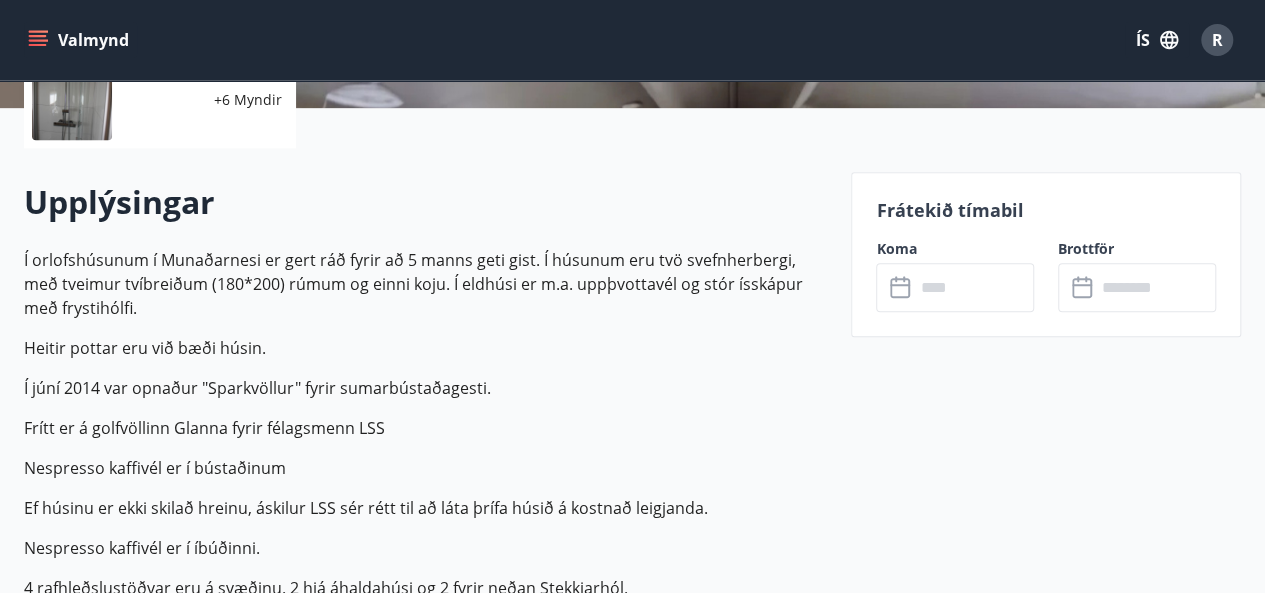 click at bounding box center [974, 287] 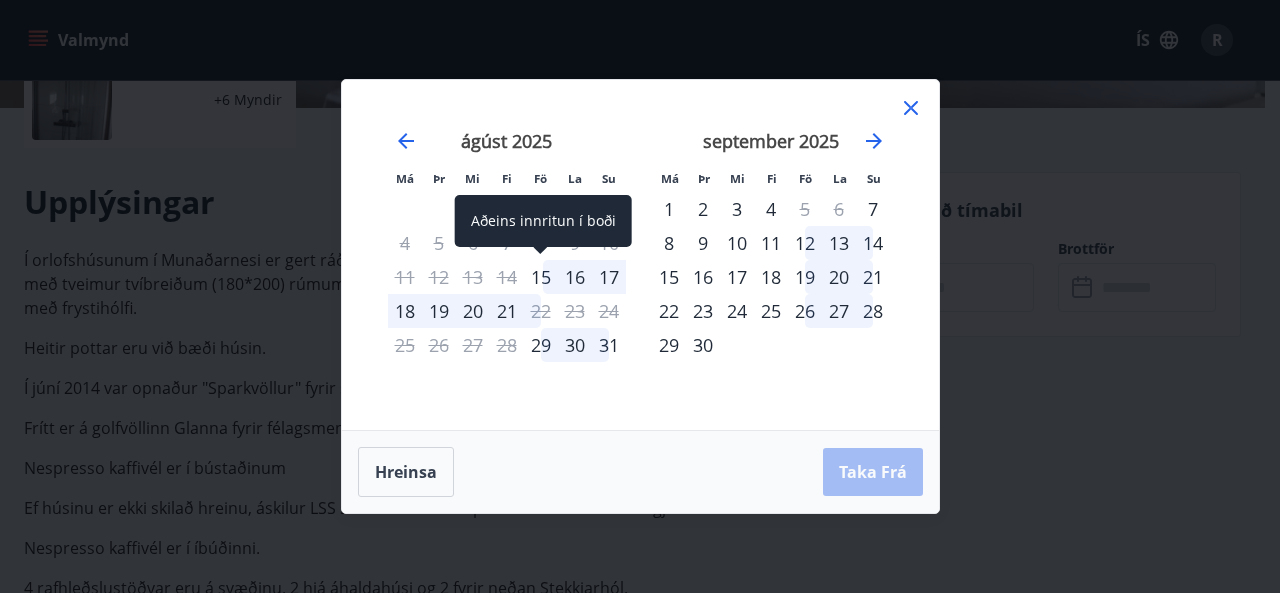 click on "15" at bounding box center [541, 277] 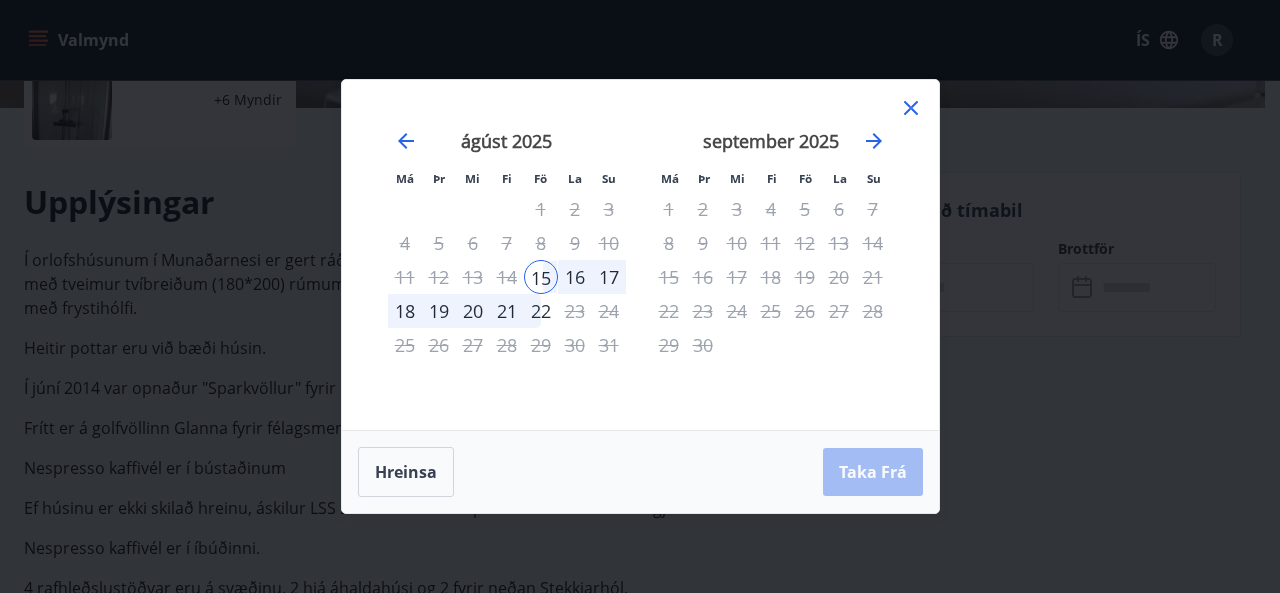 click on "17" at bounding box center (609, 277) 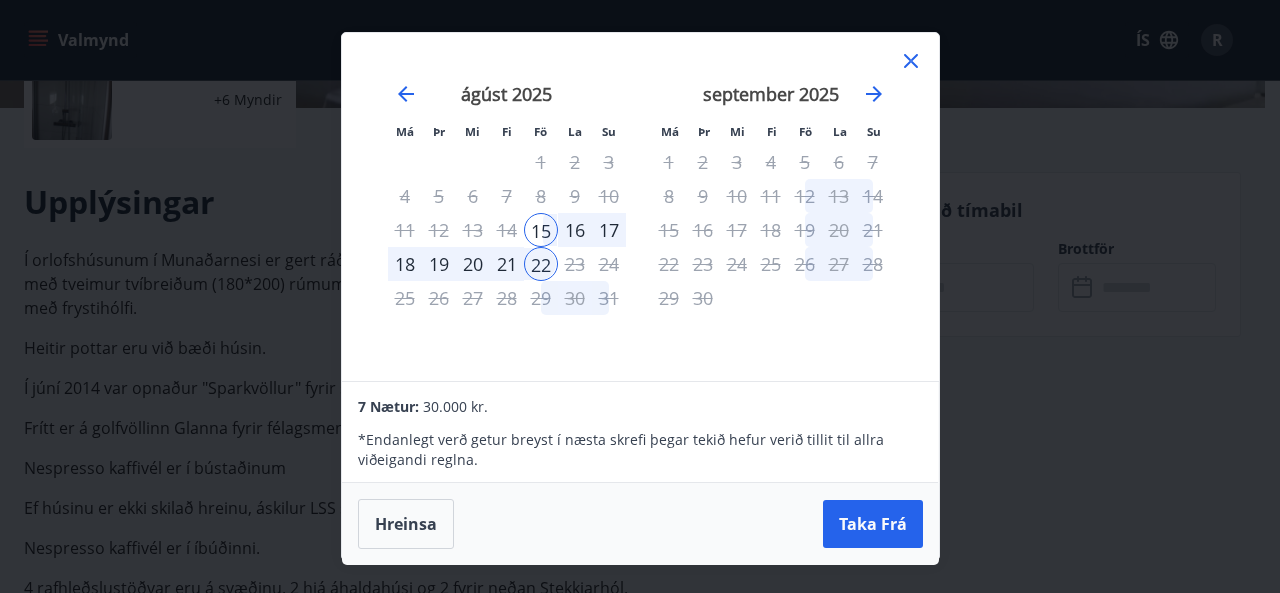 click on "17" at bounding box center [609, 230] 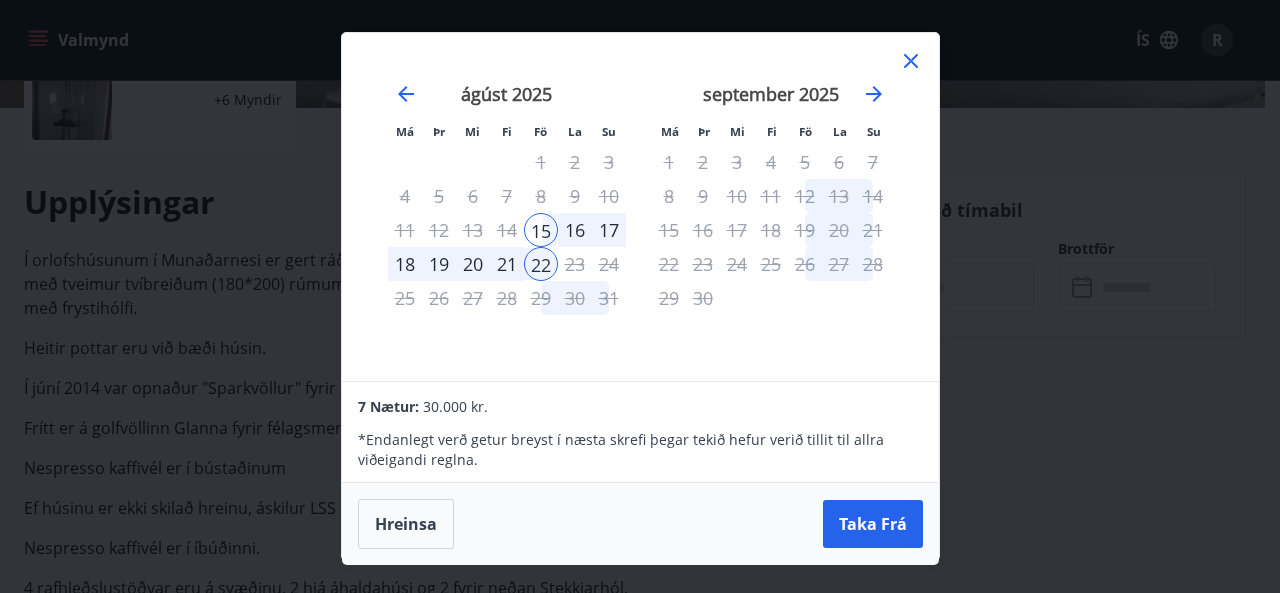 click on "17" at bounding box center [609, 230] 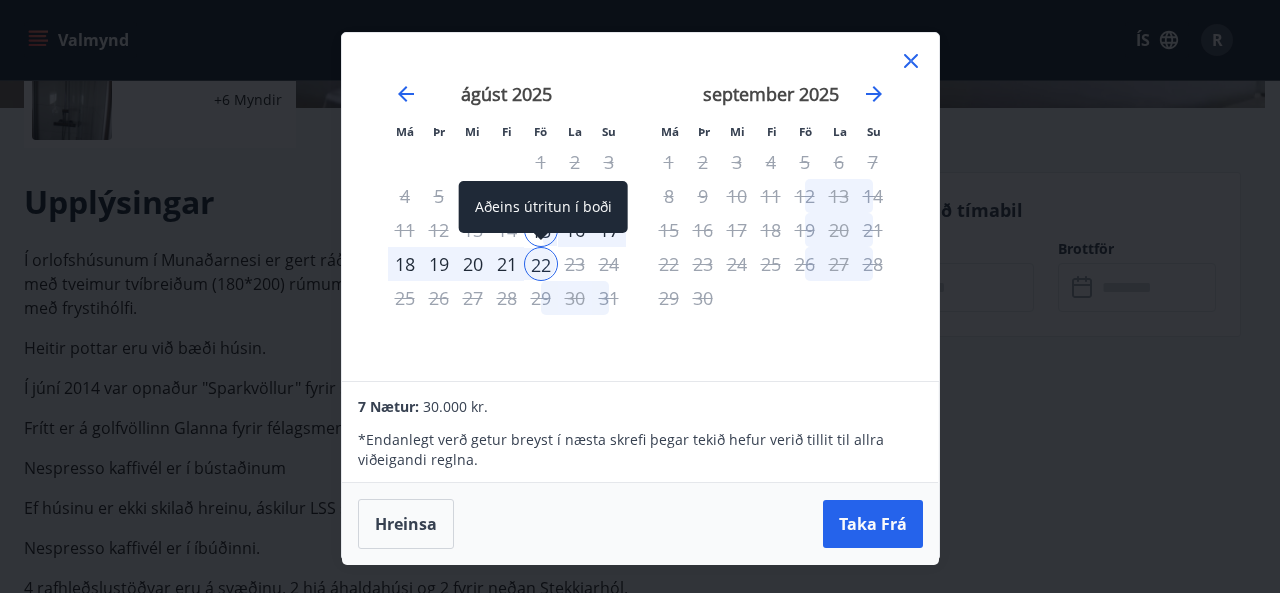 click on "22" at bounding box center [541, 264] 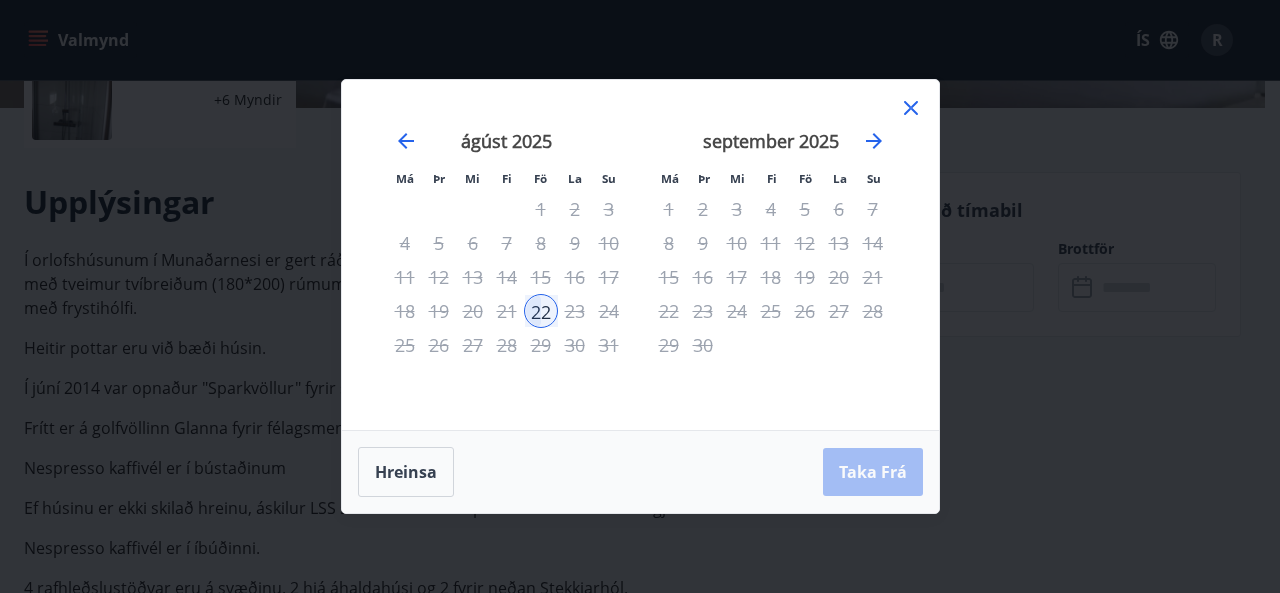 click on "16" at bounding box center [575, 277] 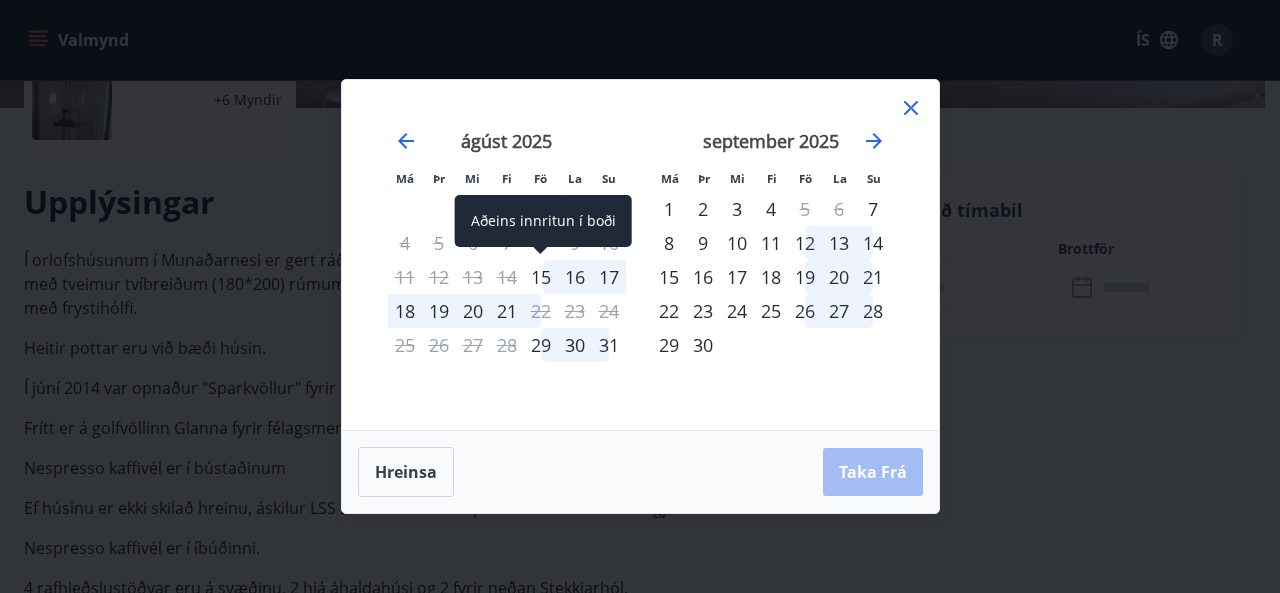 click on "15" at bounding box center [541, 277] 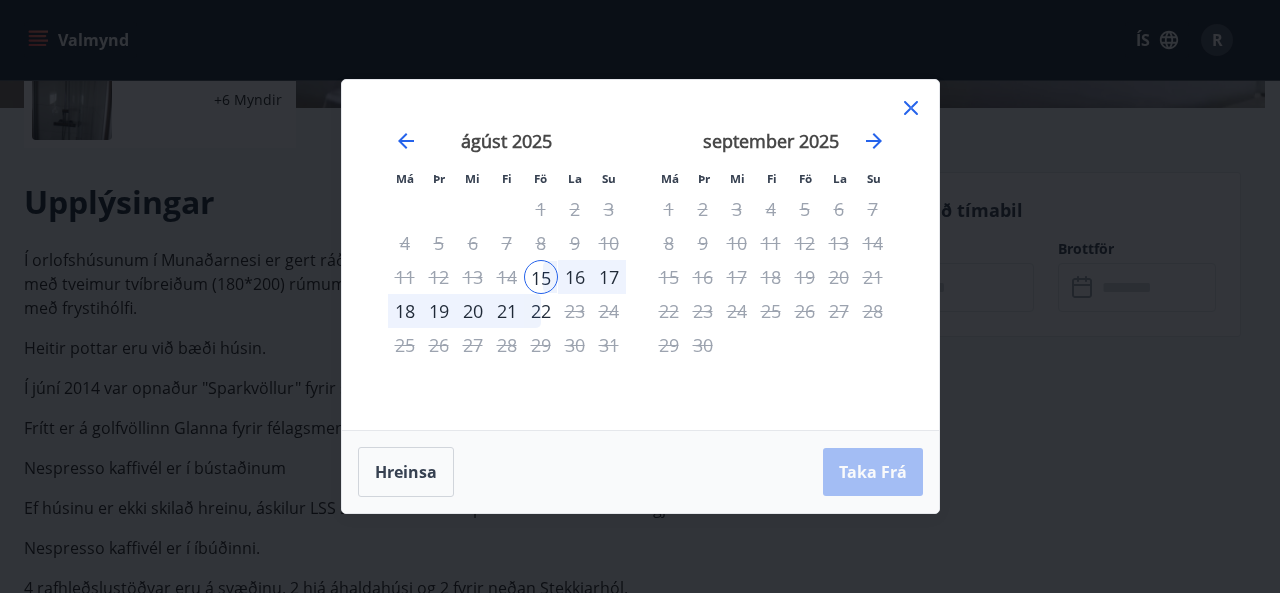 click on "17" at bounding box center [609, 277] 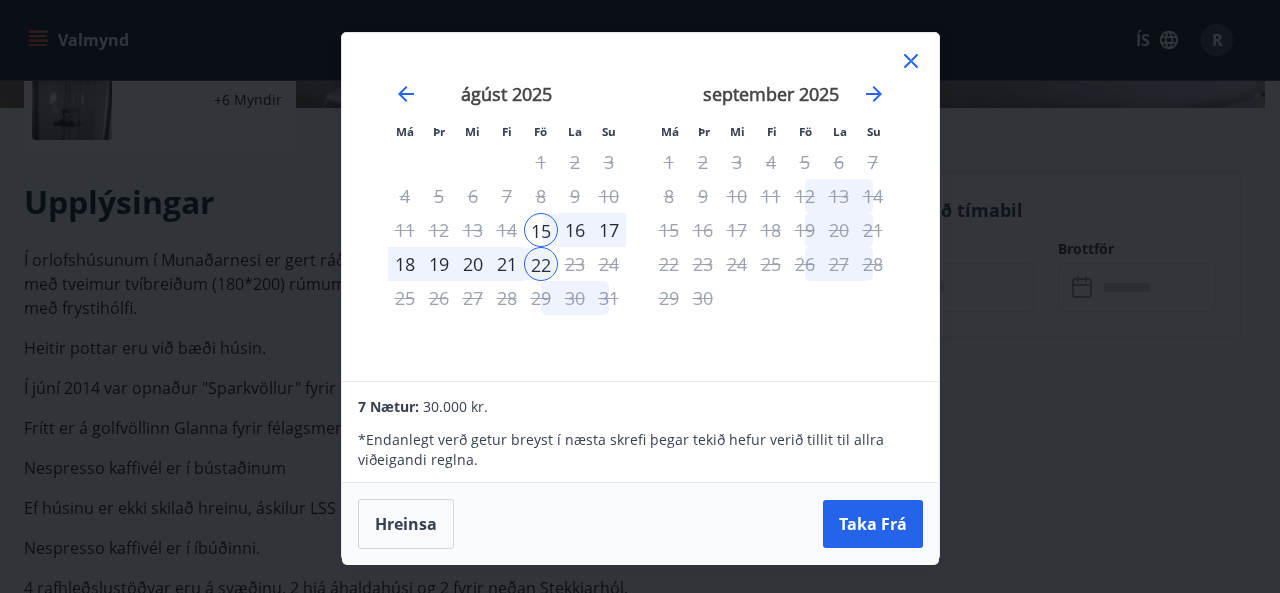 click on "Hreinsa" at bounding box center (406, 524) 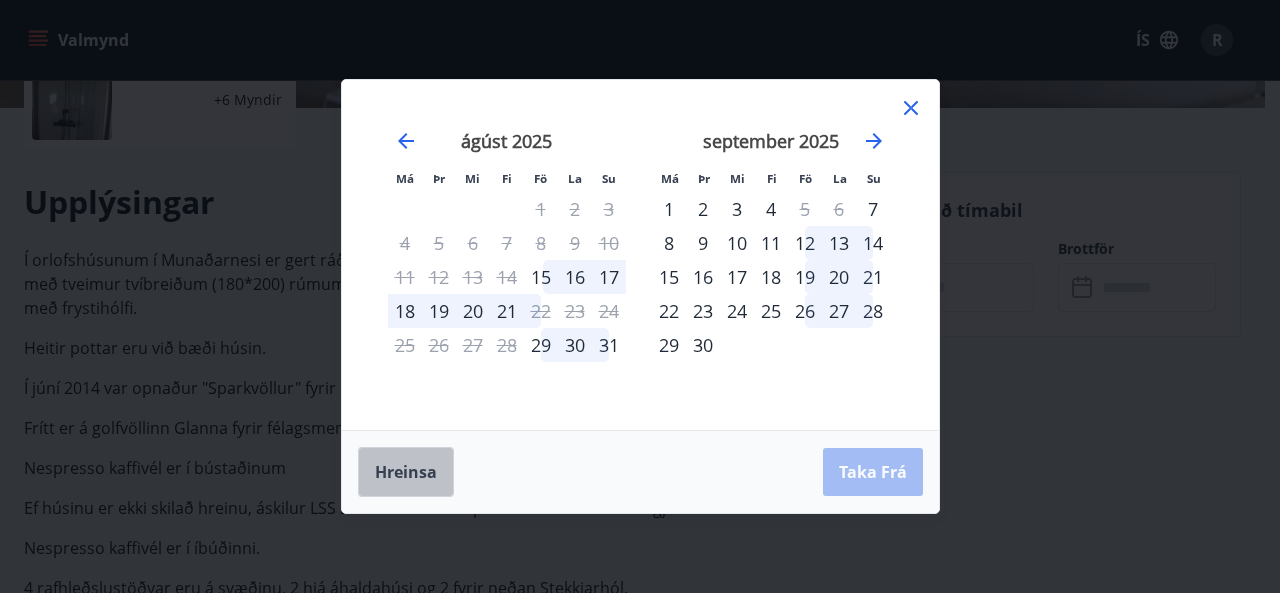 click on "Hreinsa" at bounding box center (406, 472) 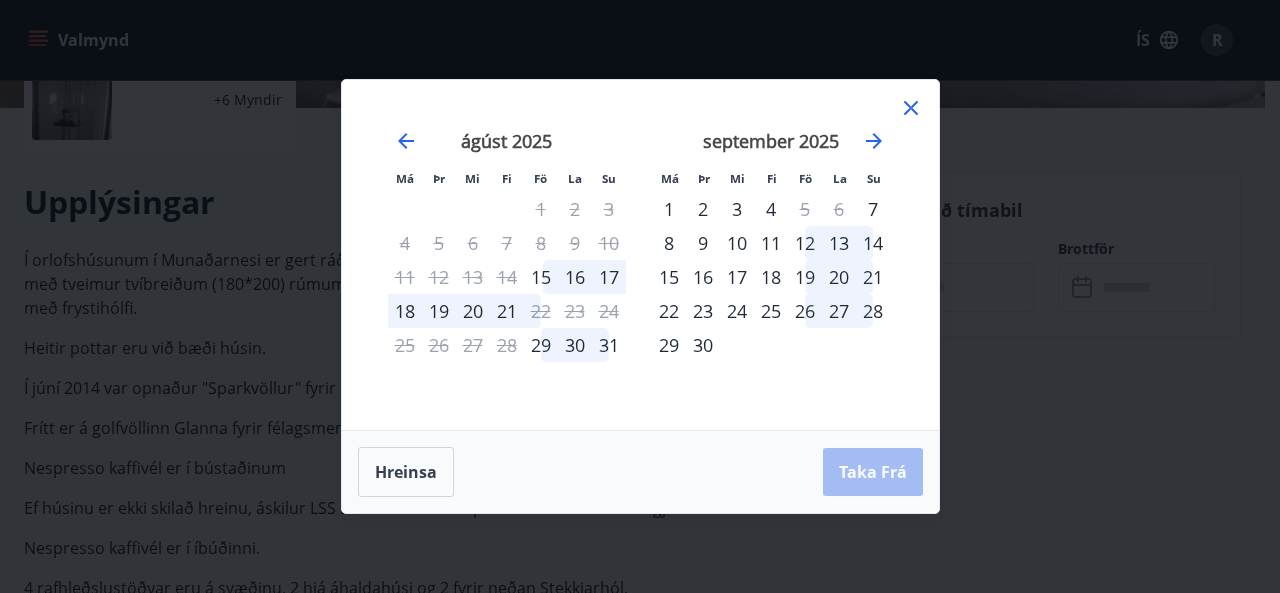 click 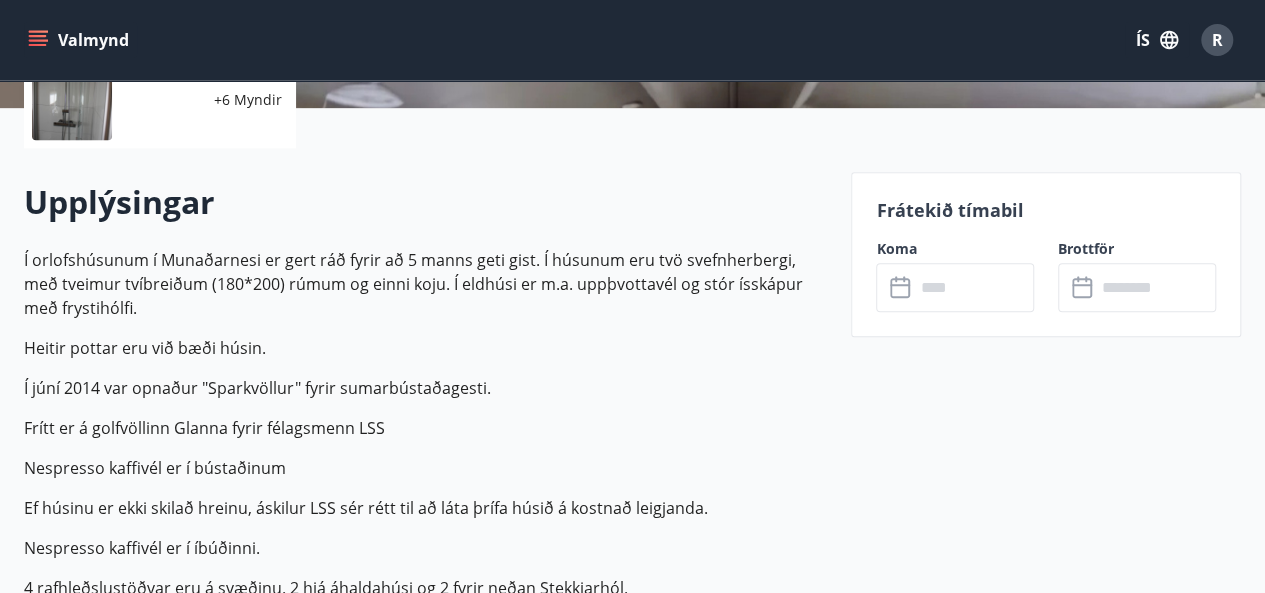click 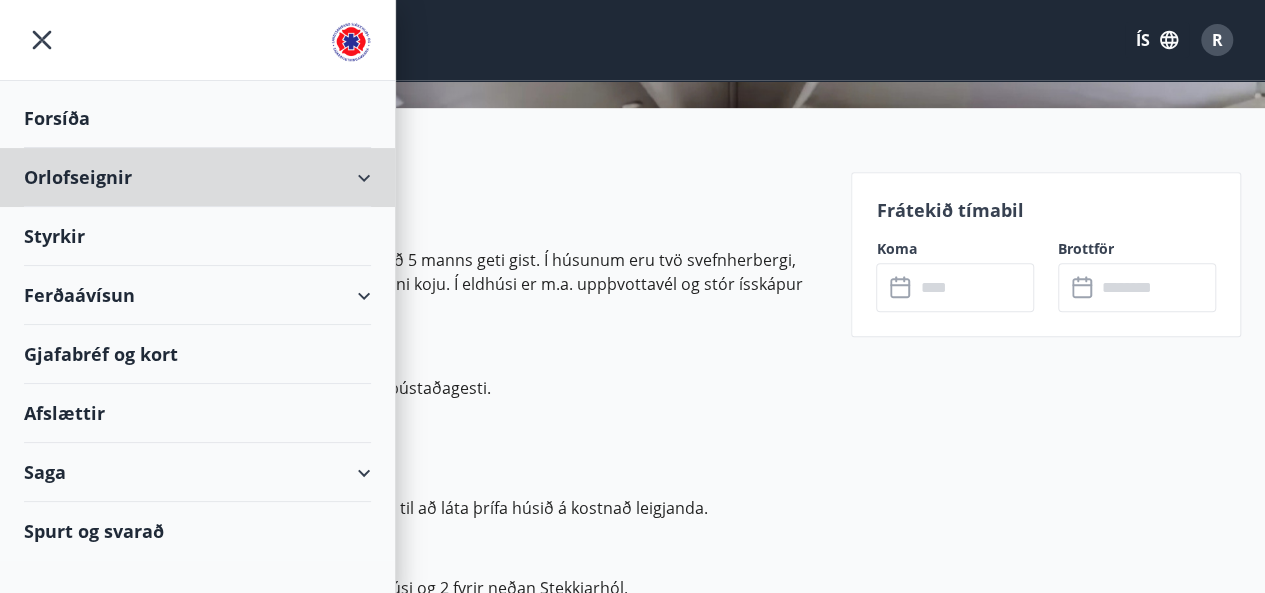 click on "Orlofseignir" at bounding box center [197, 177] 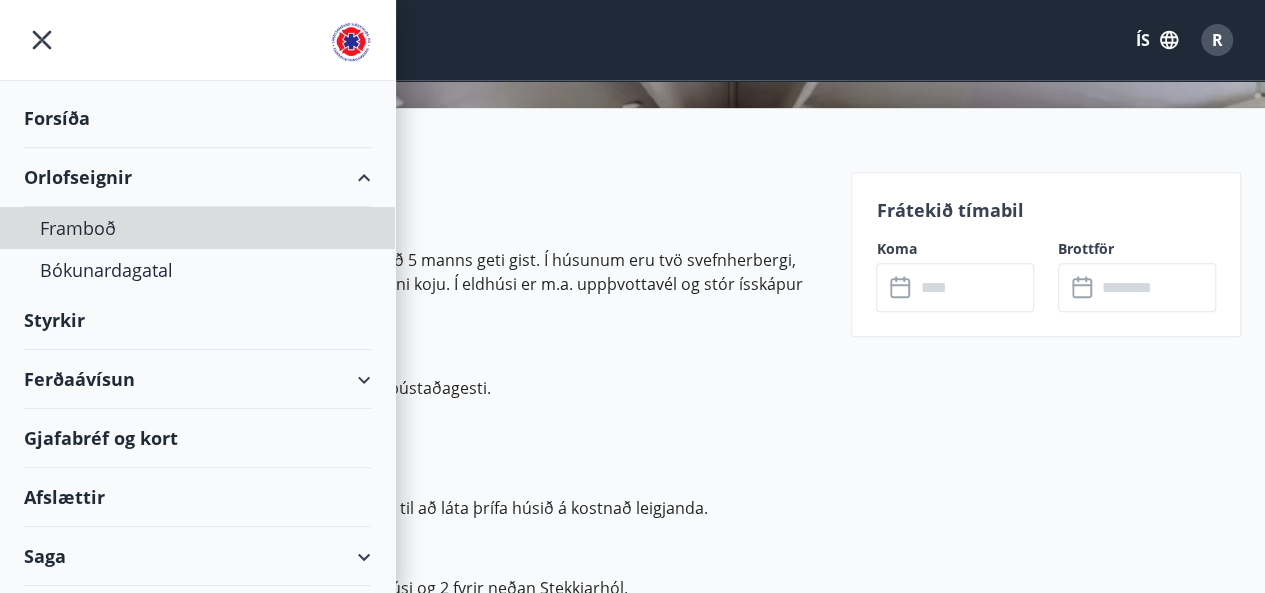 click on "Framboð" at bounding box center [197, 228] 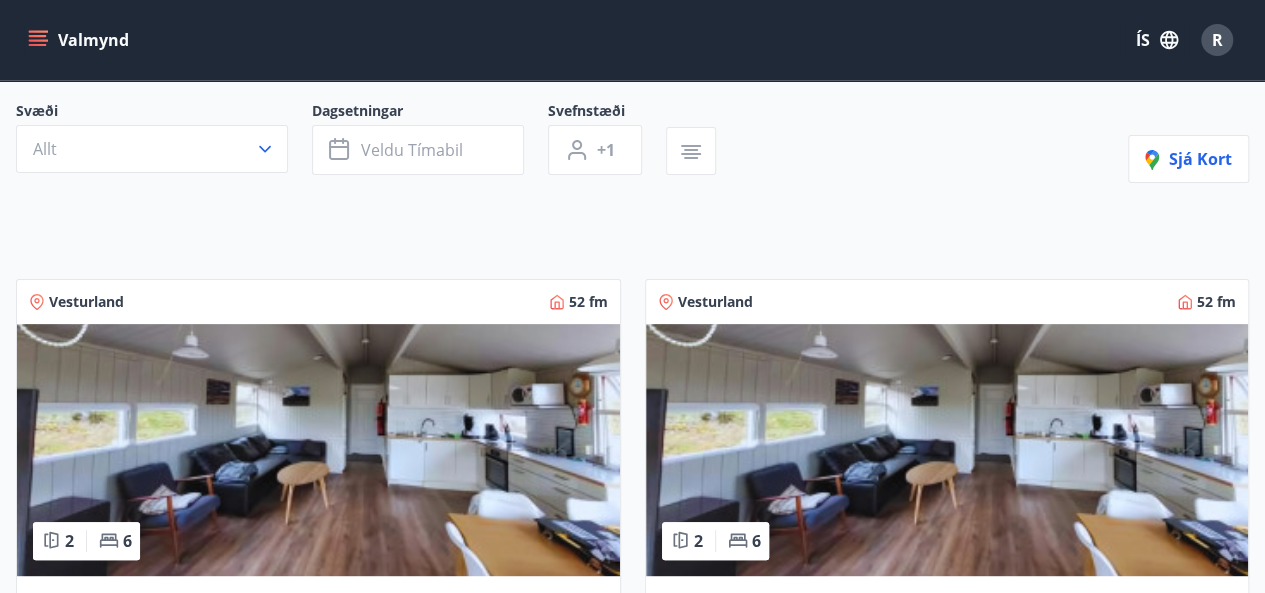 scroll, scrollTop: 0, scrollLeft: 0, axis: both 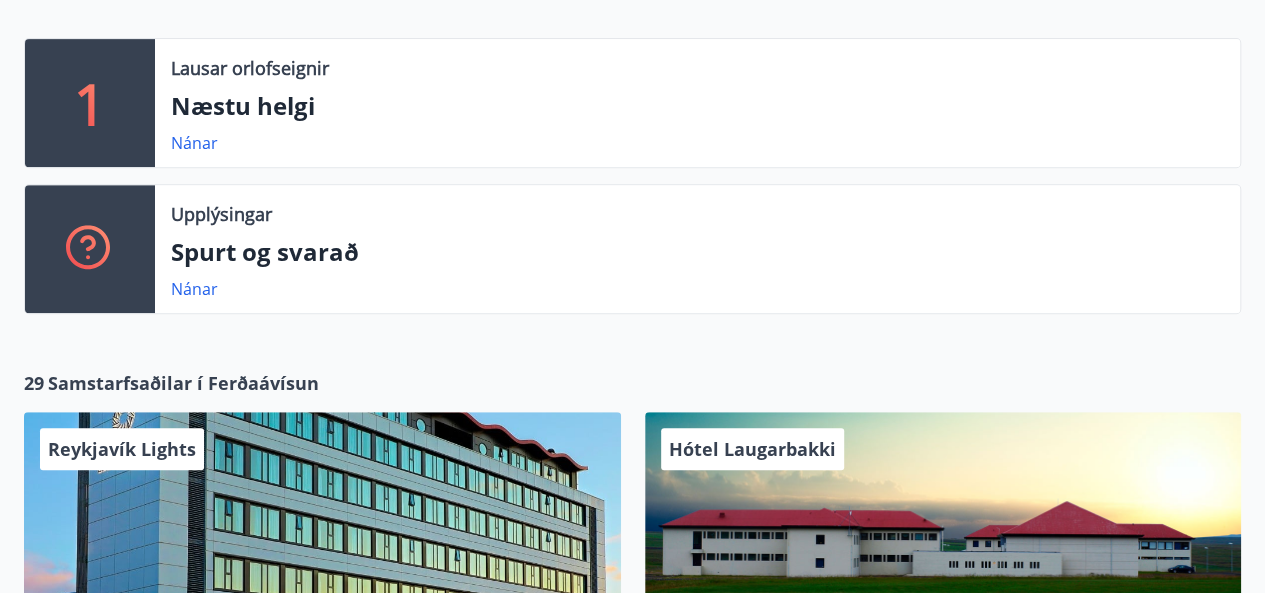 click on "Nánar" at bounding box center (194, 143) 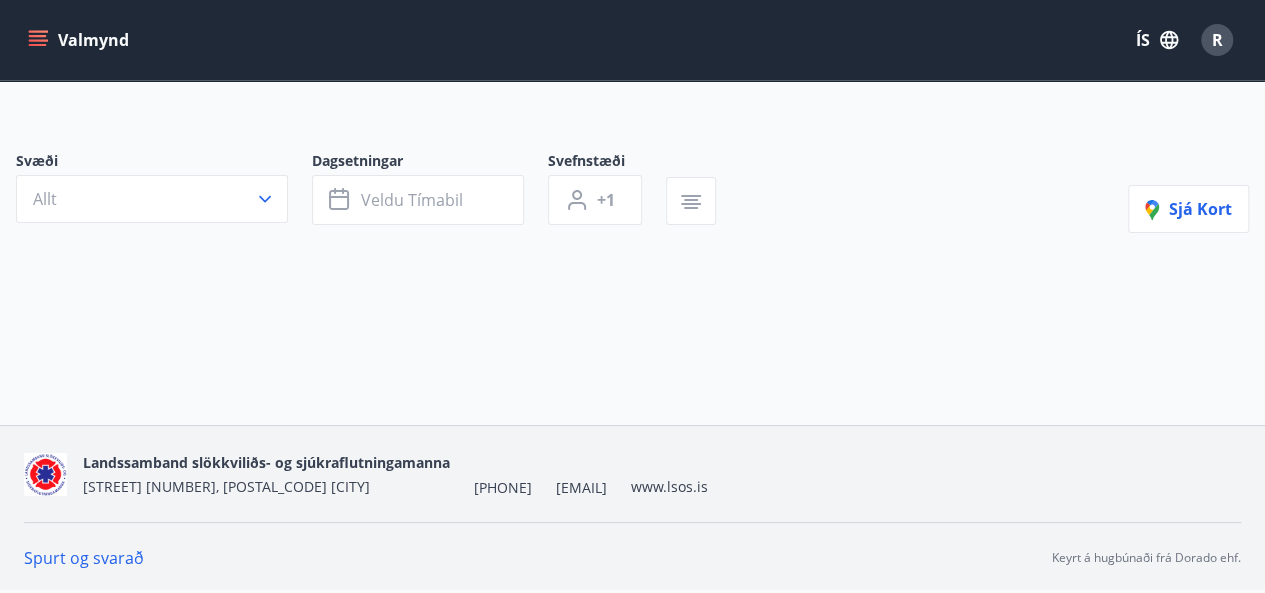 scroll, scrollTop: 0, scrollLeft: 0, axis: both 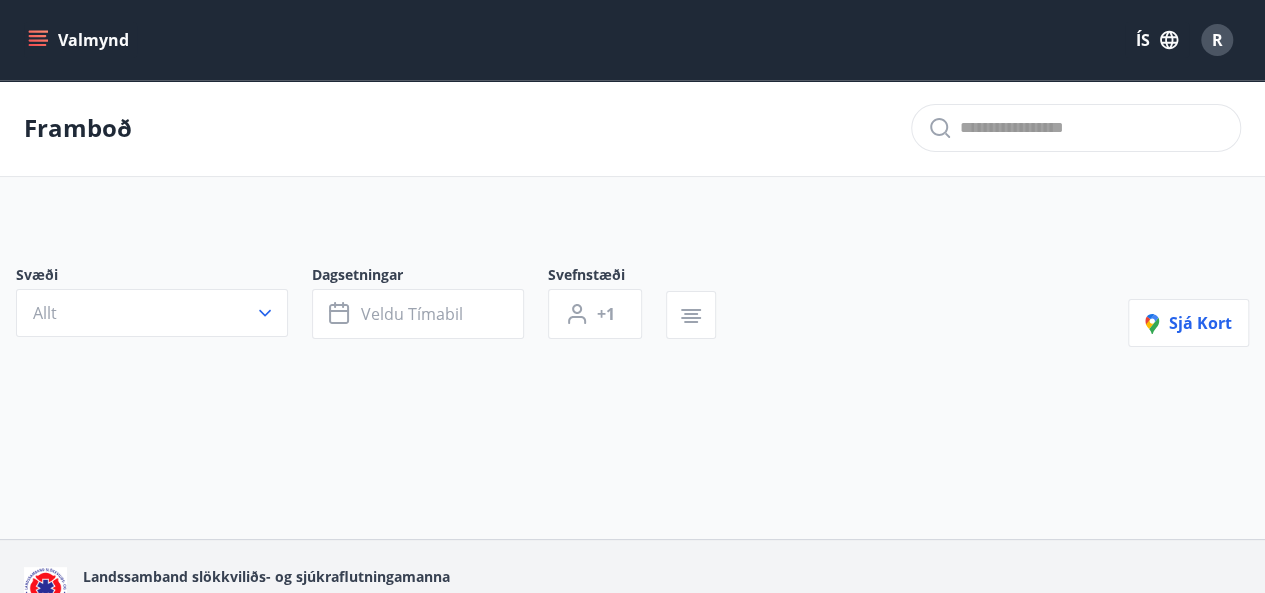 type on "*" 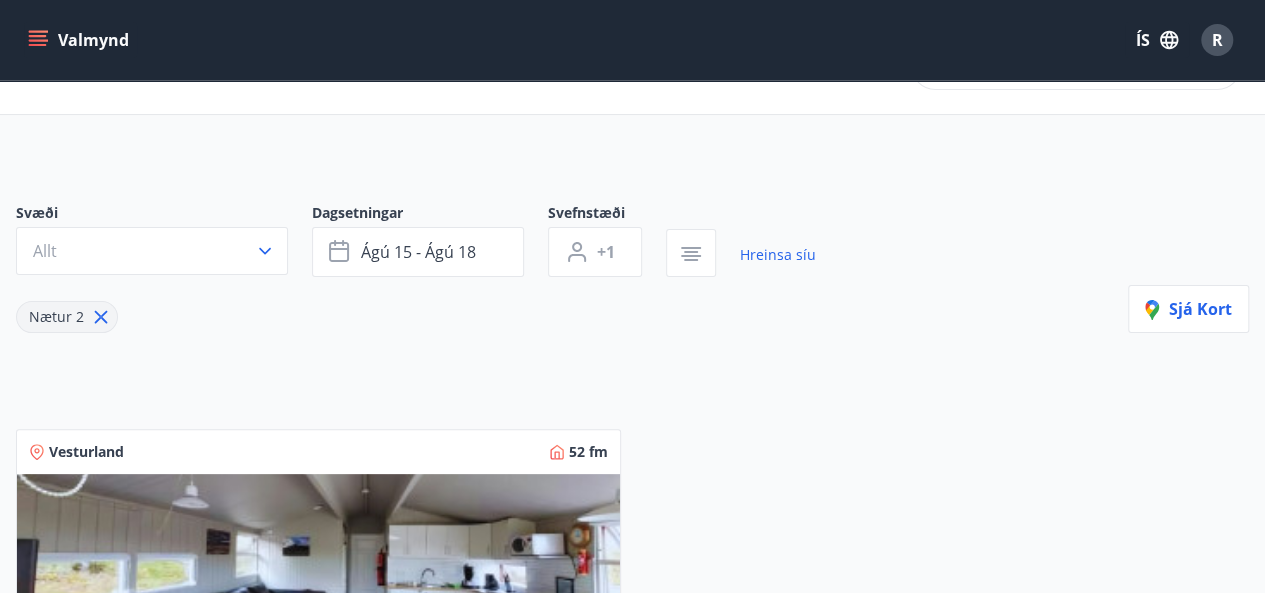 scroll, scrollTop: 60, scrollLeft: 0, axis: vertical 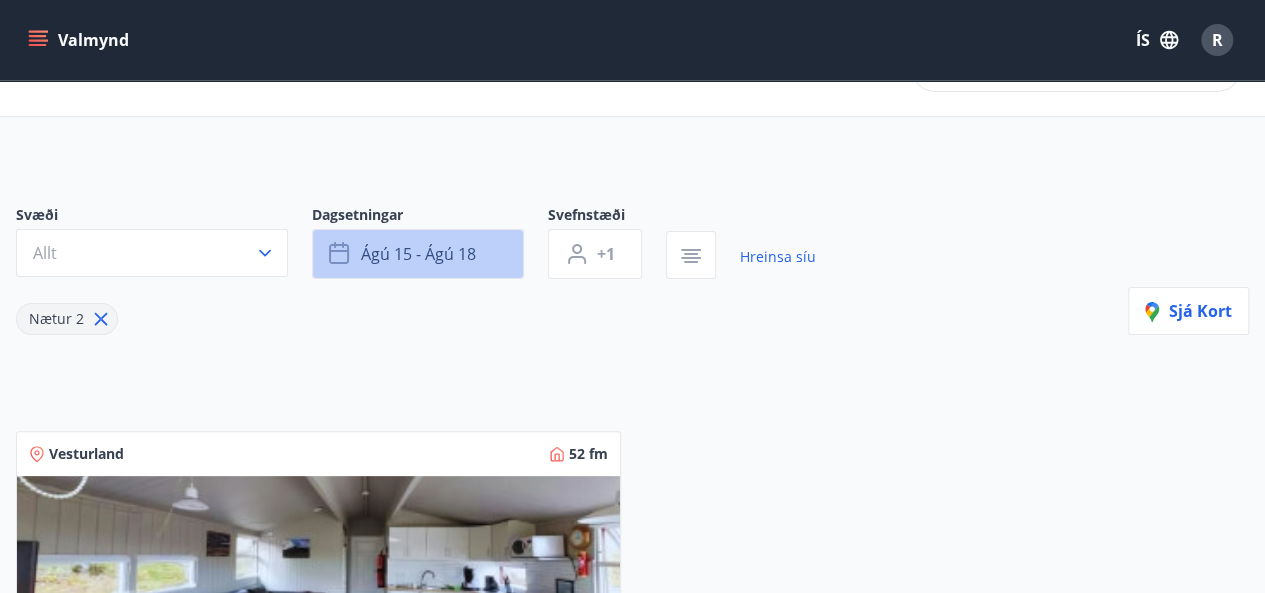 click on "ágú 15 - ágú 18" at bounding box center (418, 254) 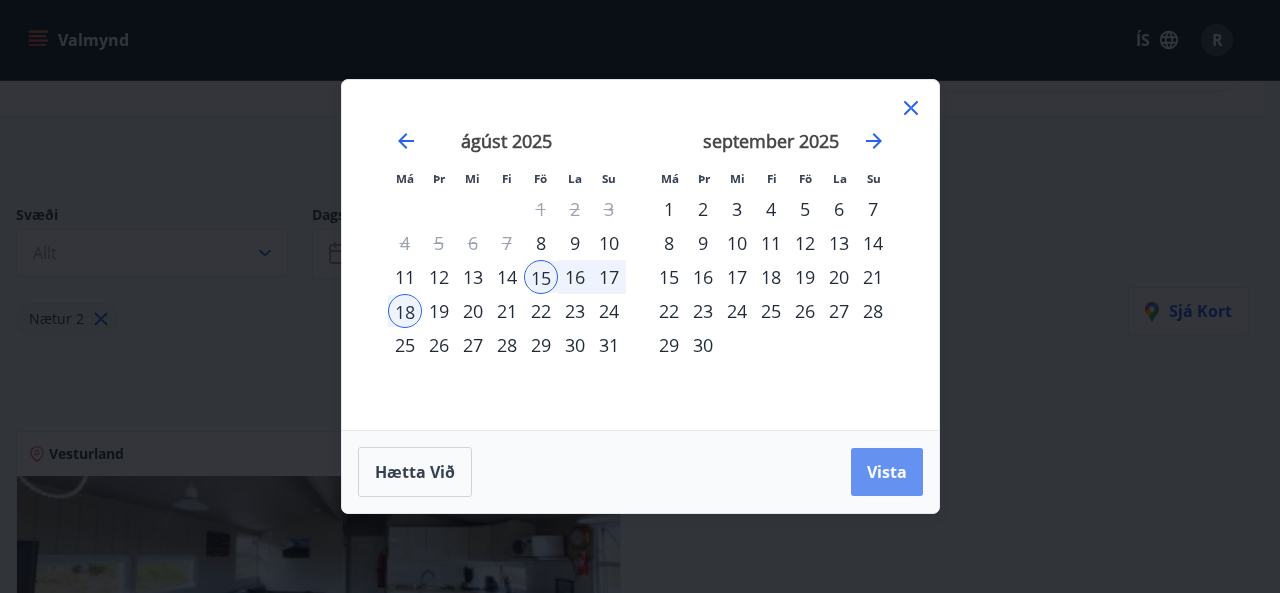 click on "Vista" at bounding box center (887, 472) 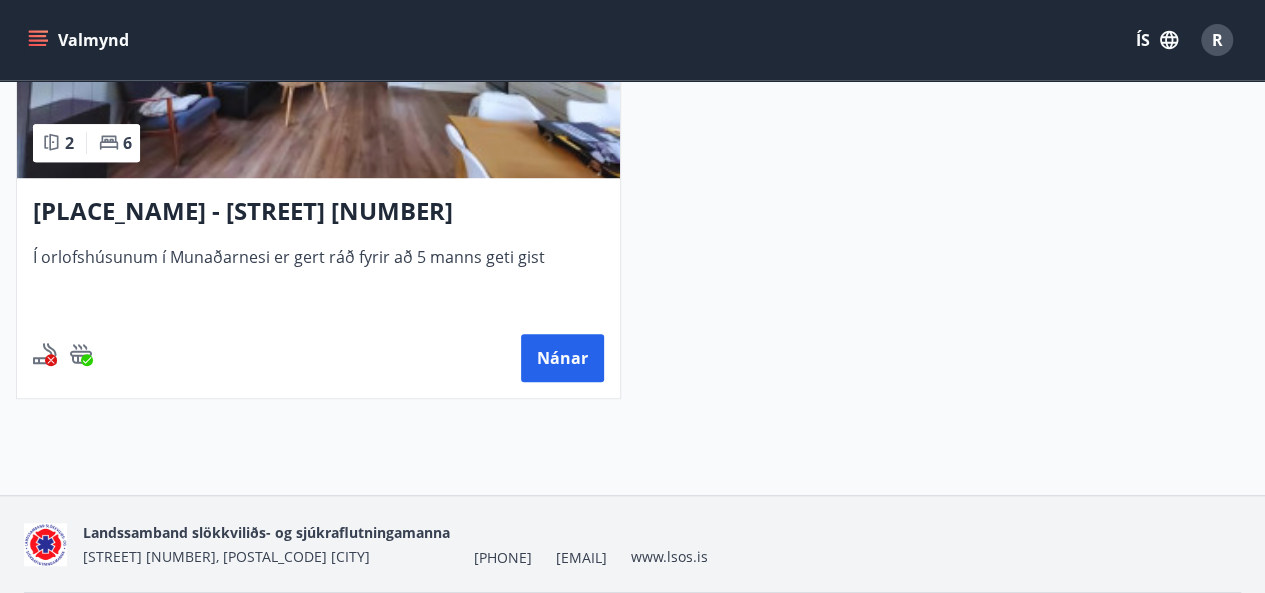 scroll, scrollTop: 609, scrollLeft: 0, axis: vertical 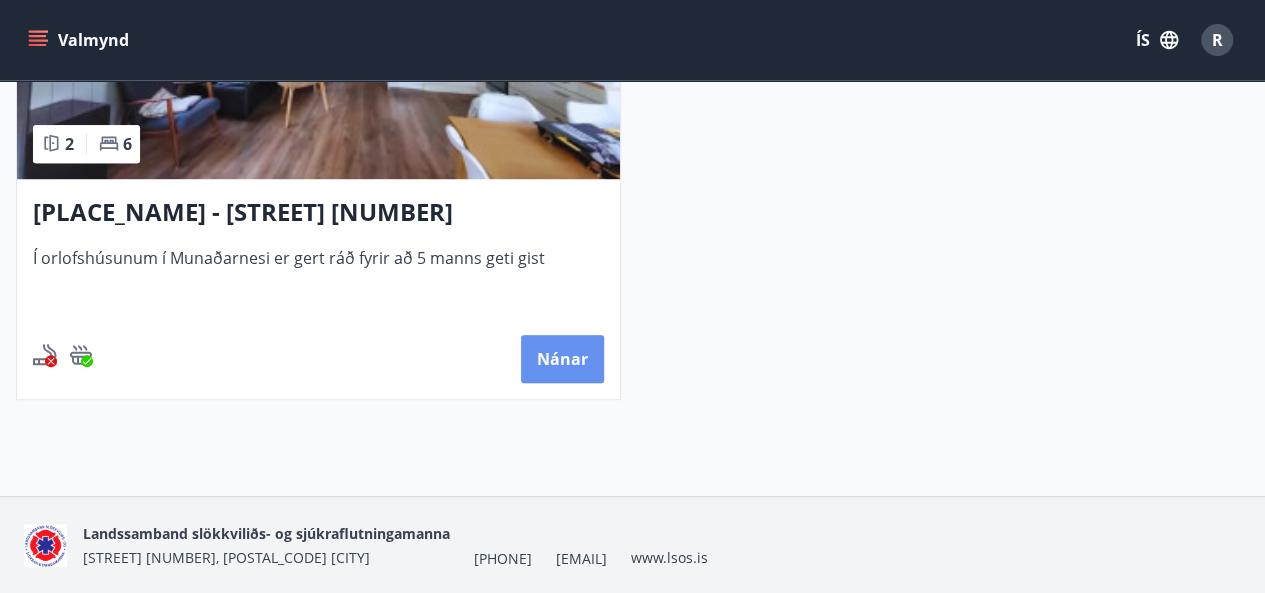 click on "Nánar" at bounding box center (562, 359) 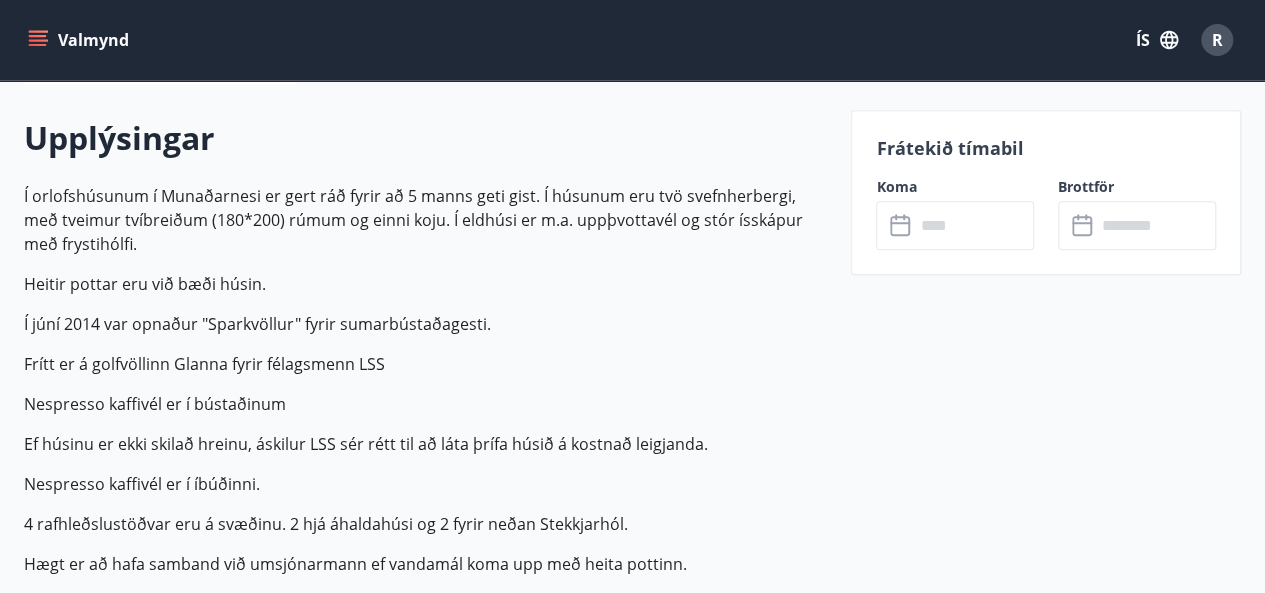 scroll, scrollTop: 552, scrollLeft: 0, axis: vertical 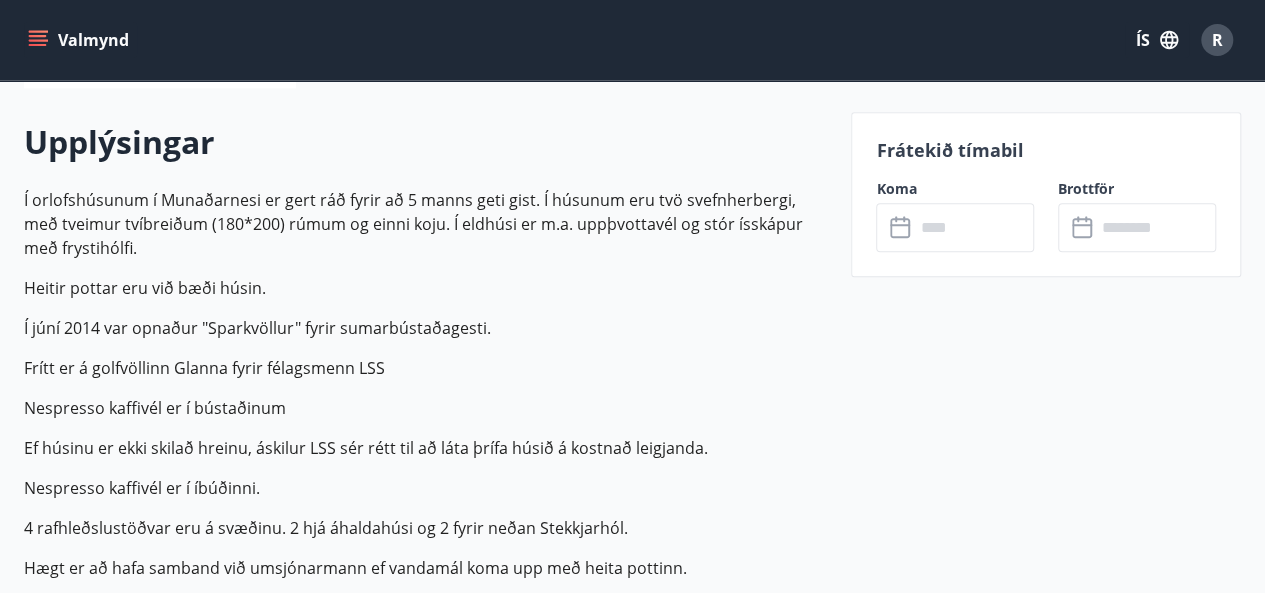click 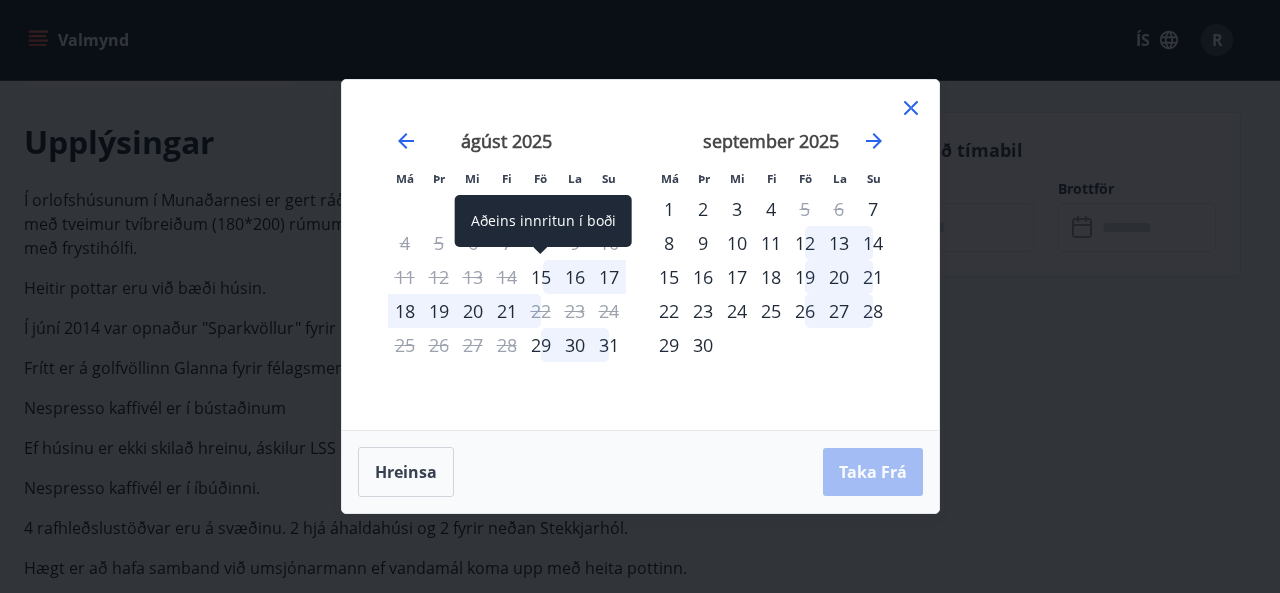 click on "15" at bounding box center [541, 277] 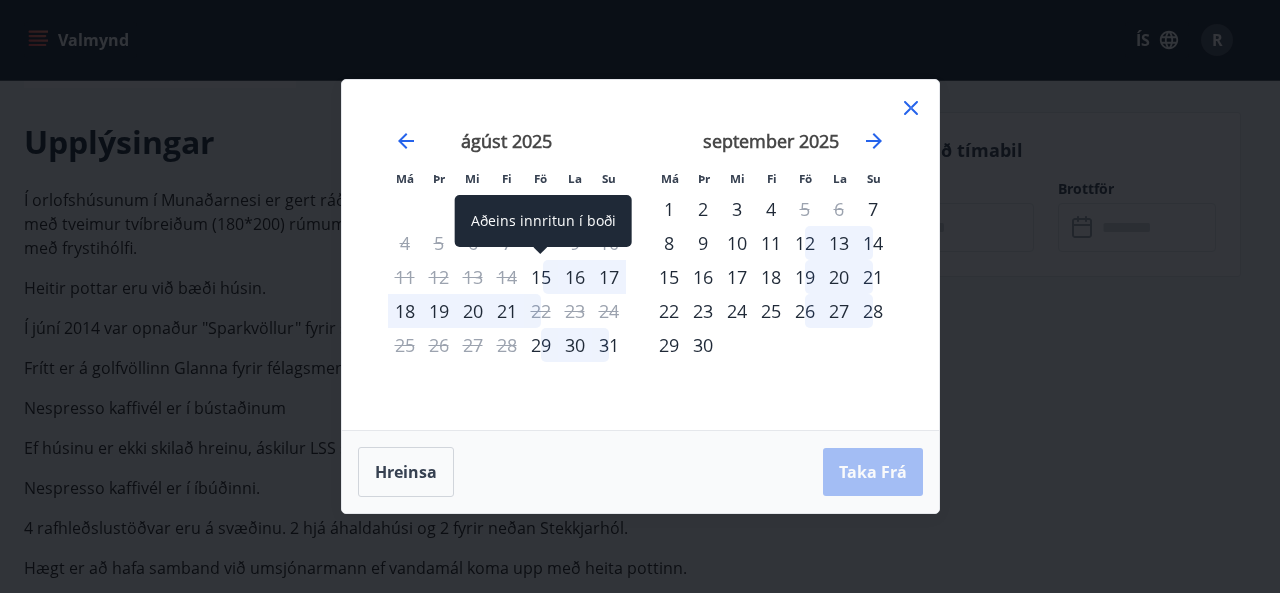 click on "15" at bounding box center [541, 277] 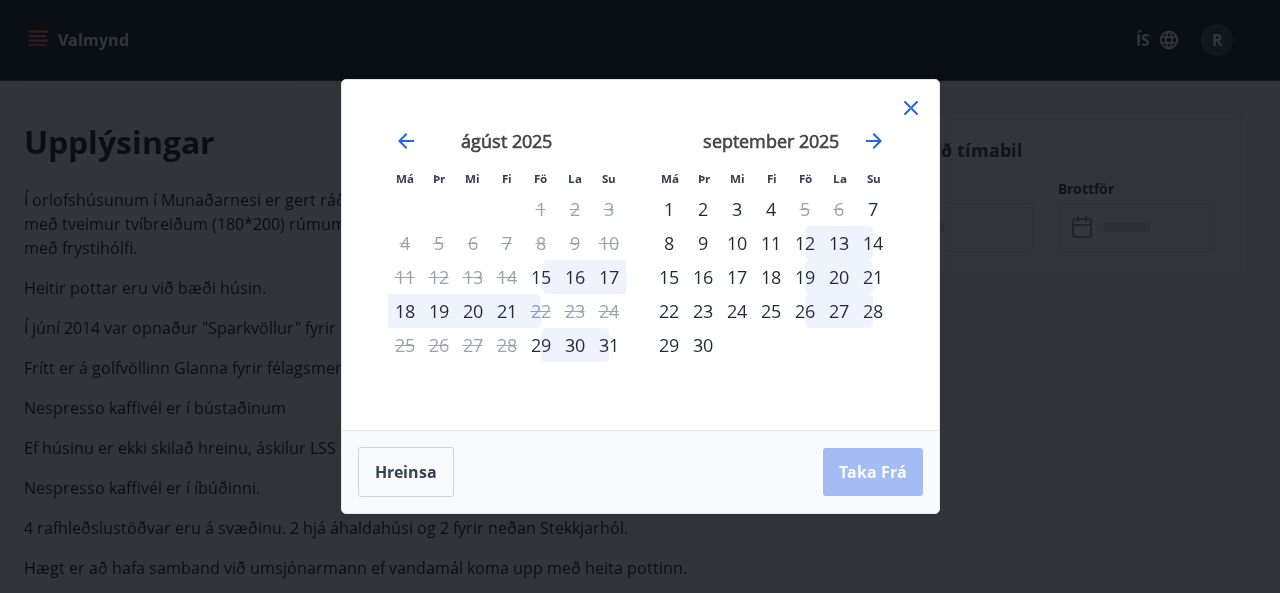 click on "16" at bounding box center (575, 277) 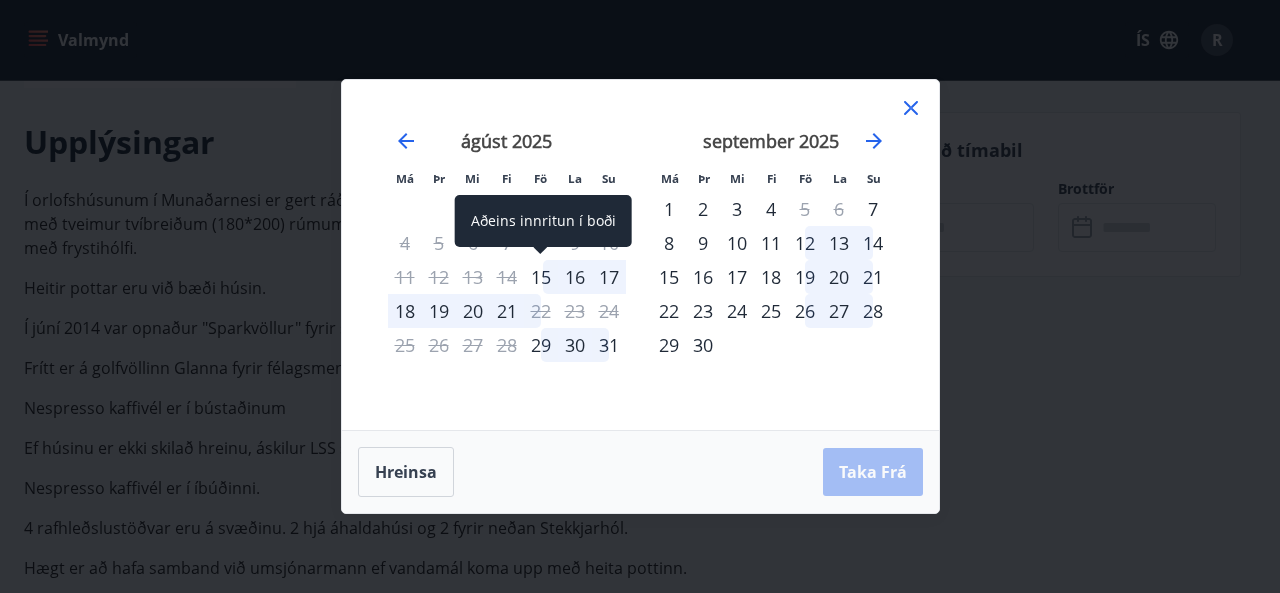 click on "15" at bounding box center [541, 277] 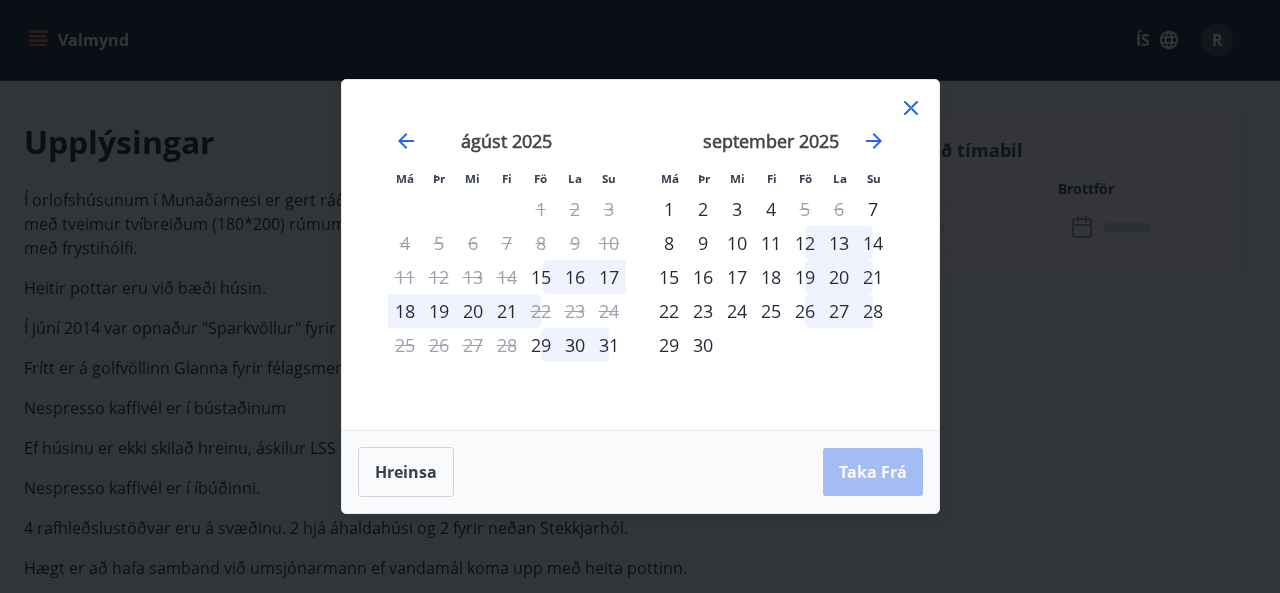 click 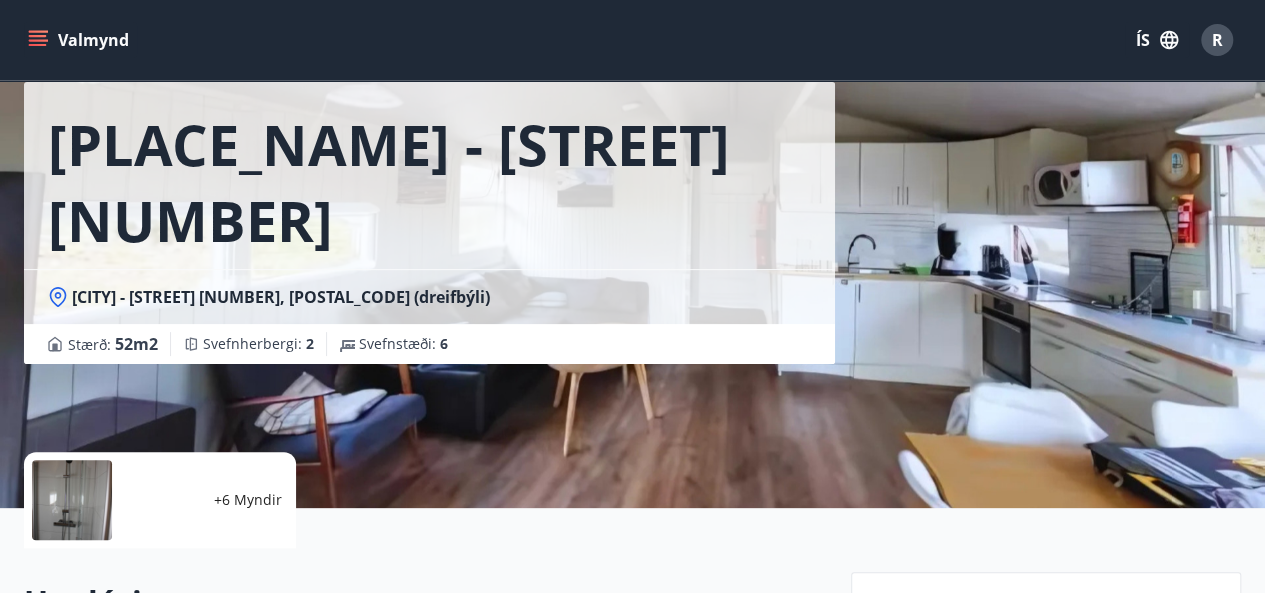 scroll, scrollTop: 0, scrollLeft: 0, axis: both 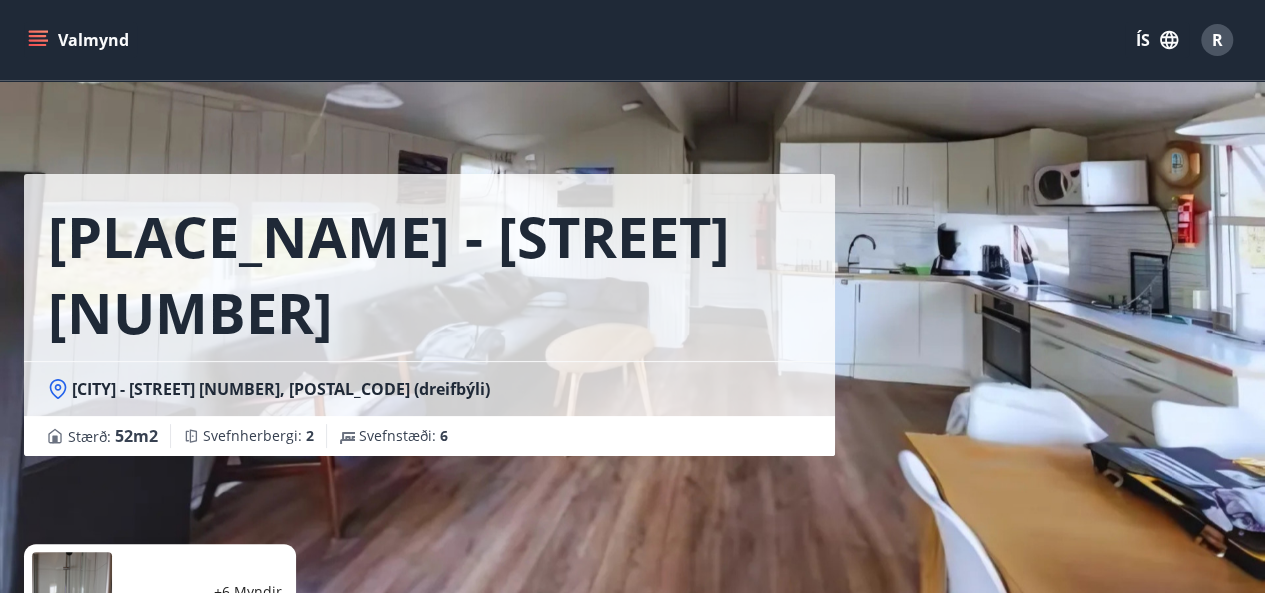 click on "Valmynd" at bounding box center [80, 40] 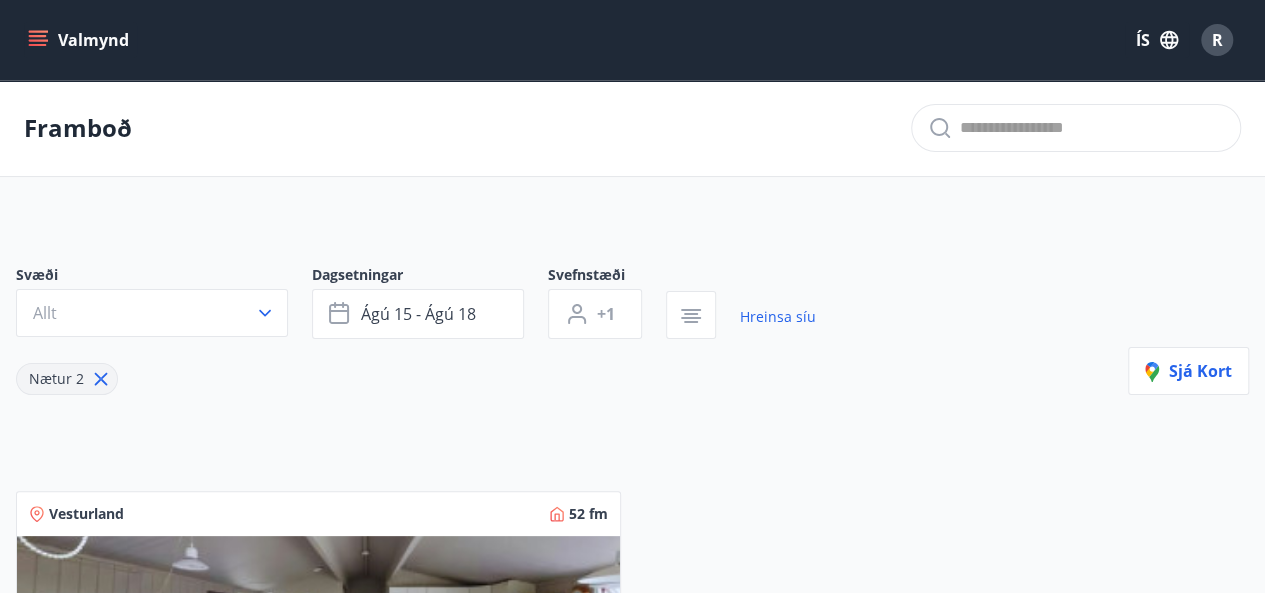 click 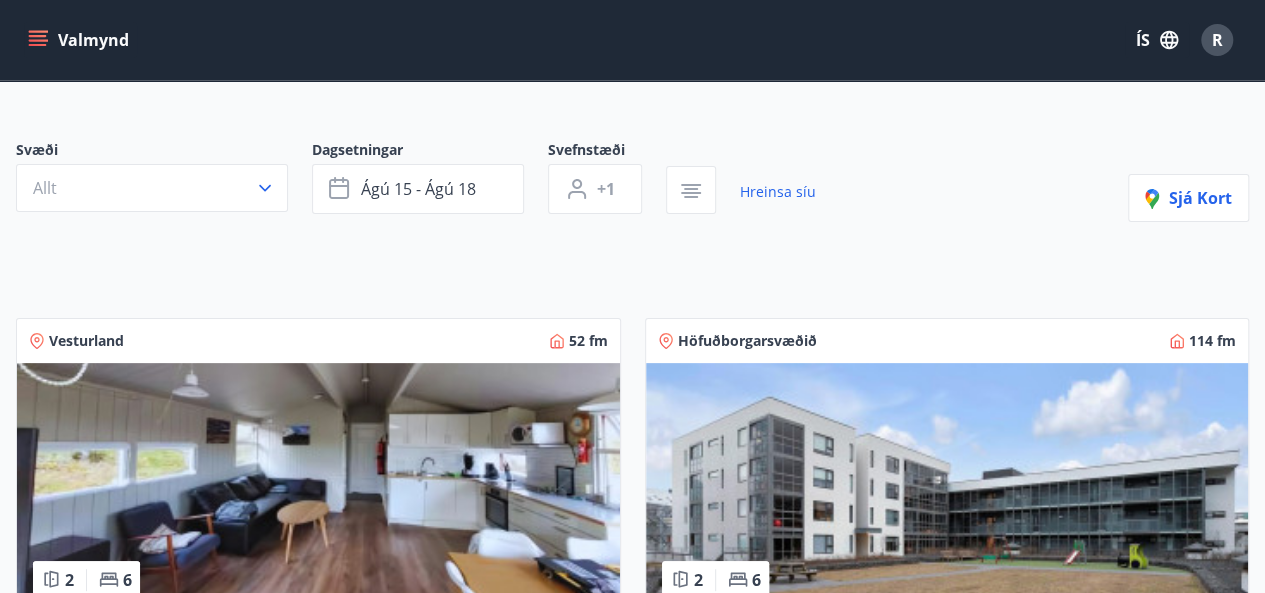 scroll, scrollTop: 0, scrollLeft: 0, axis: both 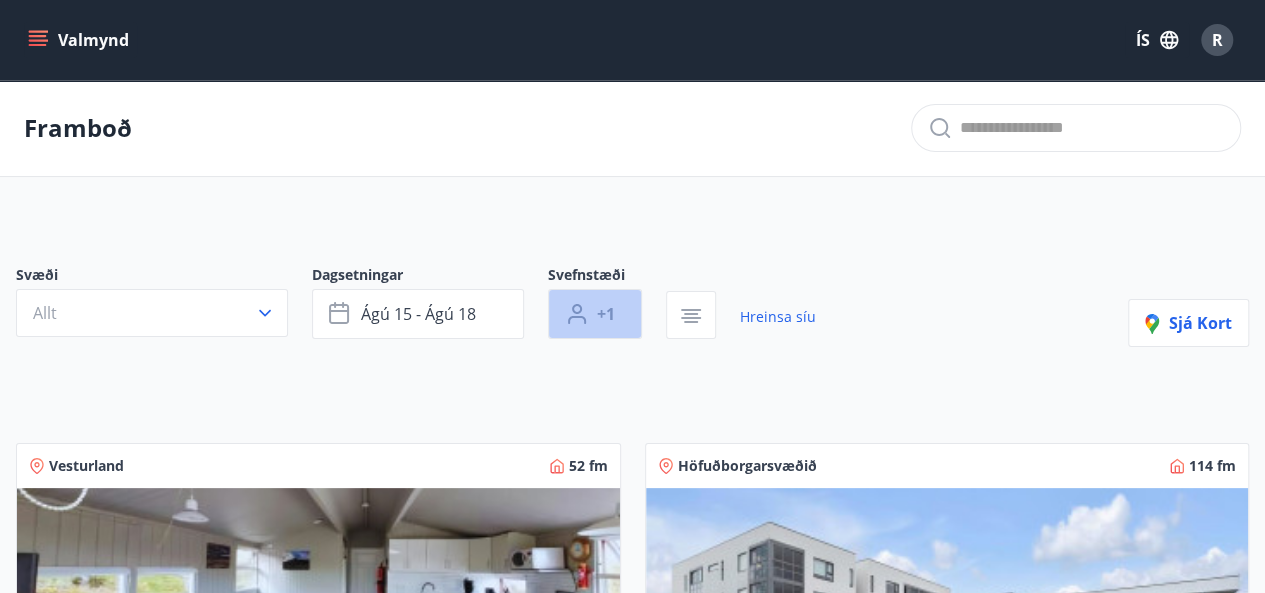 click on "+1" at bounding box center (606, 314) 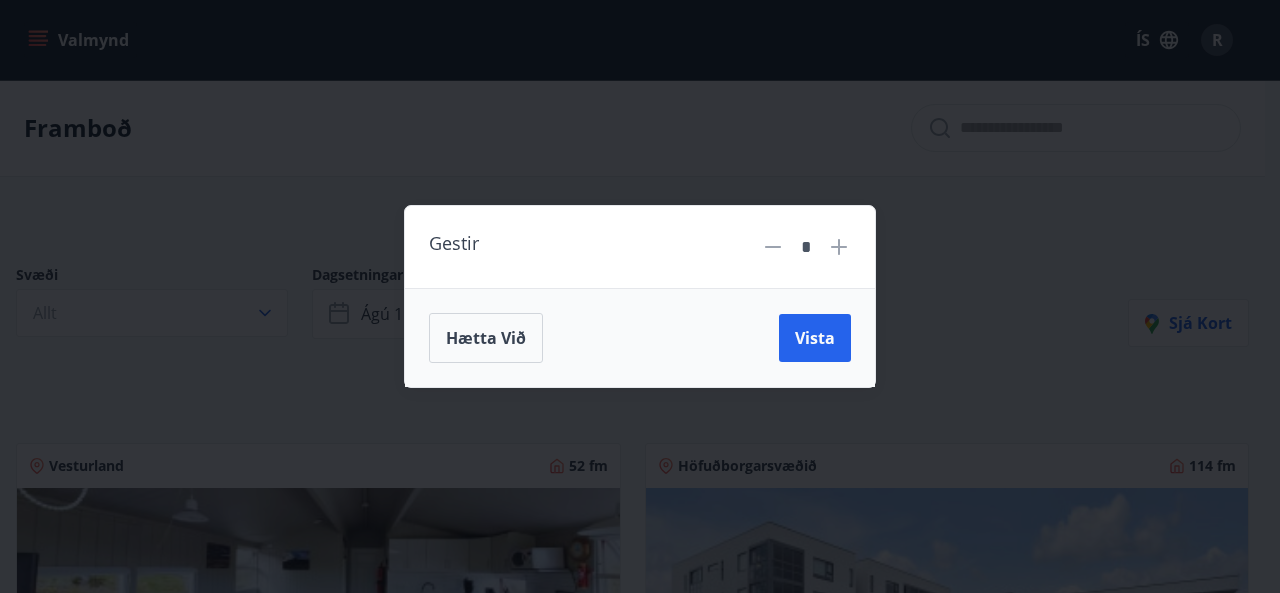 click on "Hætta við" at bounding box center [486, 338] 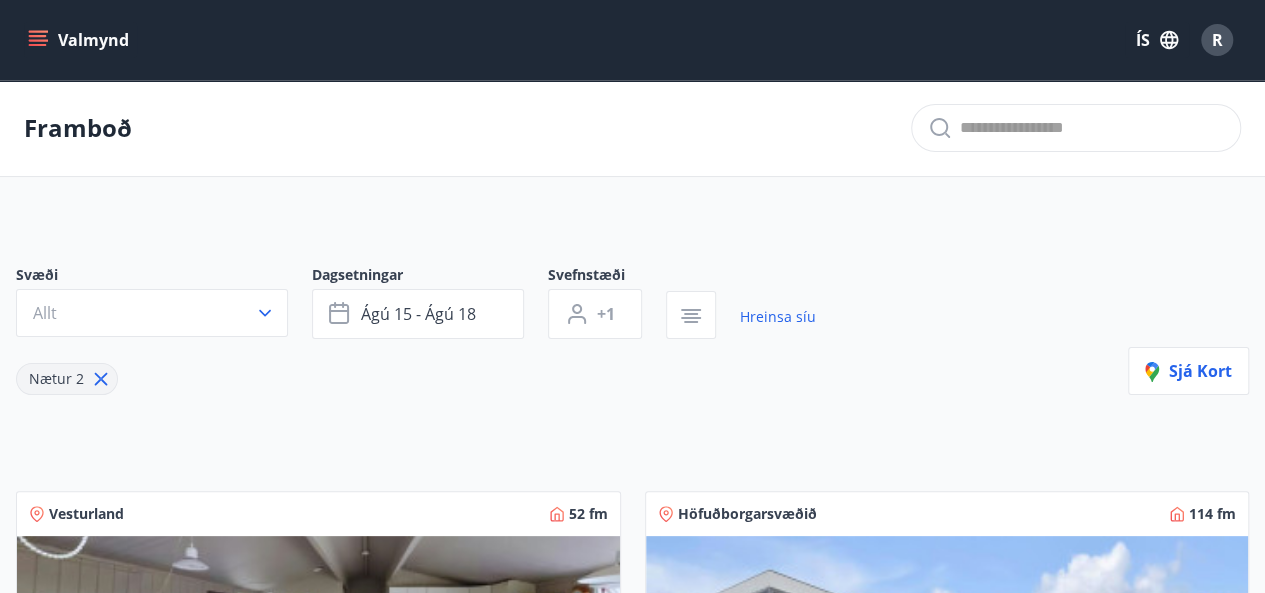 scroll, scrollTop: 657, scrollLeft: 0, axis: vertical 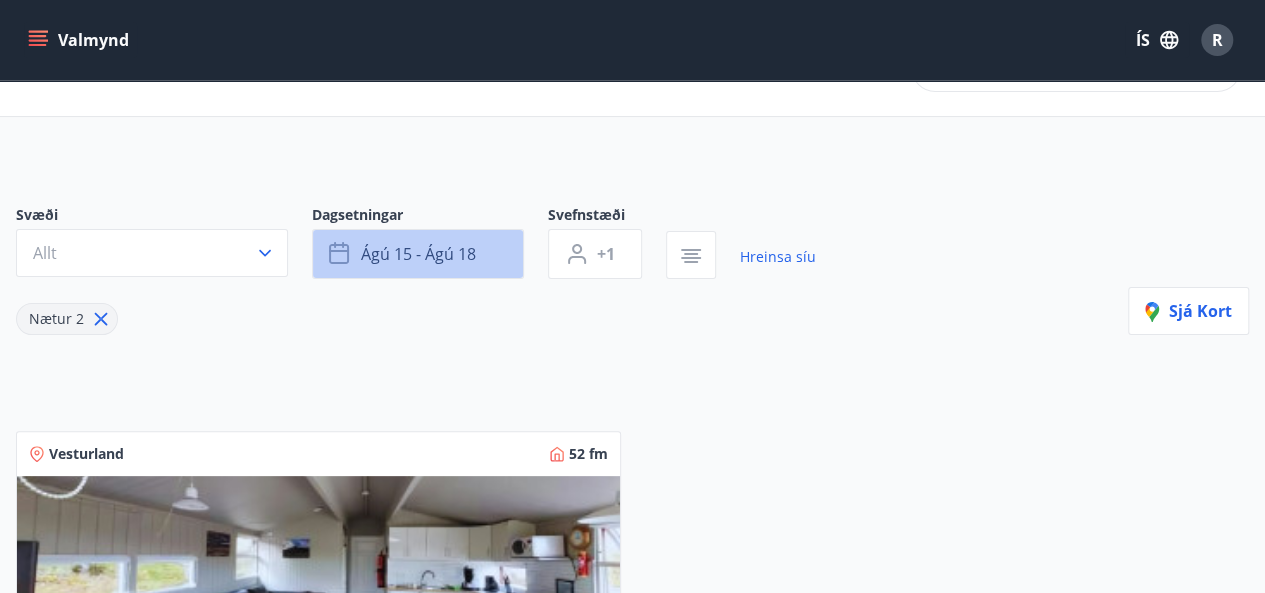 click on "ágú 15 - ágú 18" at bounding box center [418, 254] 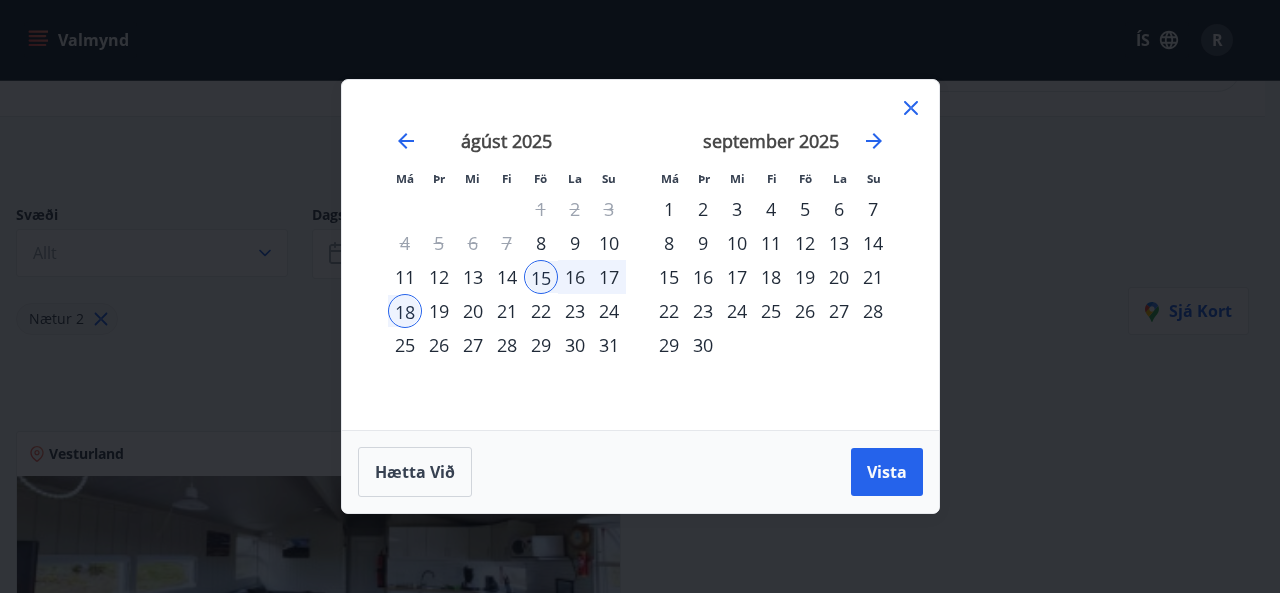 click on "5" at bounding box center [439, 243] 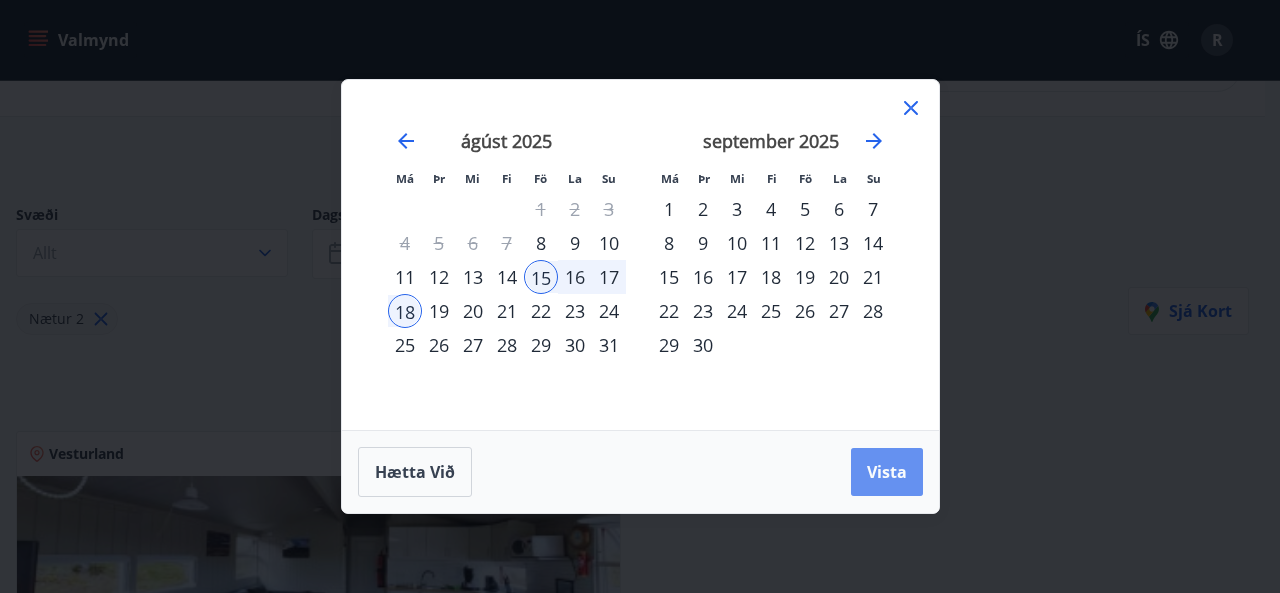 click on "Vista" at bounding box center (887, 472) 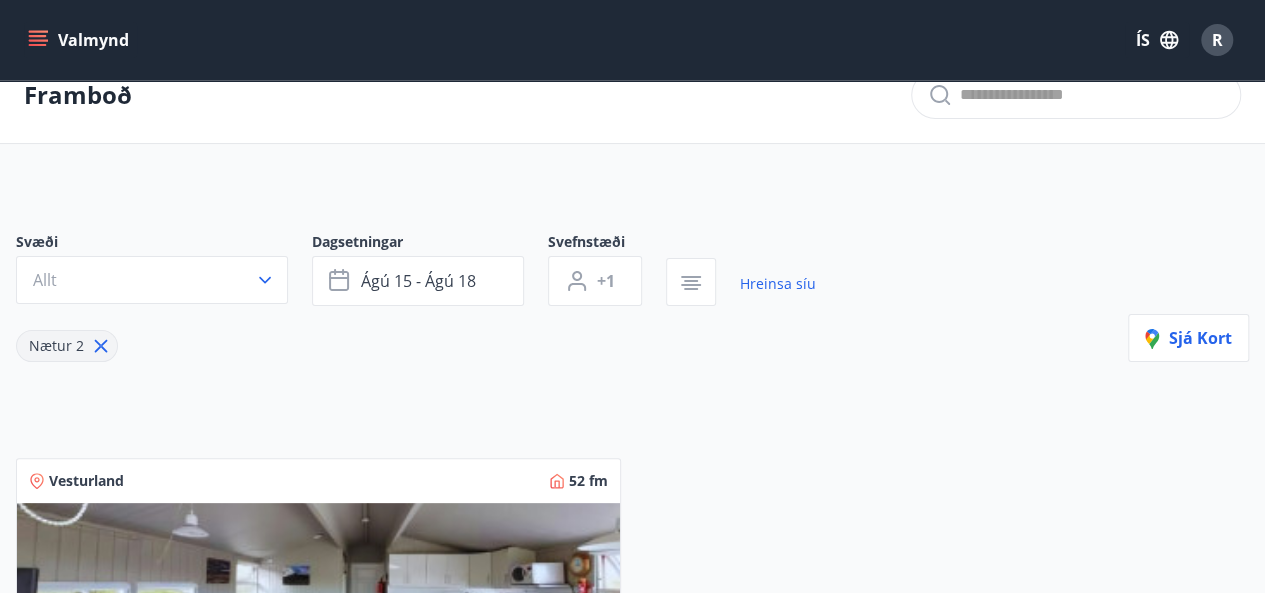 scroll, scrollTop: 0, scrollLeft: 0, axis: both 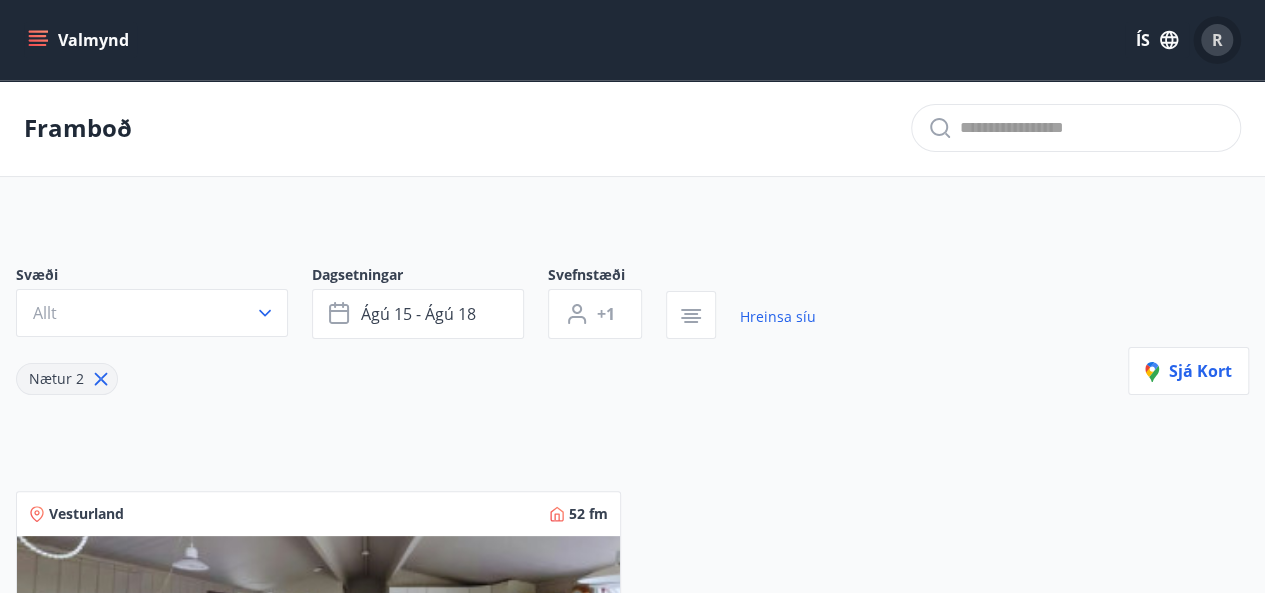 click on "R" at bounding box center (1217, 40) 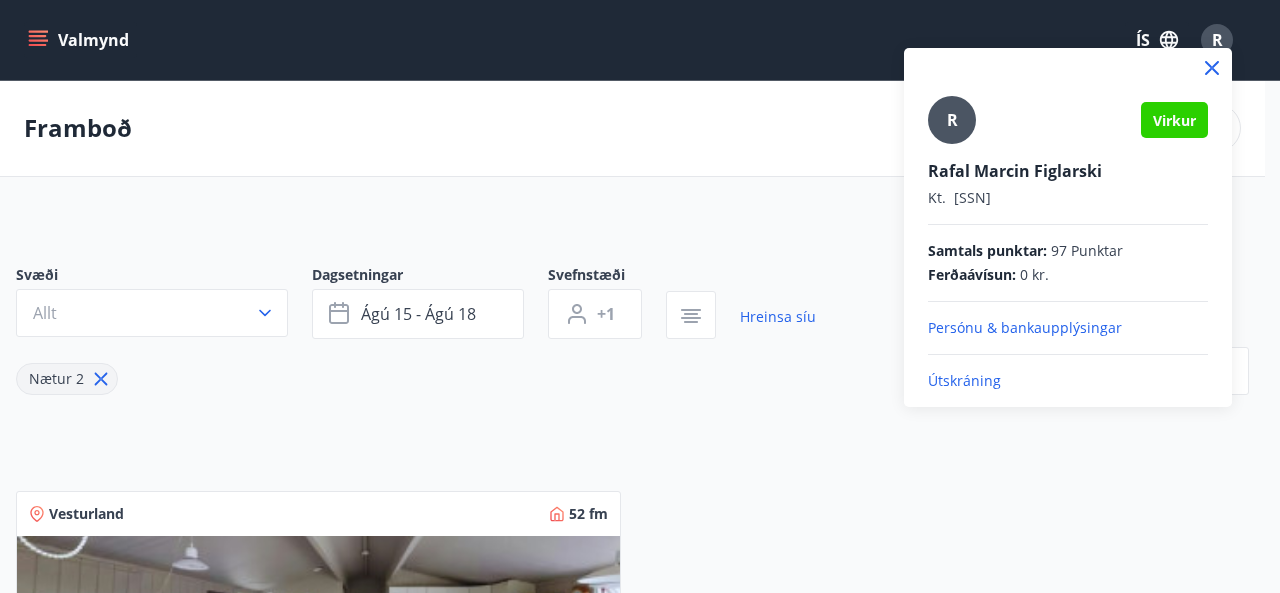 click at bounding box center [640, 296] 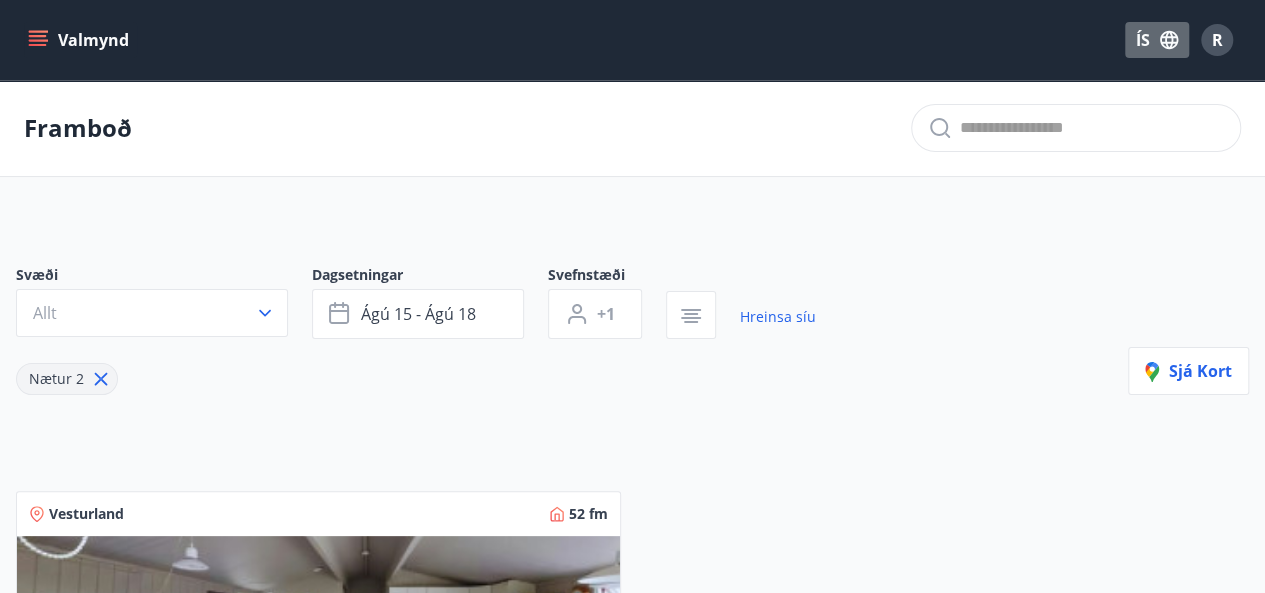click 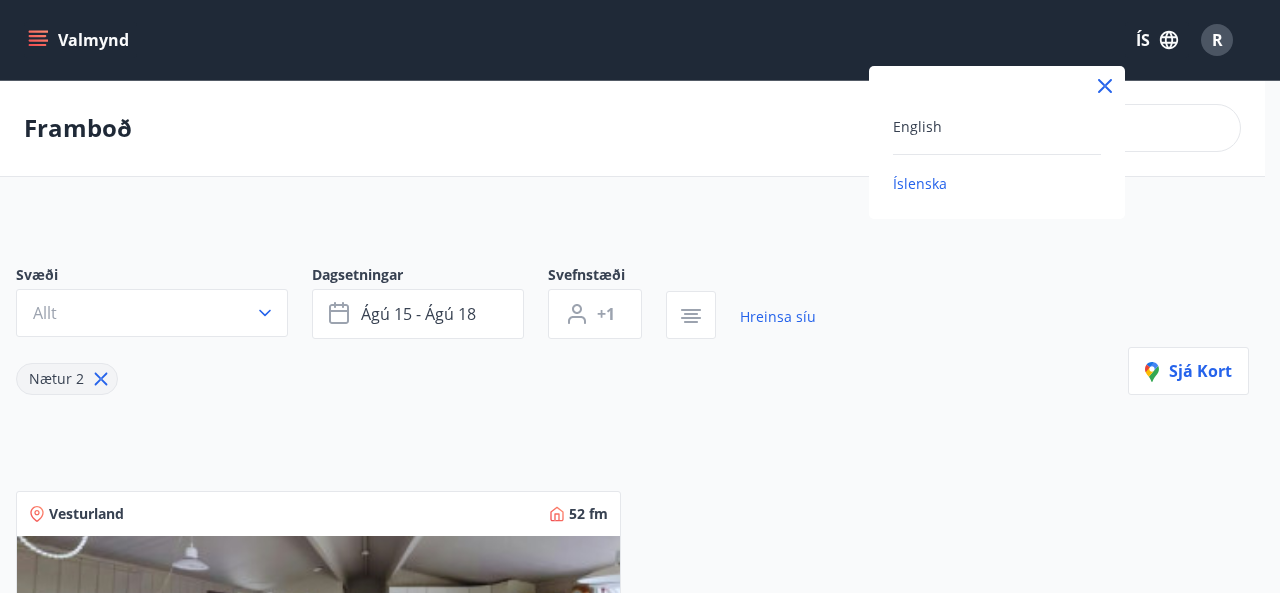 click at bounding box center (997, 86) 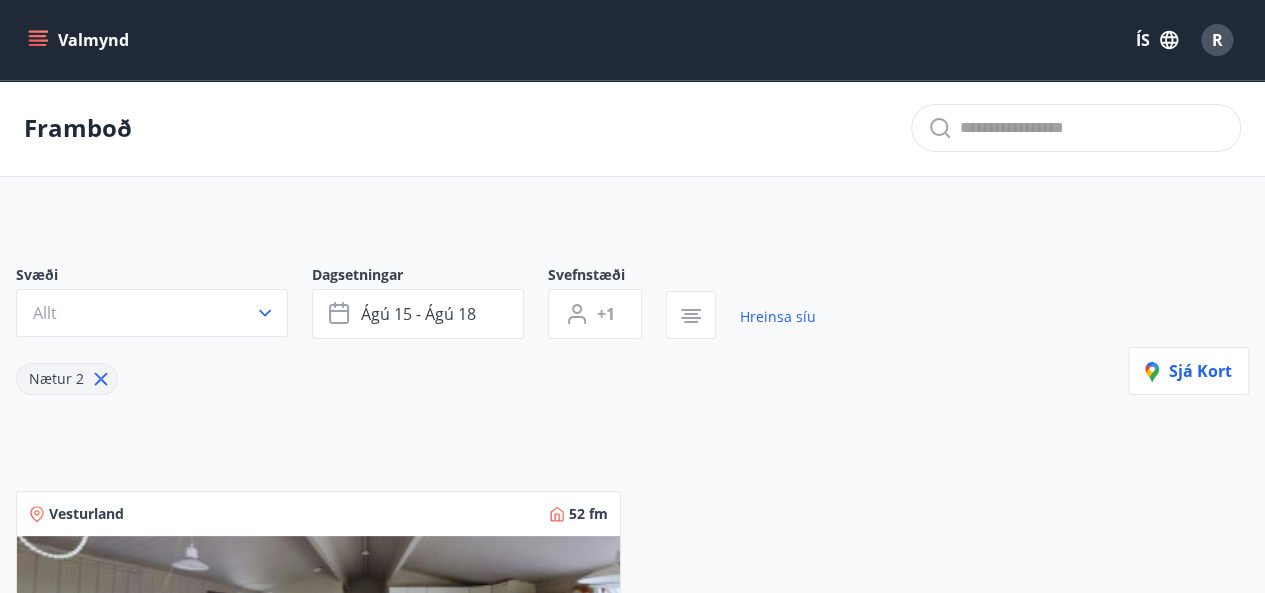 click on "Nætur 2" at bounding box center [56, 378] 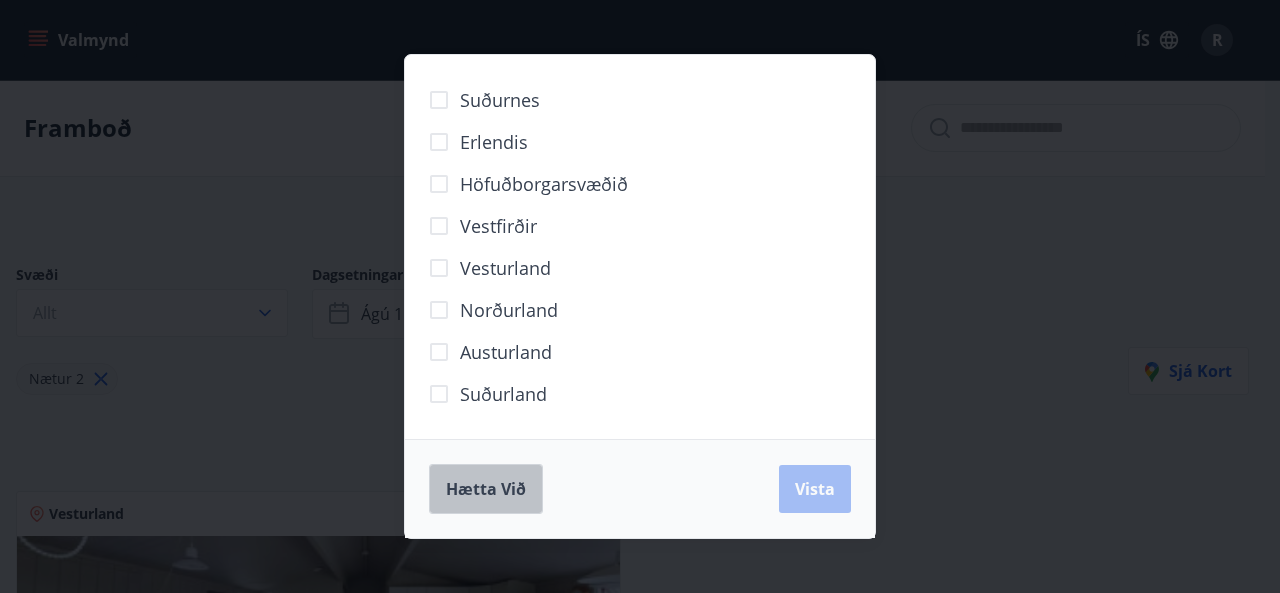 click on "Hætta við" at bounding box center [486, 489] 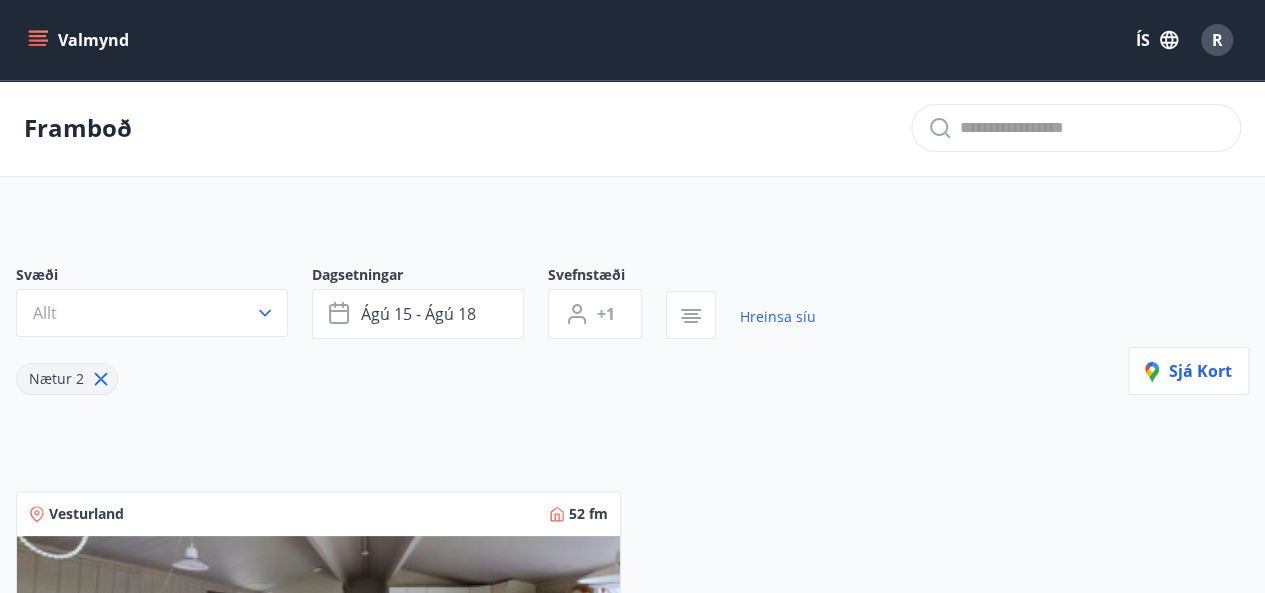 click on "Hreinsa síu" at bounding box center (778, 317) 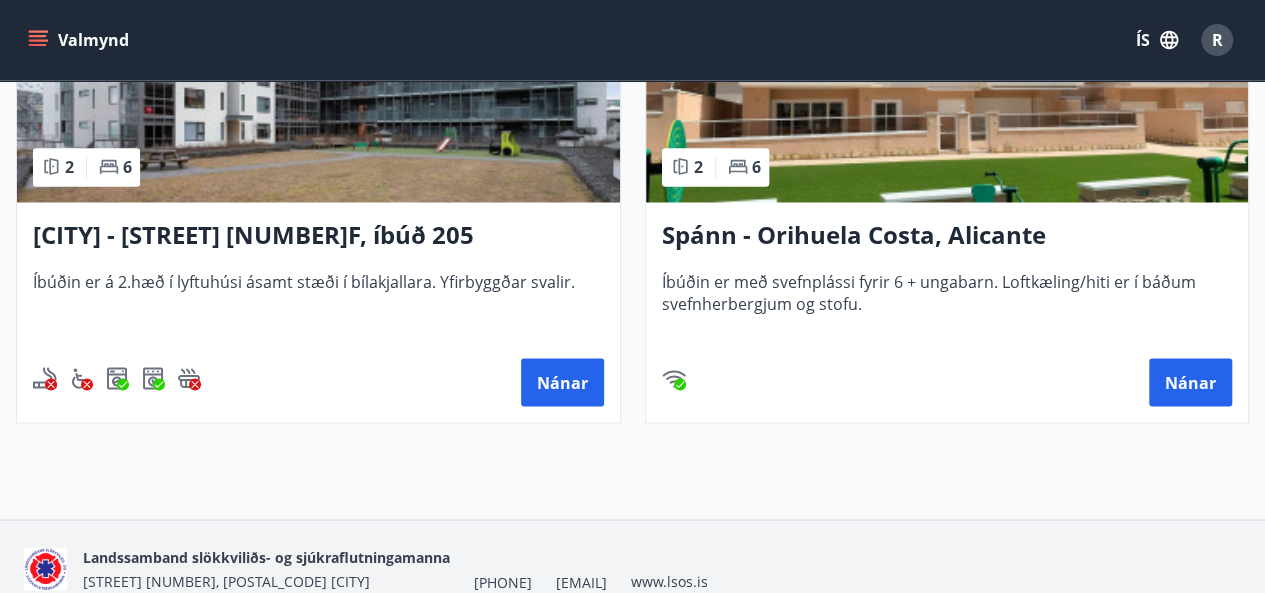 scroll, scrollTop: 1596, scrollLeft: 0, axis: vertical 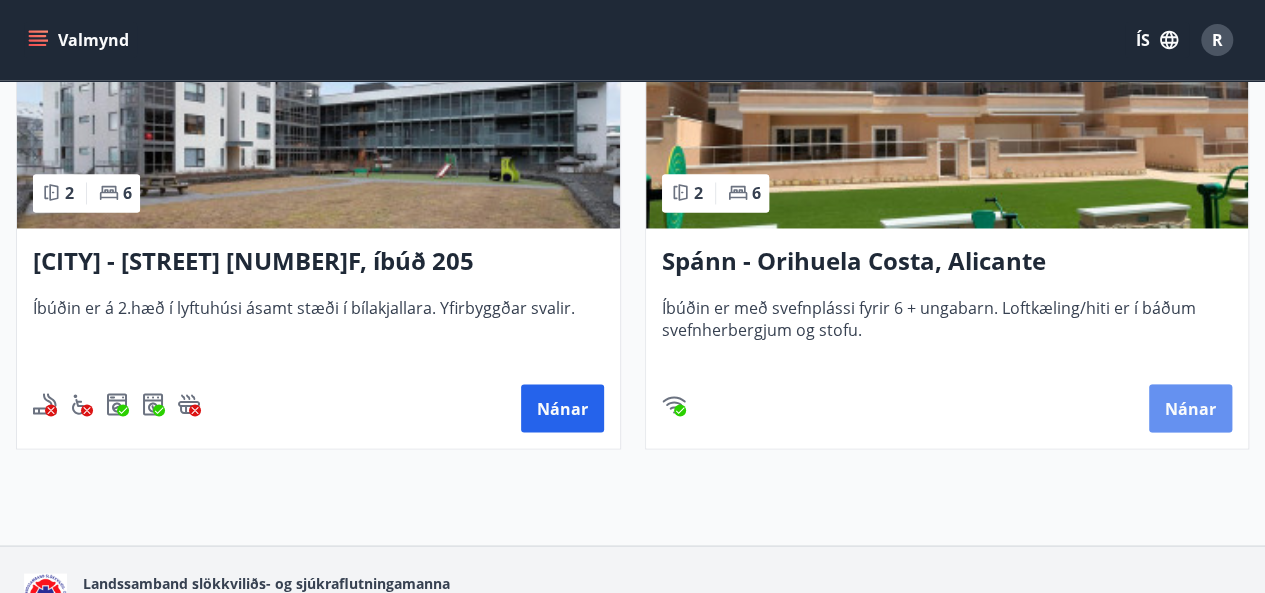click on "Nánar" at bounding box center [1190, 408] 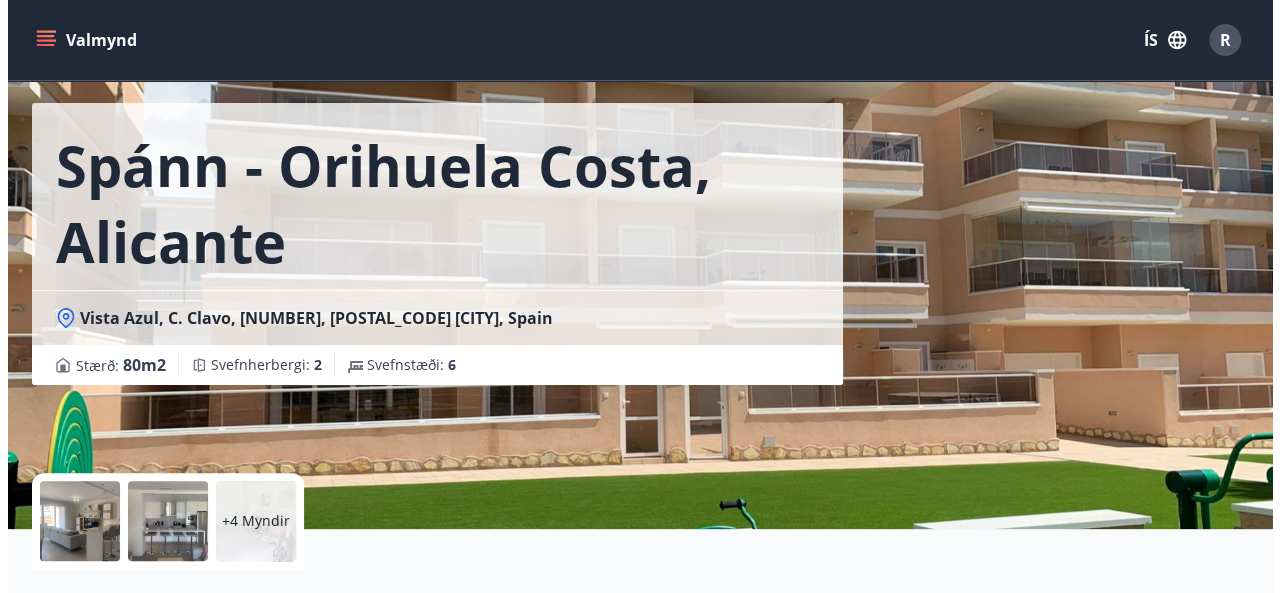 scroll, scrollTop: 70, scrollLeft: 0, axis: vertical 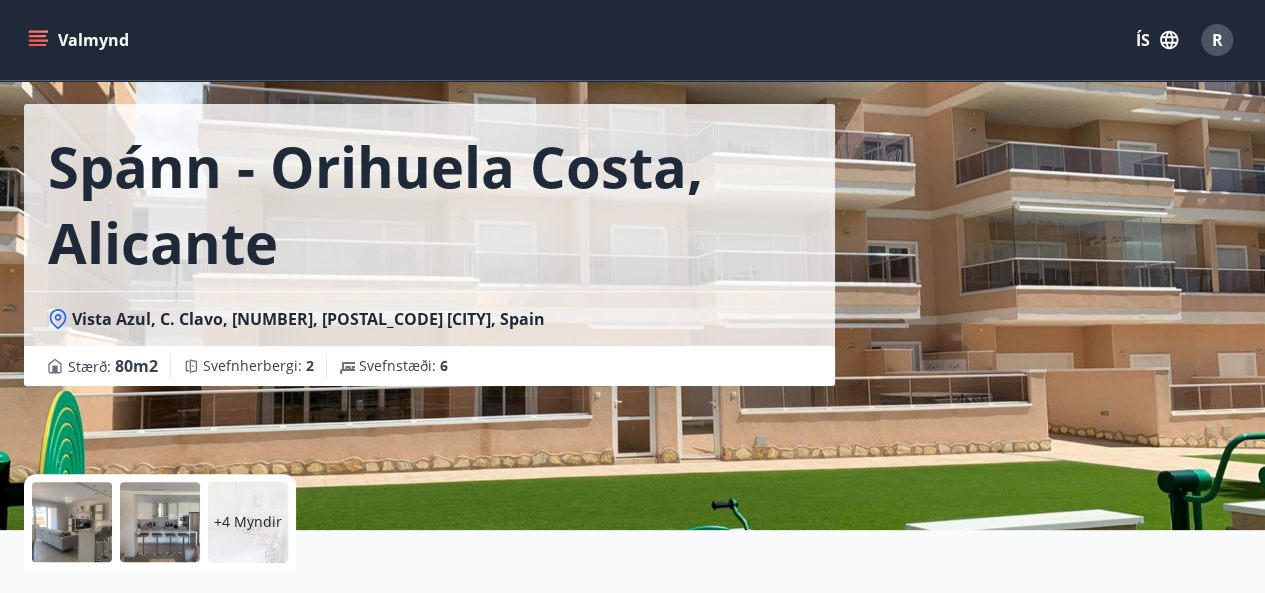 click at bounding box center (72, 522) 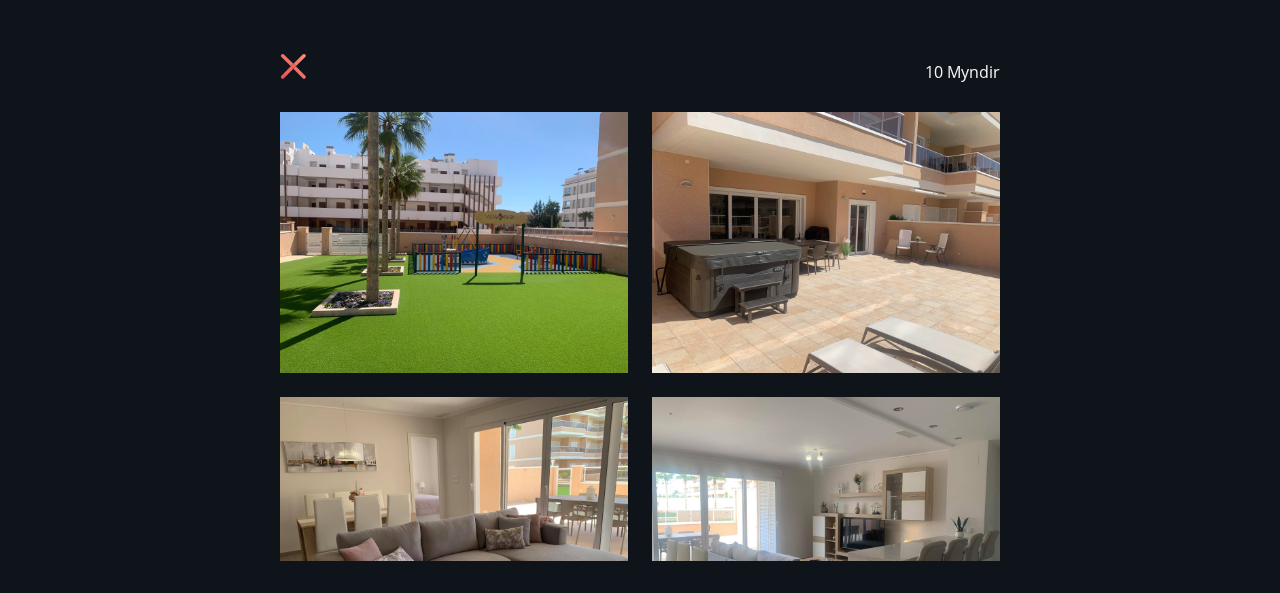 click at bounding box center (454, 242) 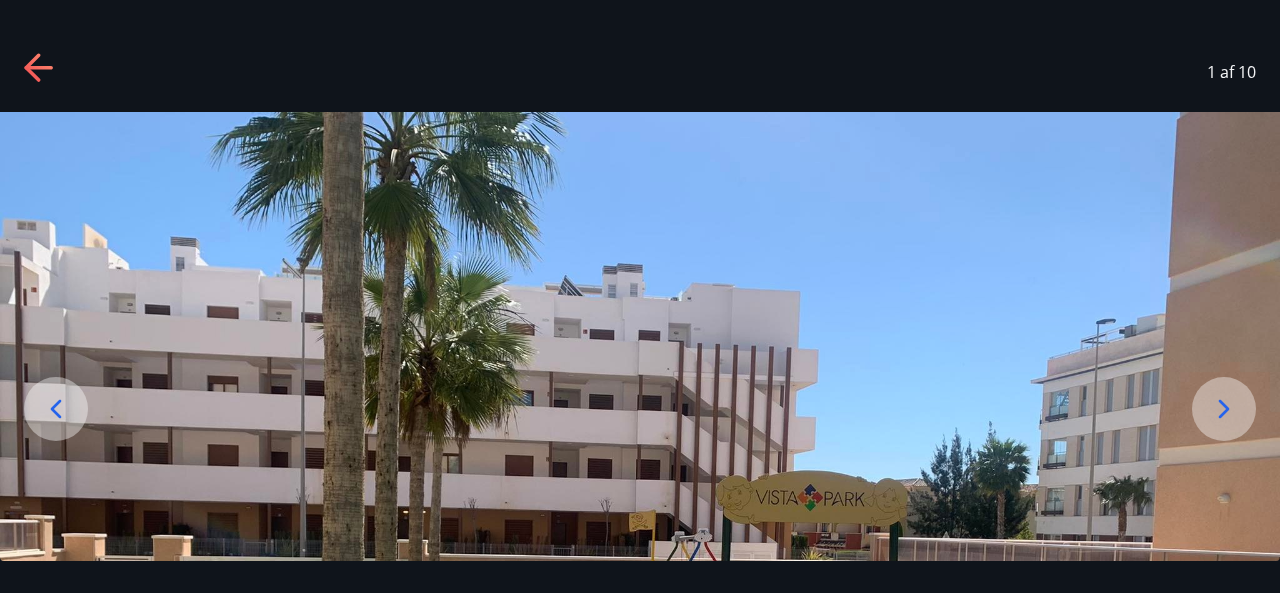 click 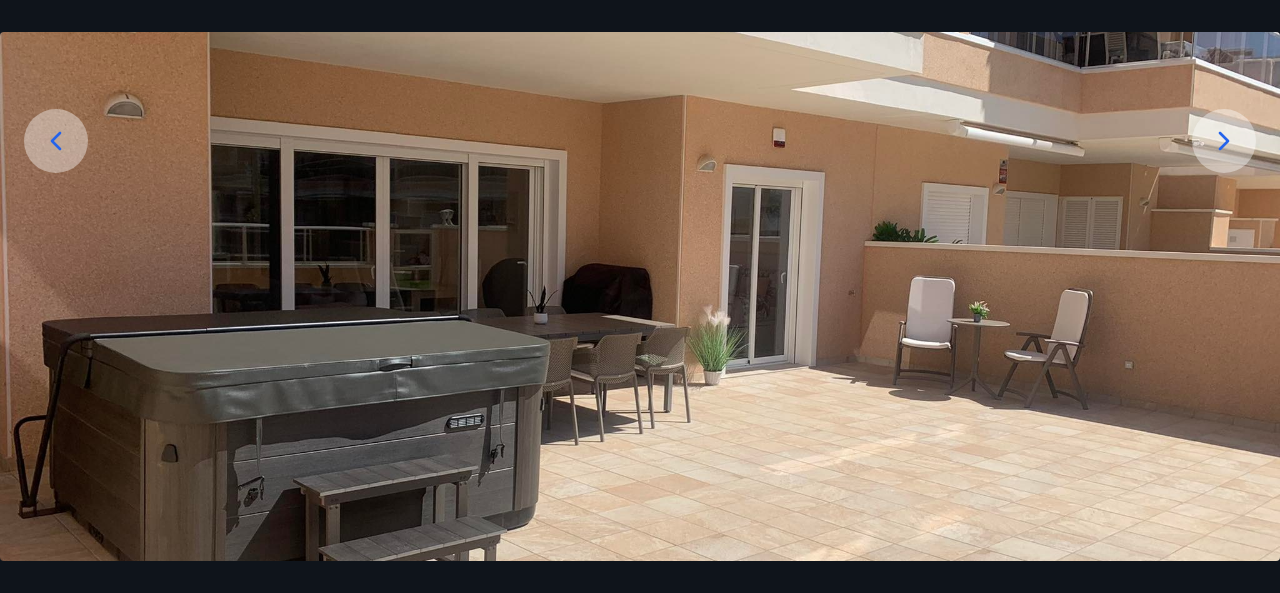 scroll, scrollTop: 264, scrollLeft: 0, axis: vertical 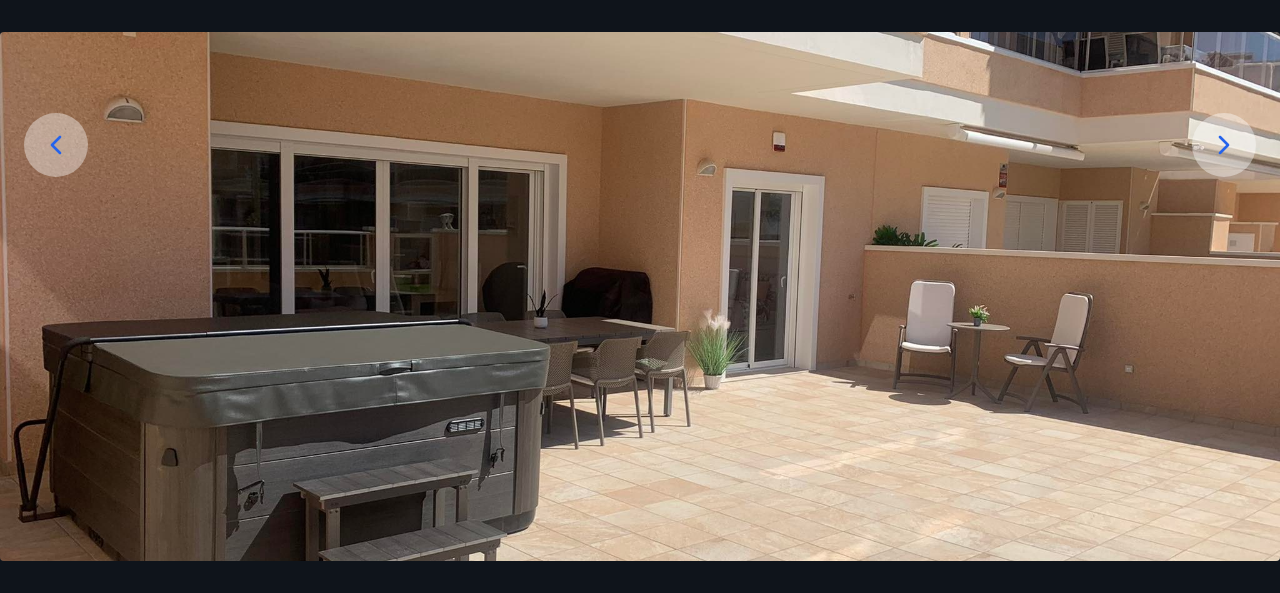 click 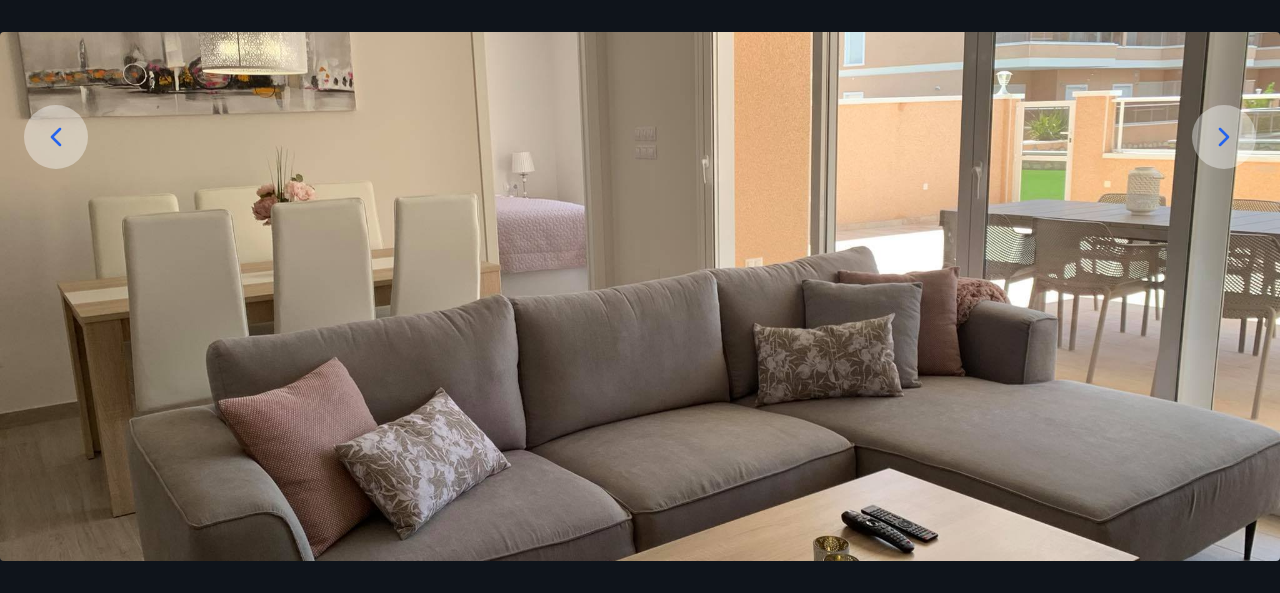 scroll, scrollTop: 270, scrollLeft: 0, axis: vertical 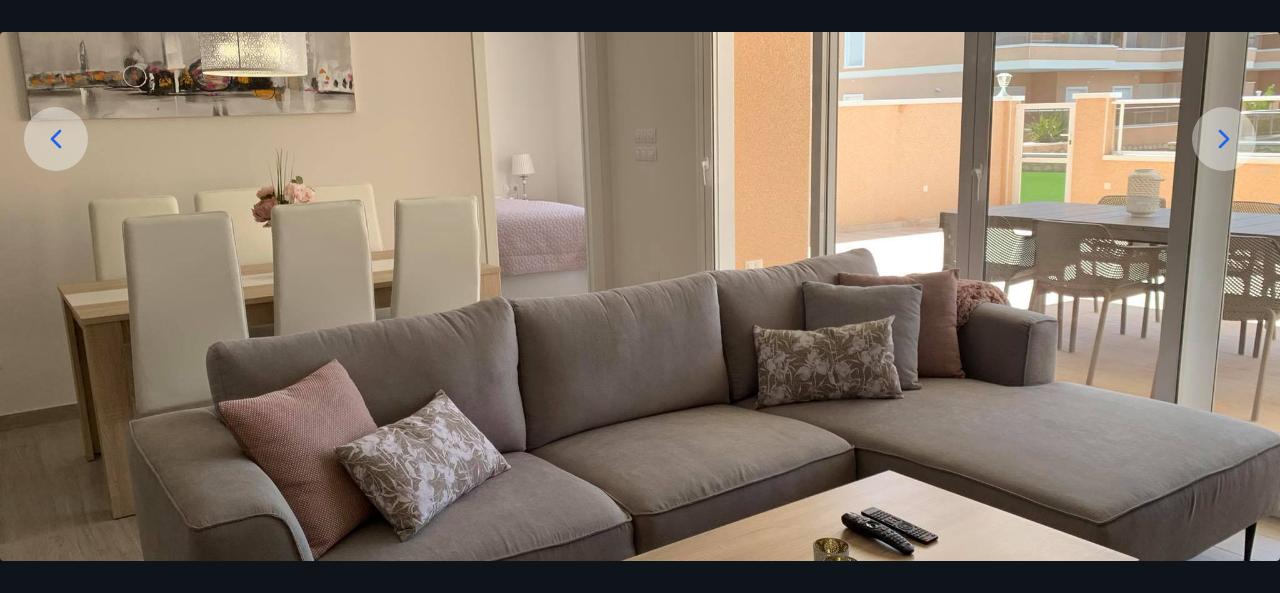 click 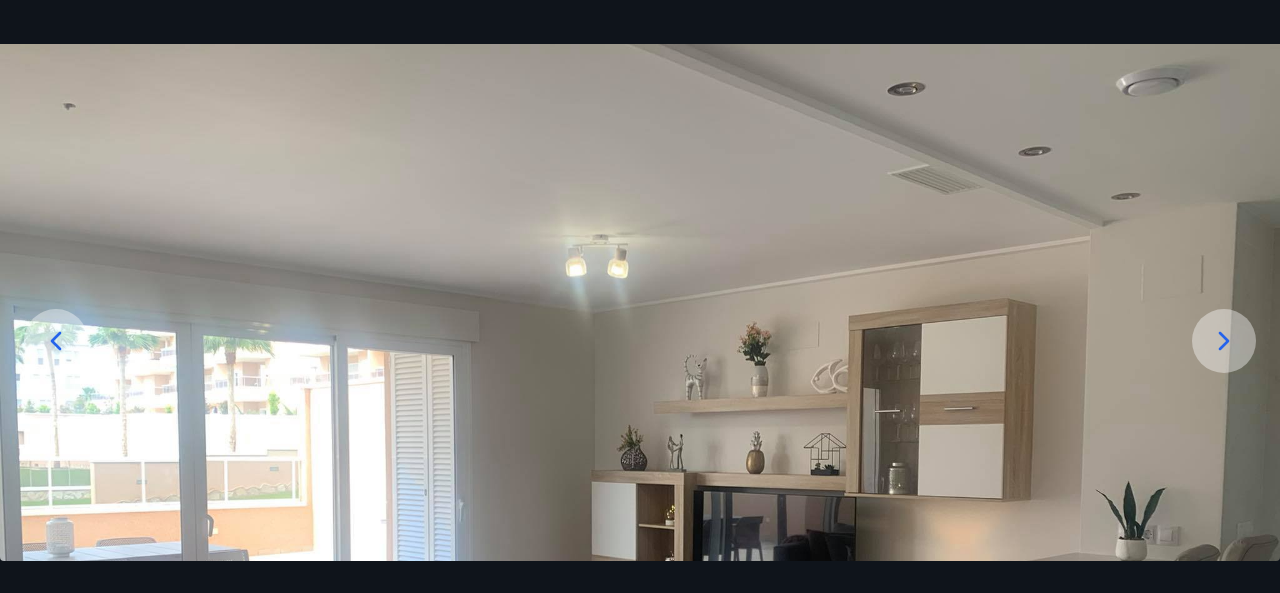 scroll, scrollTop: 0, scrollLeft: 0, axis: both 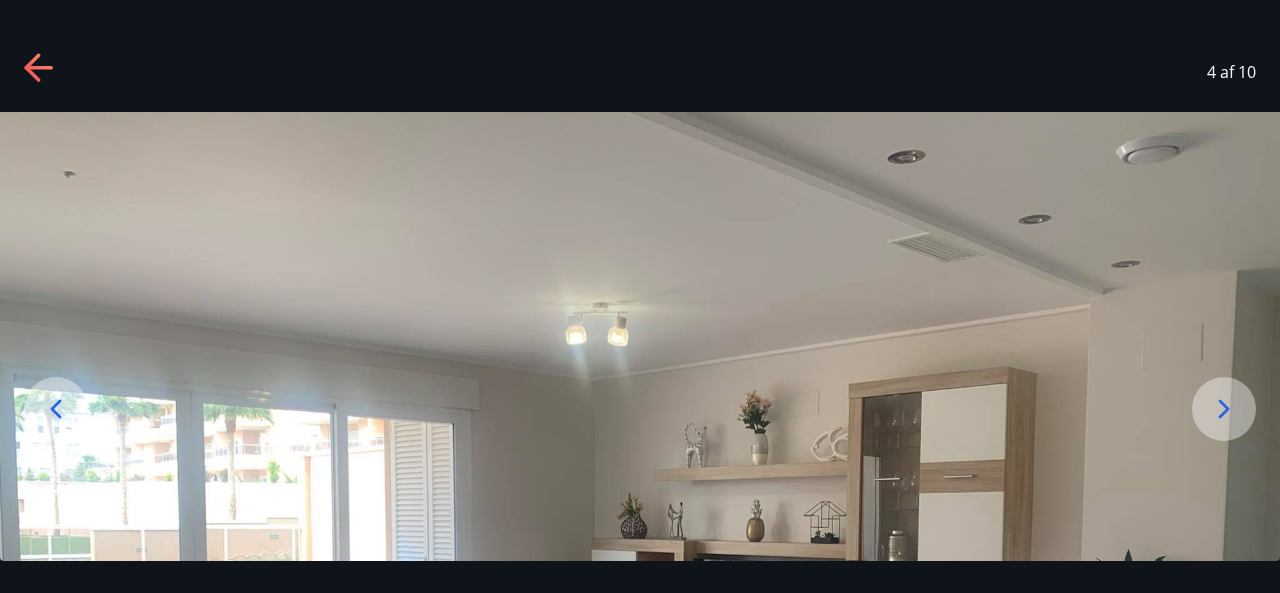 click 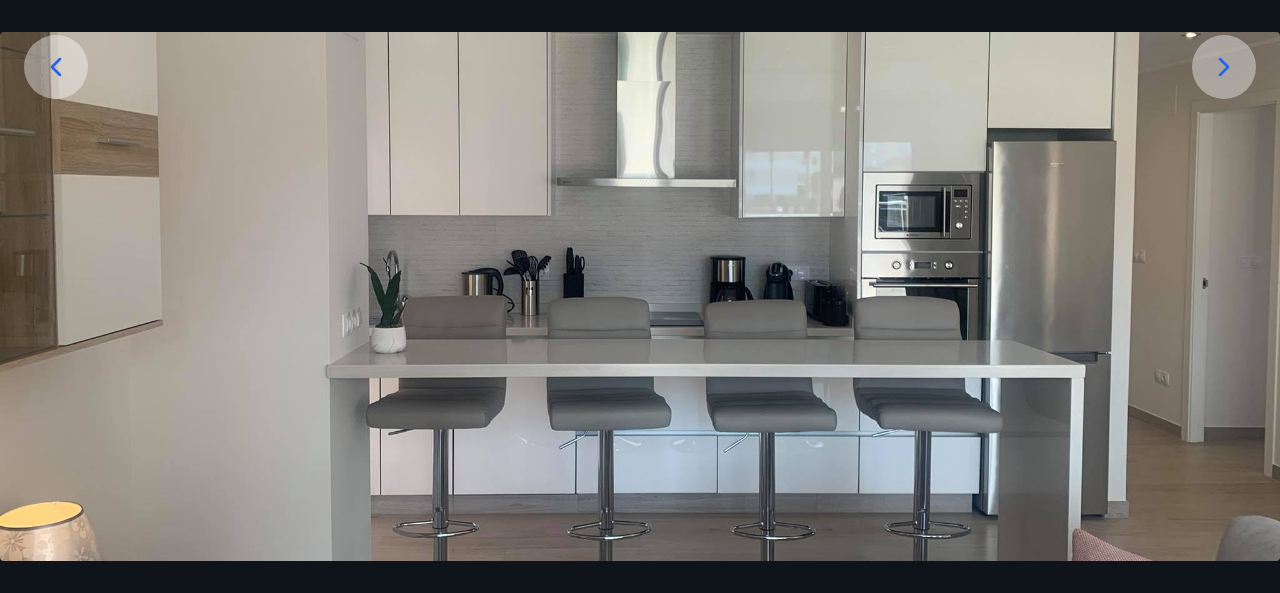 scroll, scrollTop: 236, scrollLeft: 0, axis: vertical 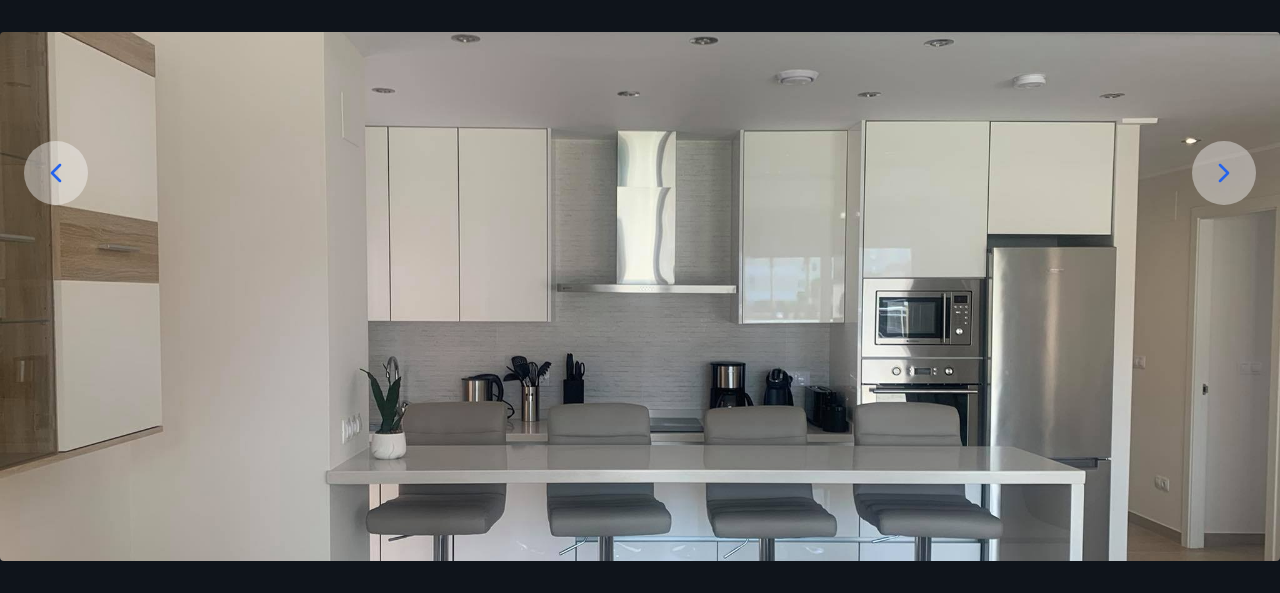 click 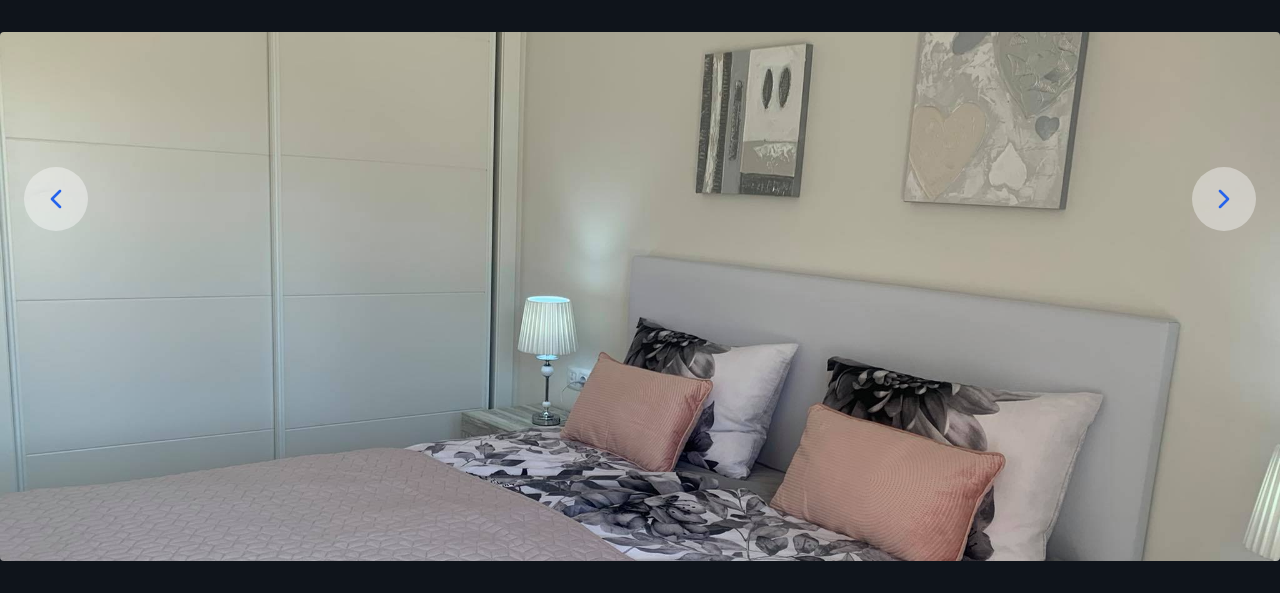 scroll, scrollTop: 208, scrollLeft: 0, axis: vertical 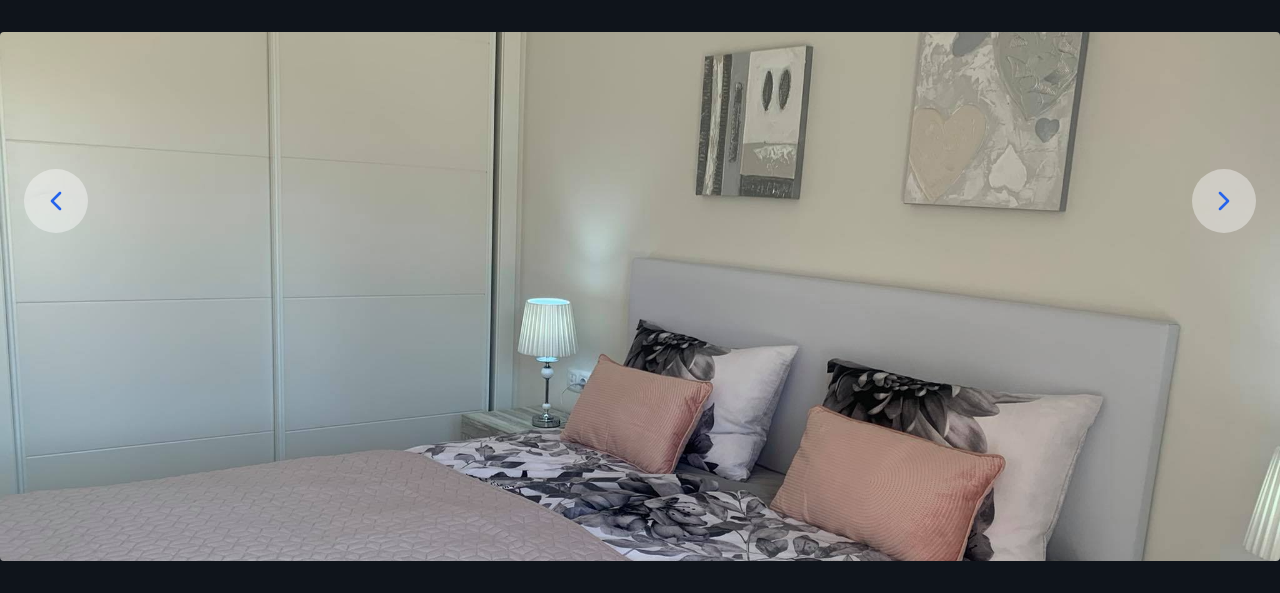 click at bounding box center (1224, 201) 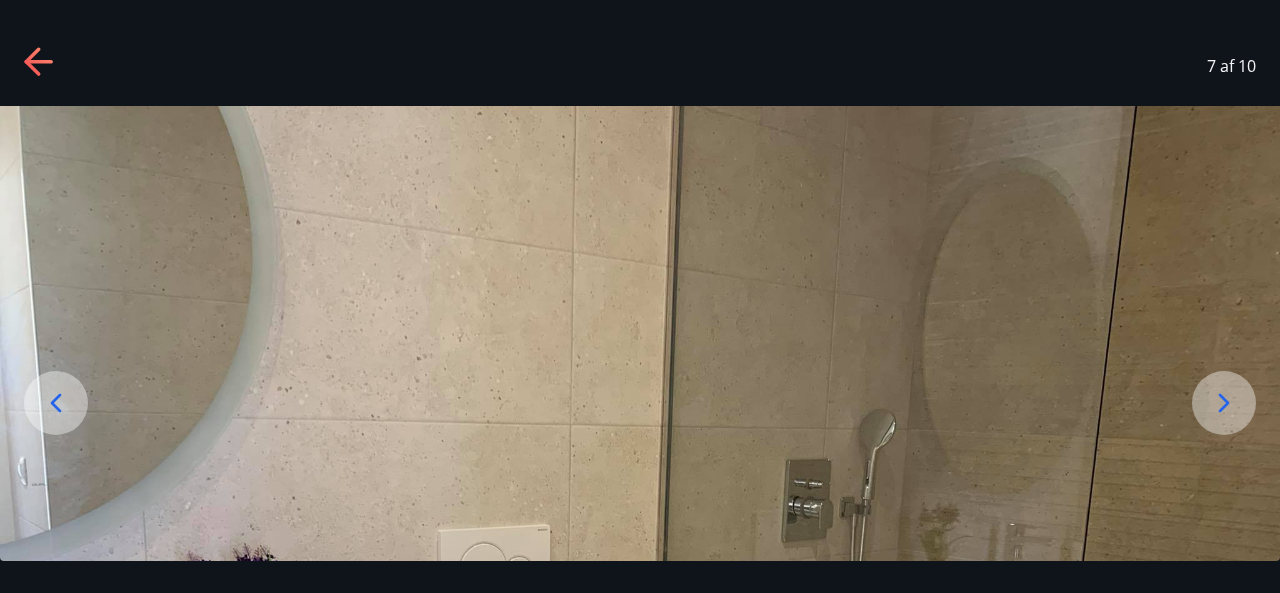 scroll, scrollTop: 0, scrollLeft: 0, axis: both 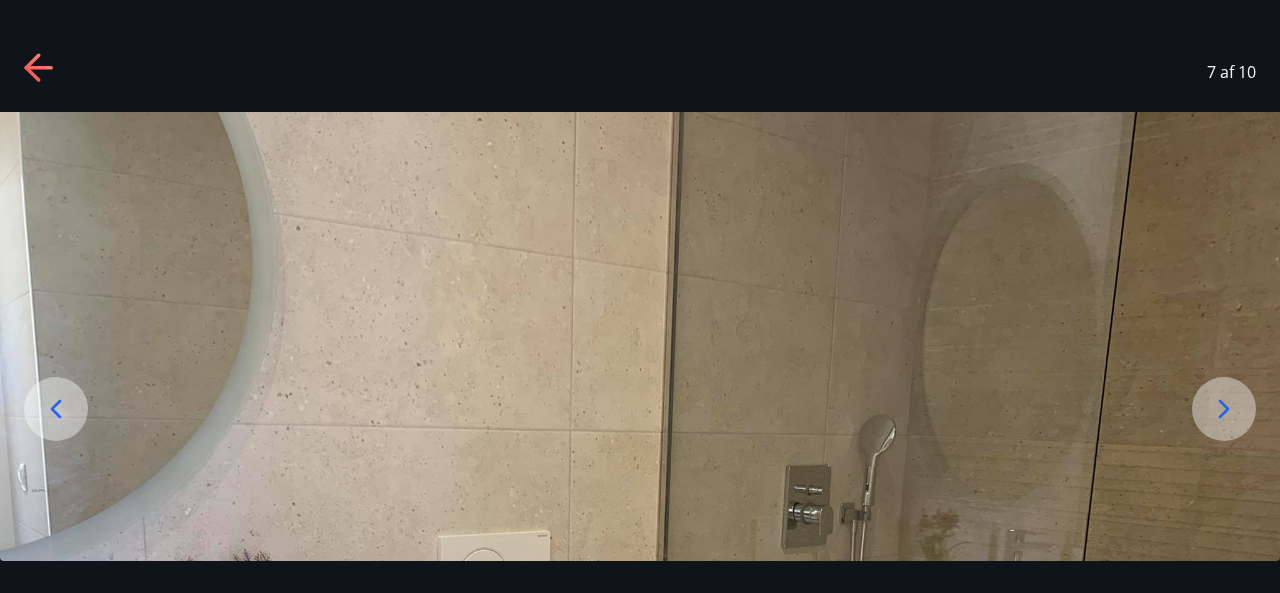 click at bounding box center (640, 592) 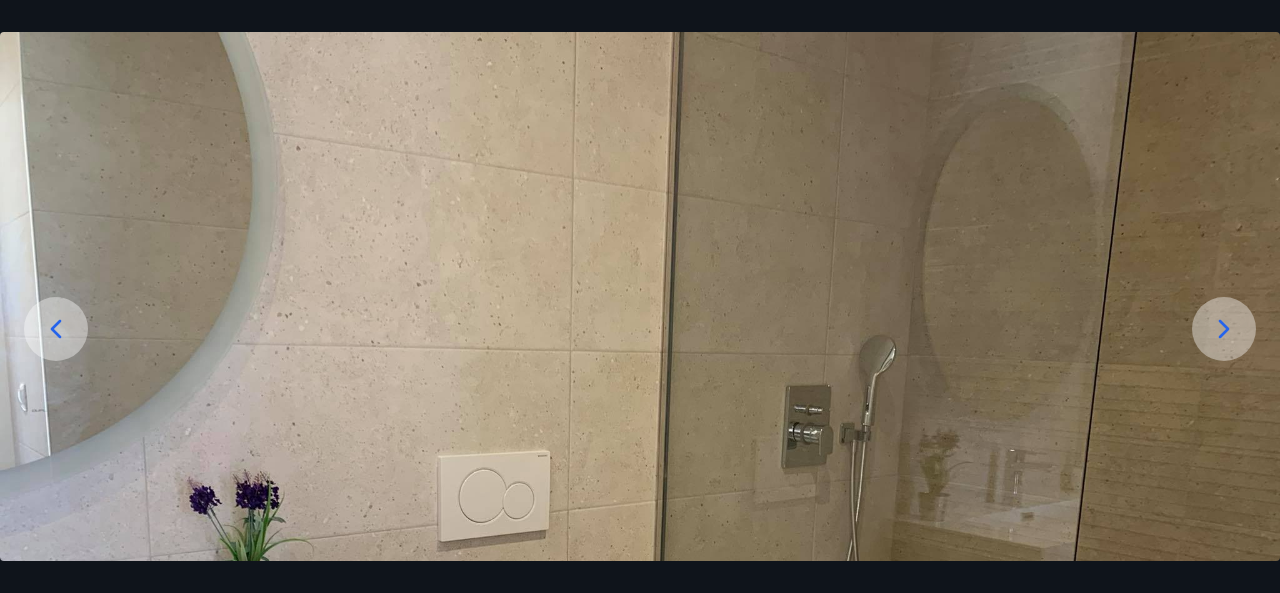 click 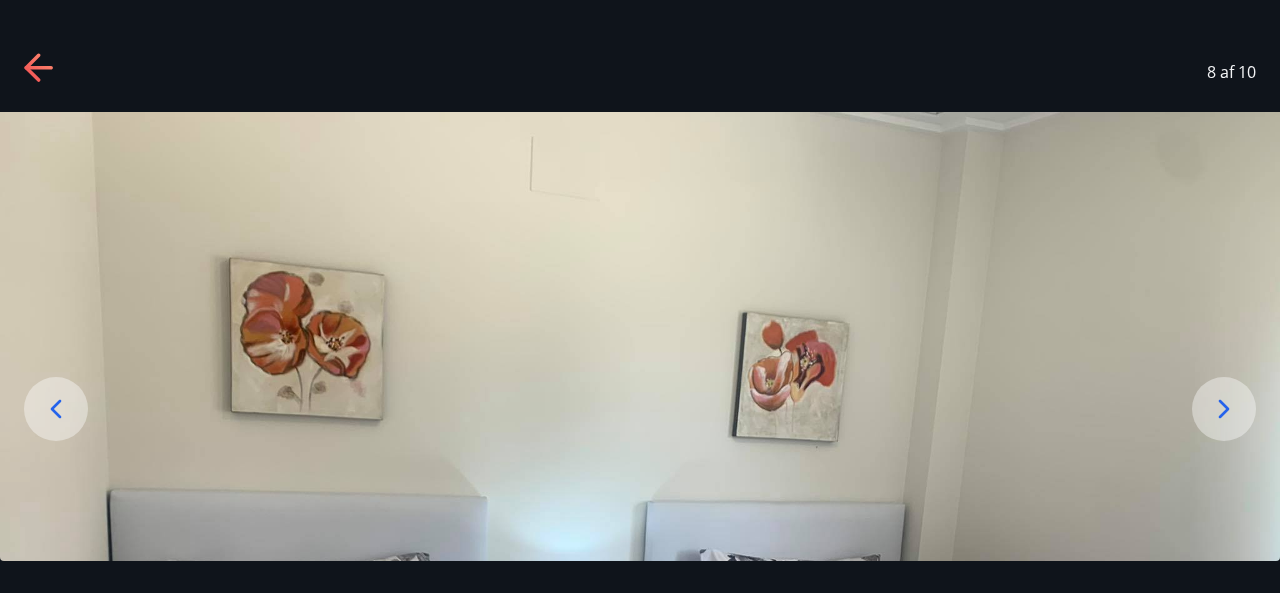 scroll, scrollTop: 1, scrollLeft: 0, axis: vertical 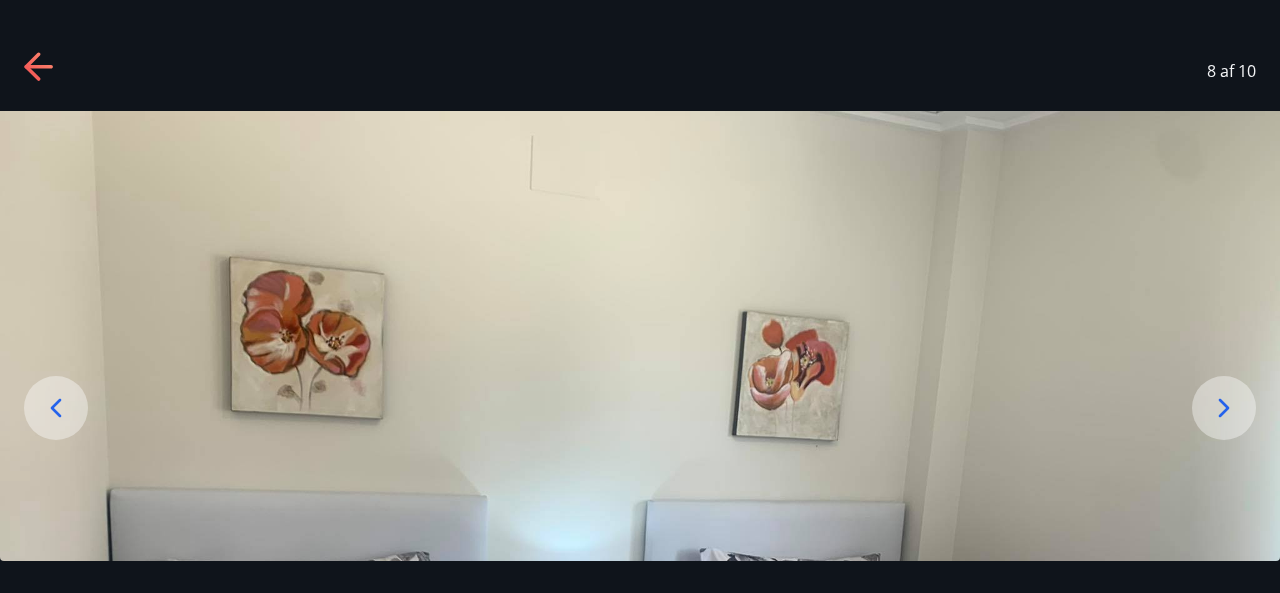 click at bounding box center (1224, 408) 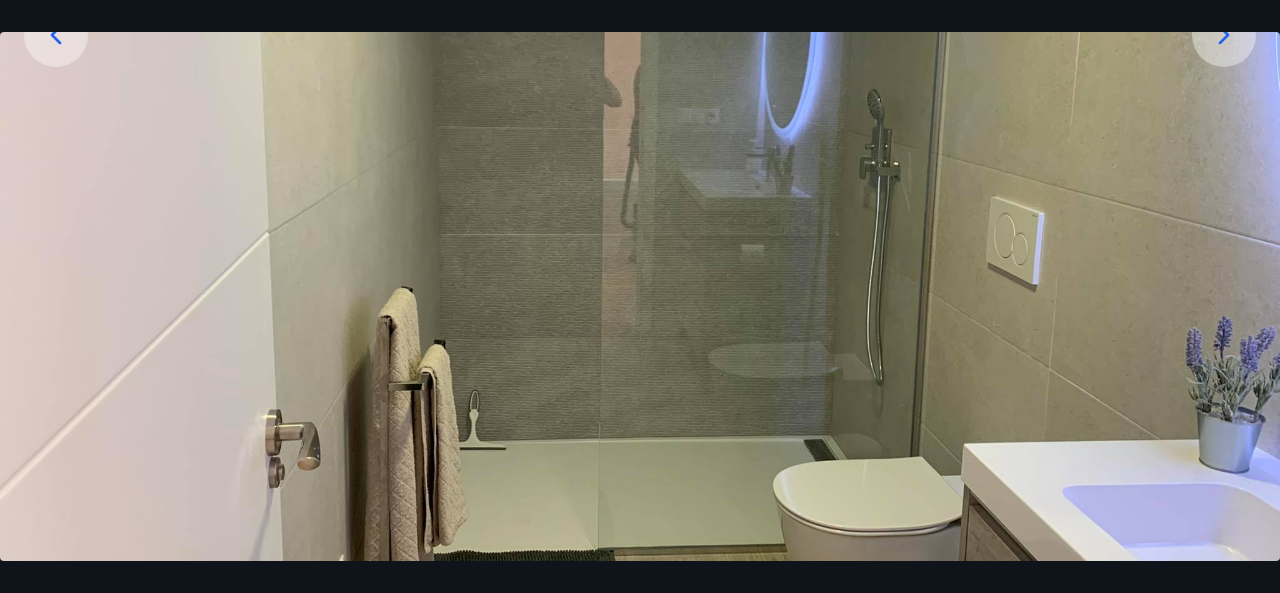 scroll, scrollTop: 148, scrollLeft: 0, axis: vertical 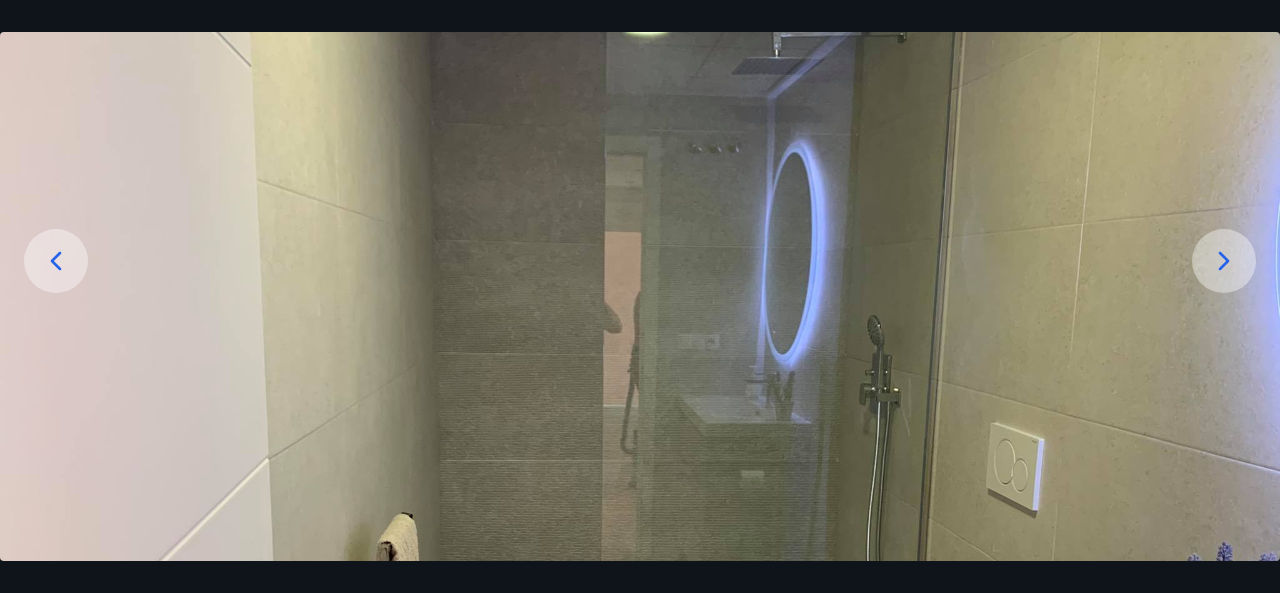 click 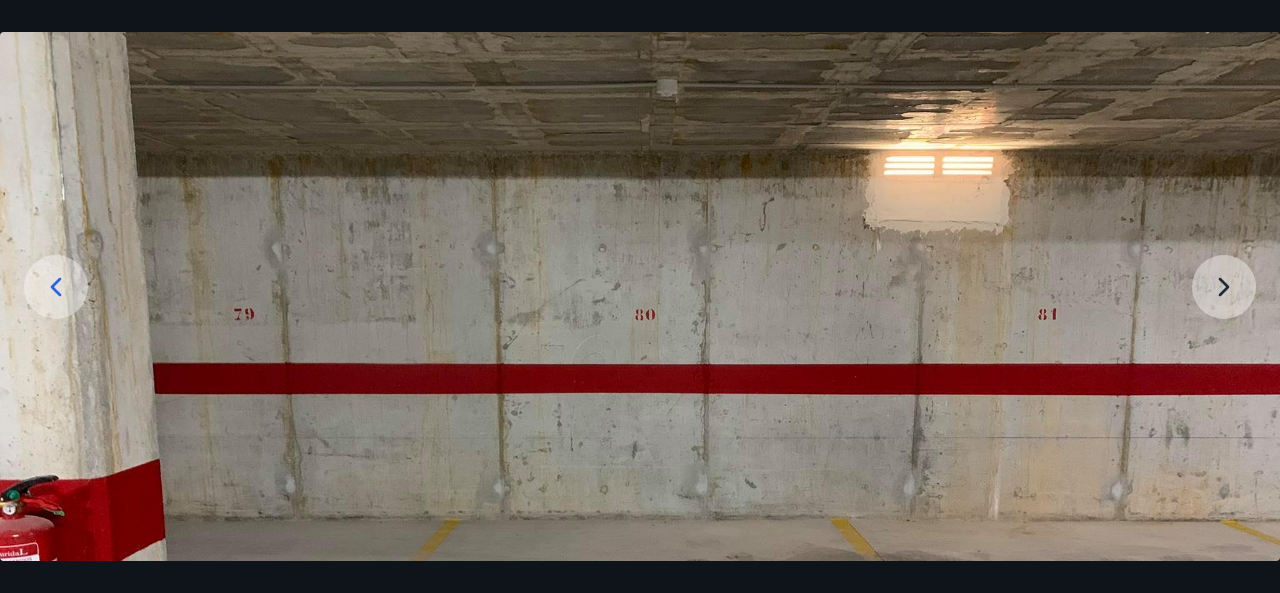 scroll, scrollTop: 124, scrollLeft: 0, axis: vertical 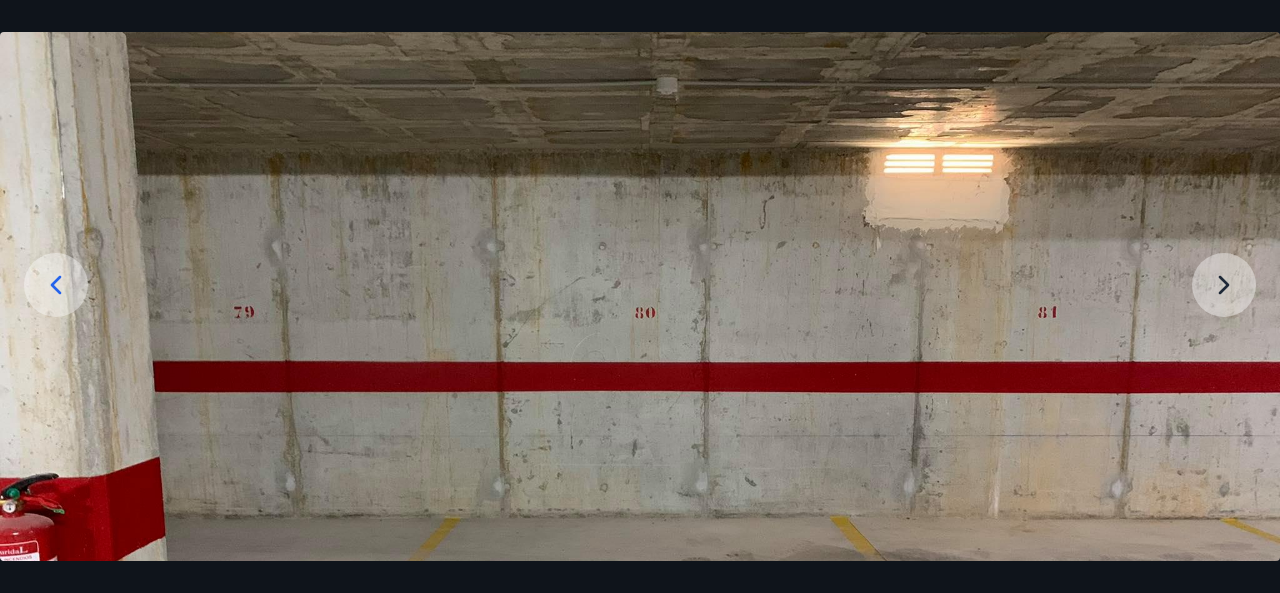 click at bounding box center [640, 468] 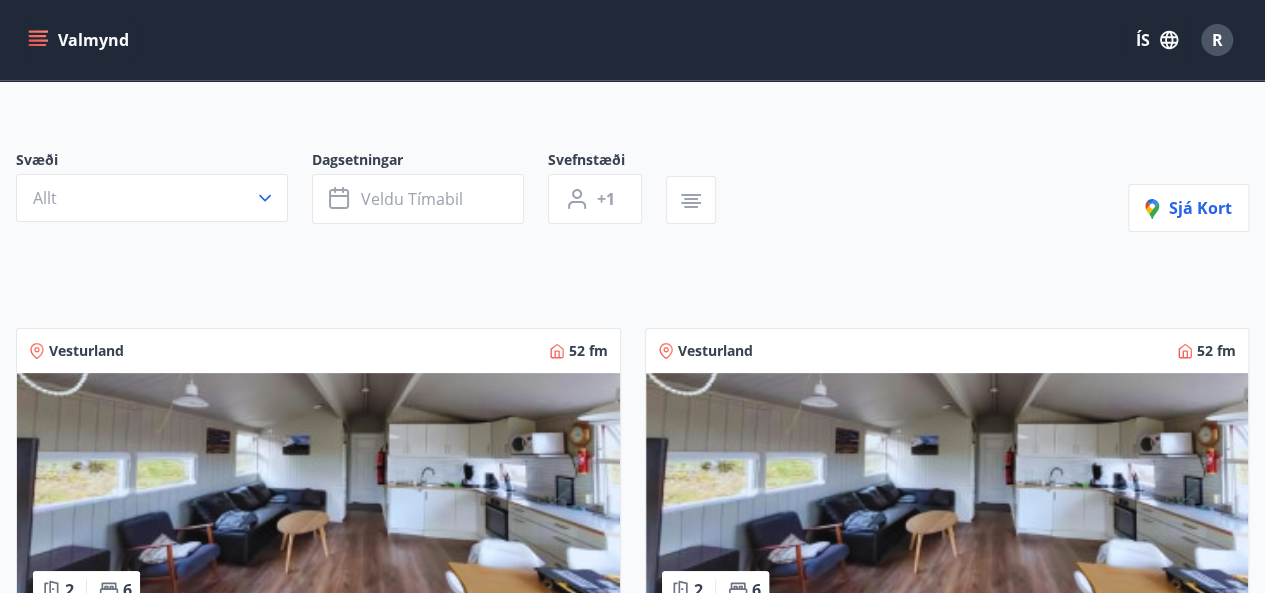 scroll, scrollTop: 0, scrollLeft: 0, axis: both 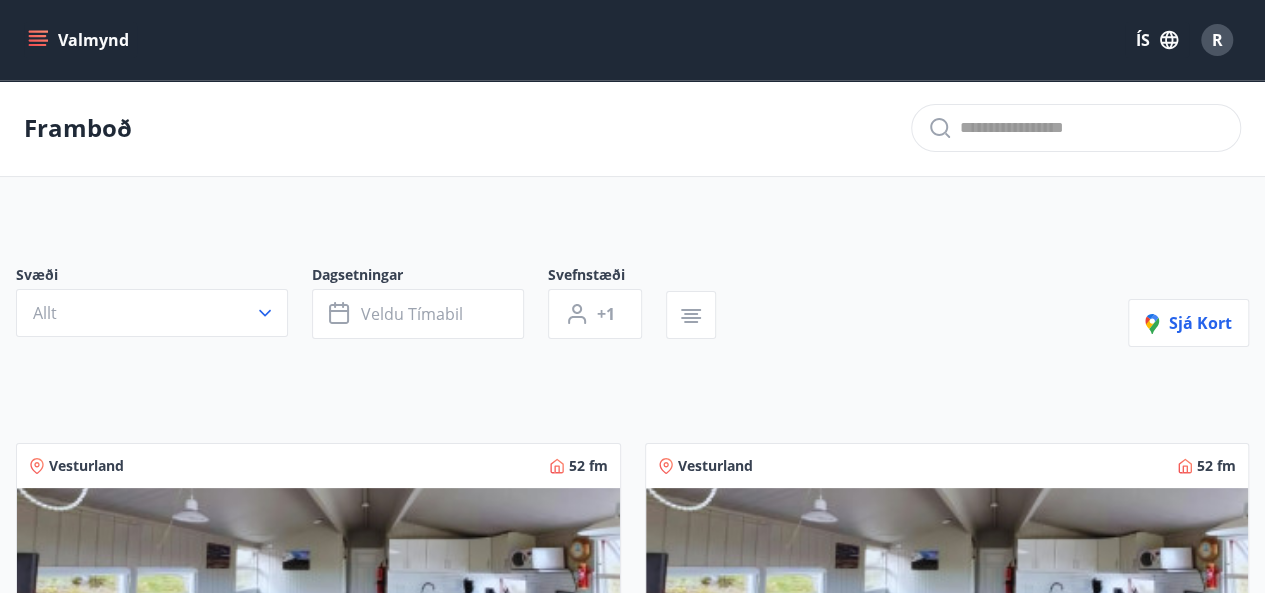 type on "*" 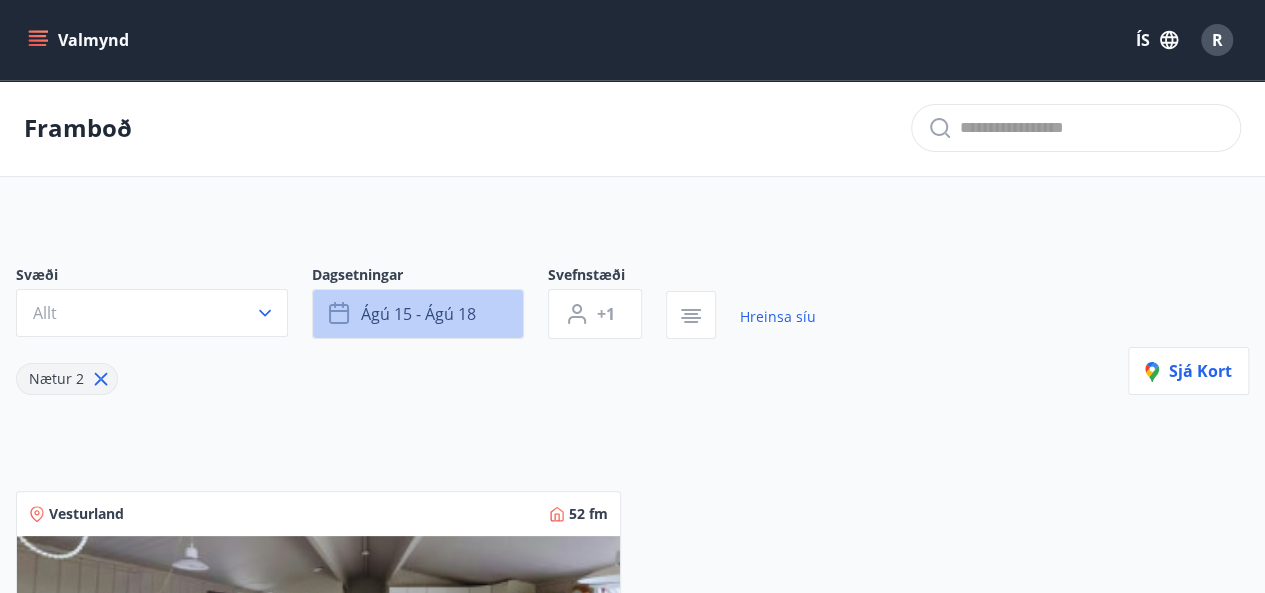 click on "ágú 15 - ágú 18" at bounding box center (418, 314) 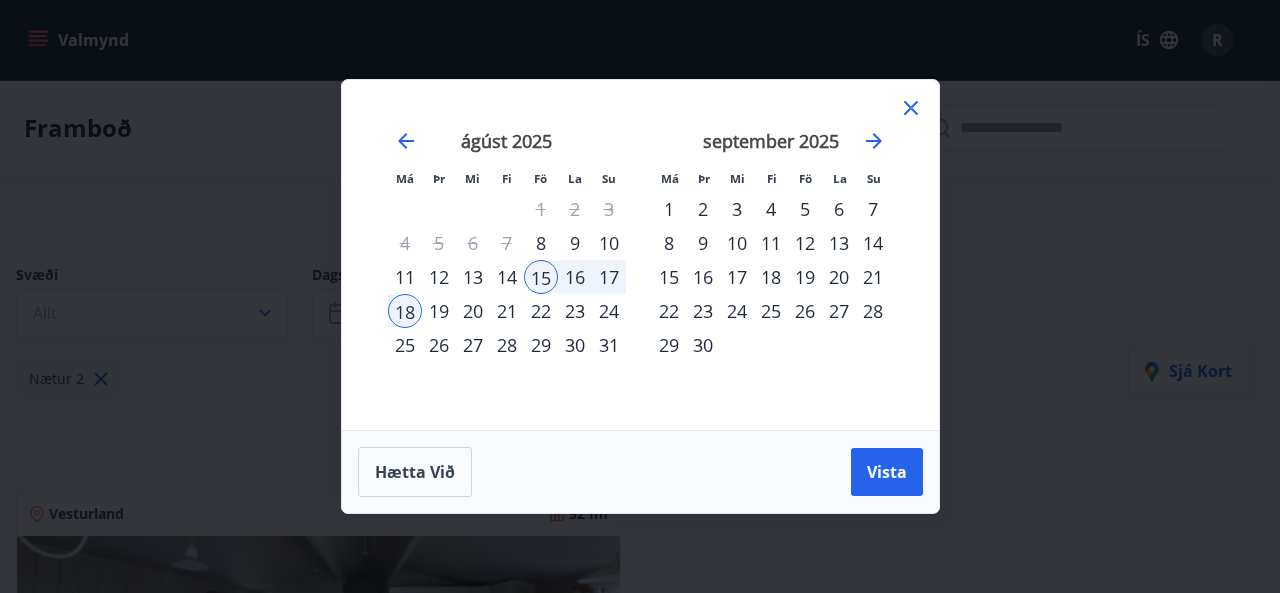 click on "Vista" at bounding box center (887, 472) 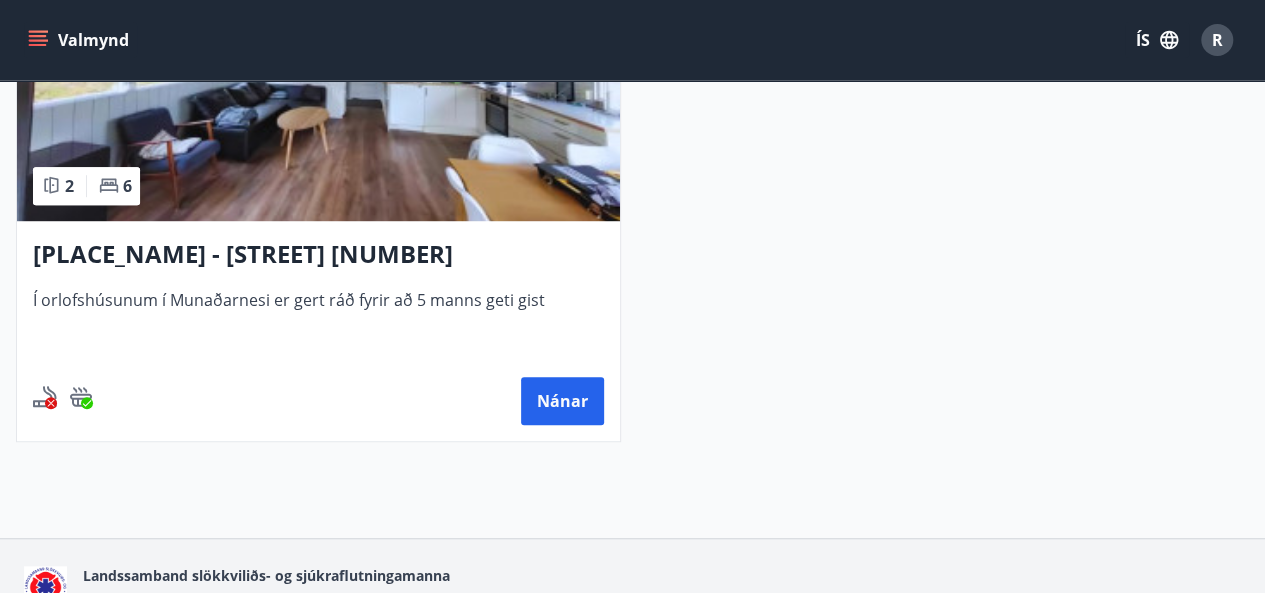 scroll, scrollTop: 568, scrollLeft: 0, axis: vertical 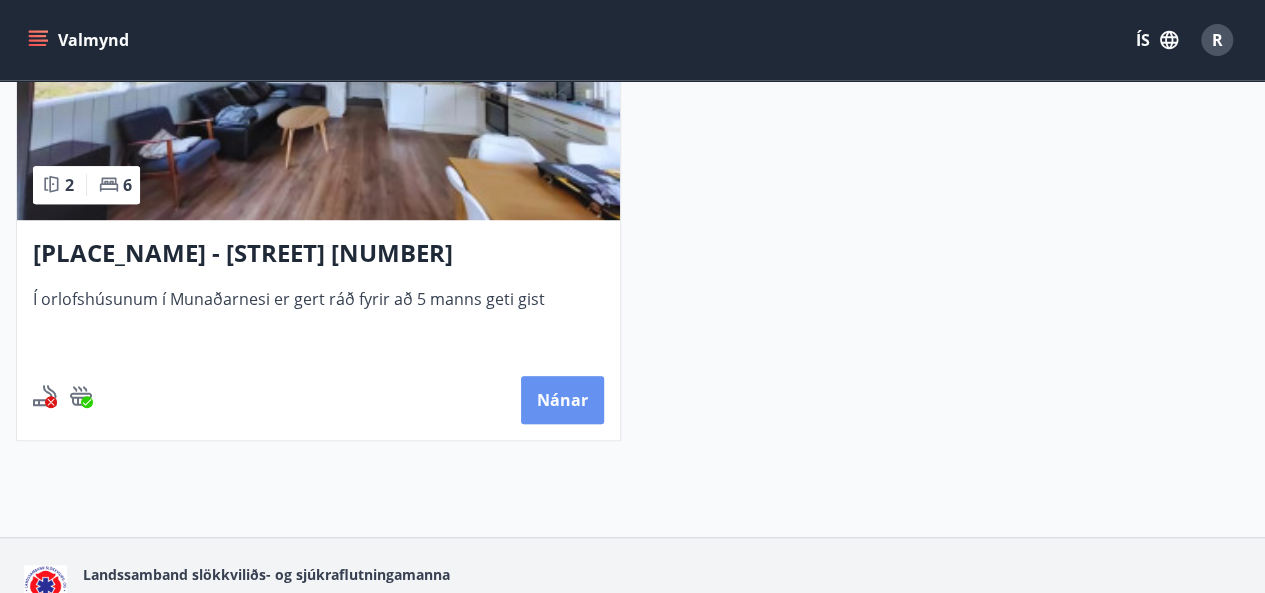 click on "Nánar" at bounding box center [562, 400] 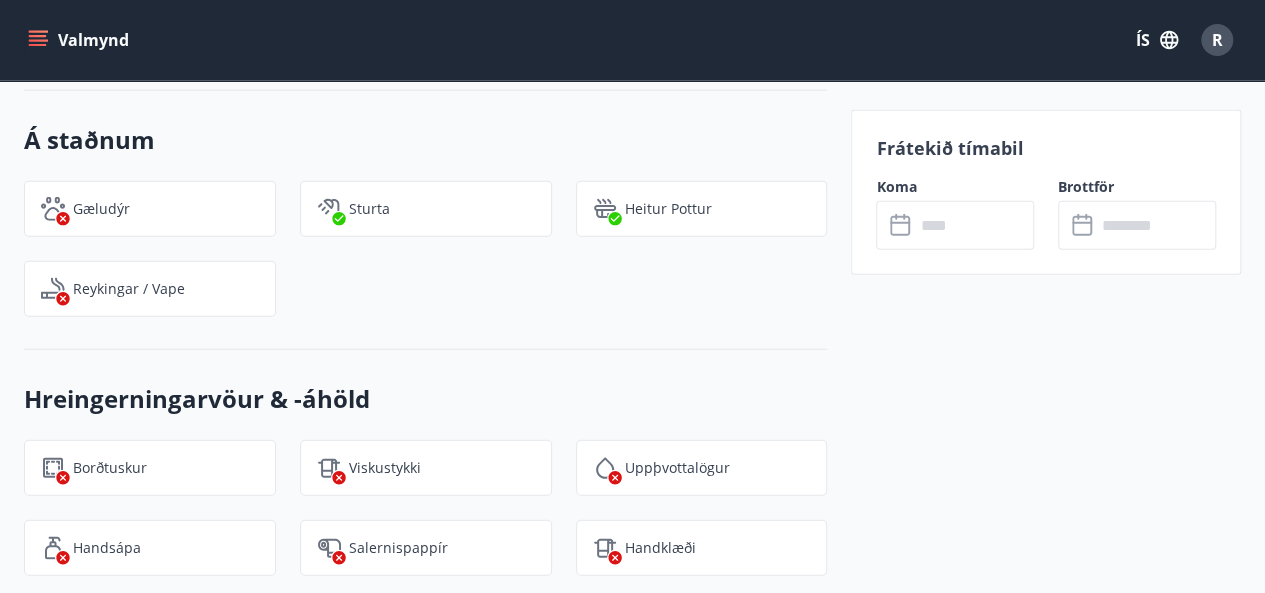 scroll, scrollTop: 2384, scrollLeft: 0, axis: vertical 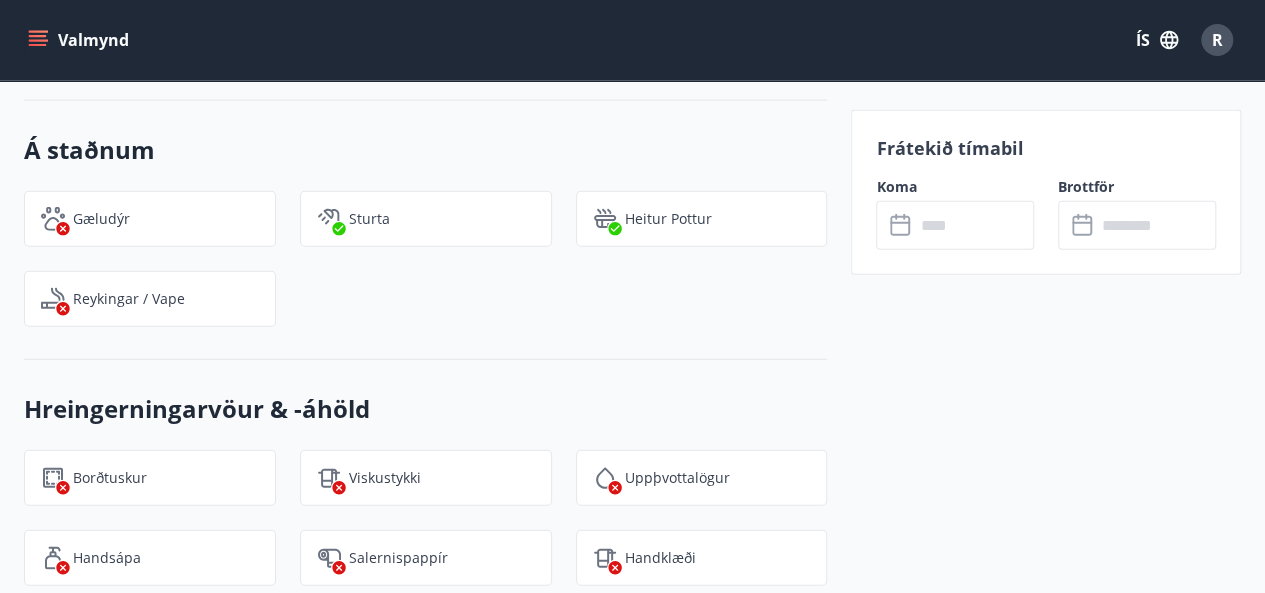 click at bounding box center [974, 225] 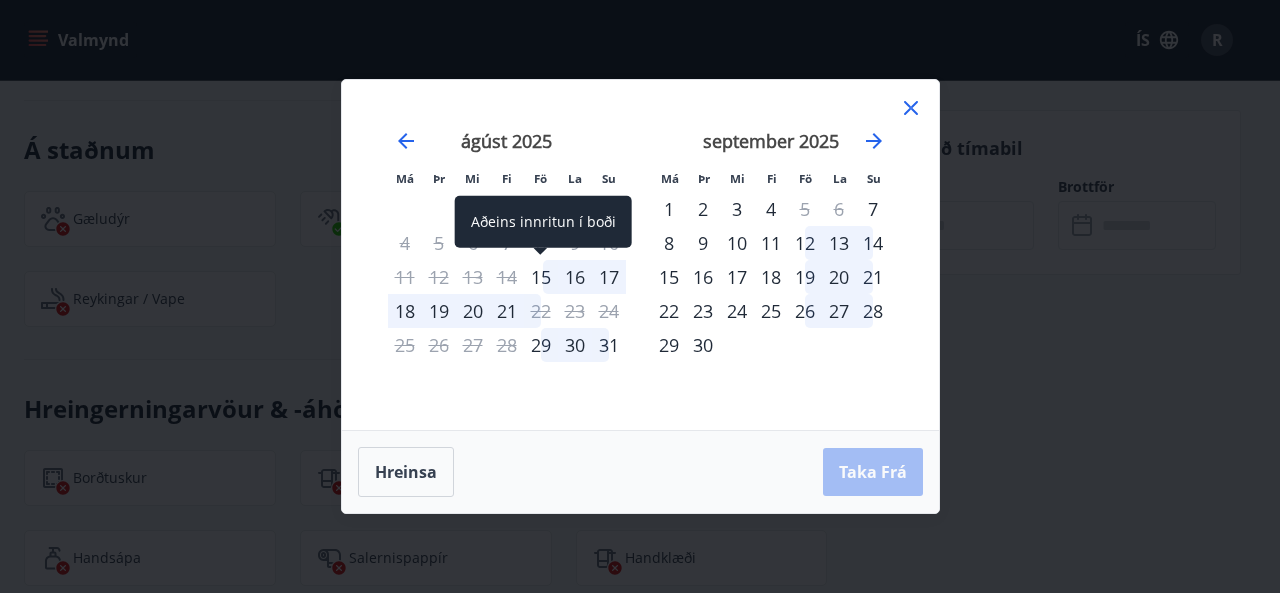 click on "15" at bounding box center [541, 277] 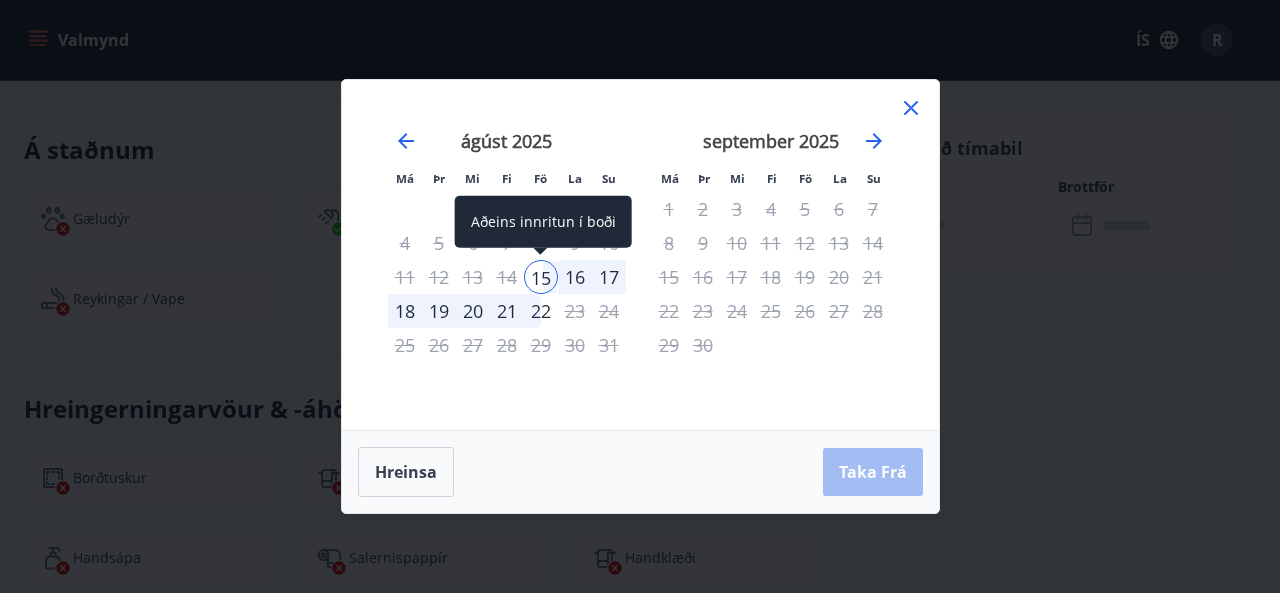 click on "15" at bounding box center (541, 277) 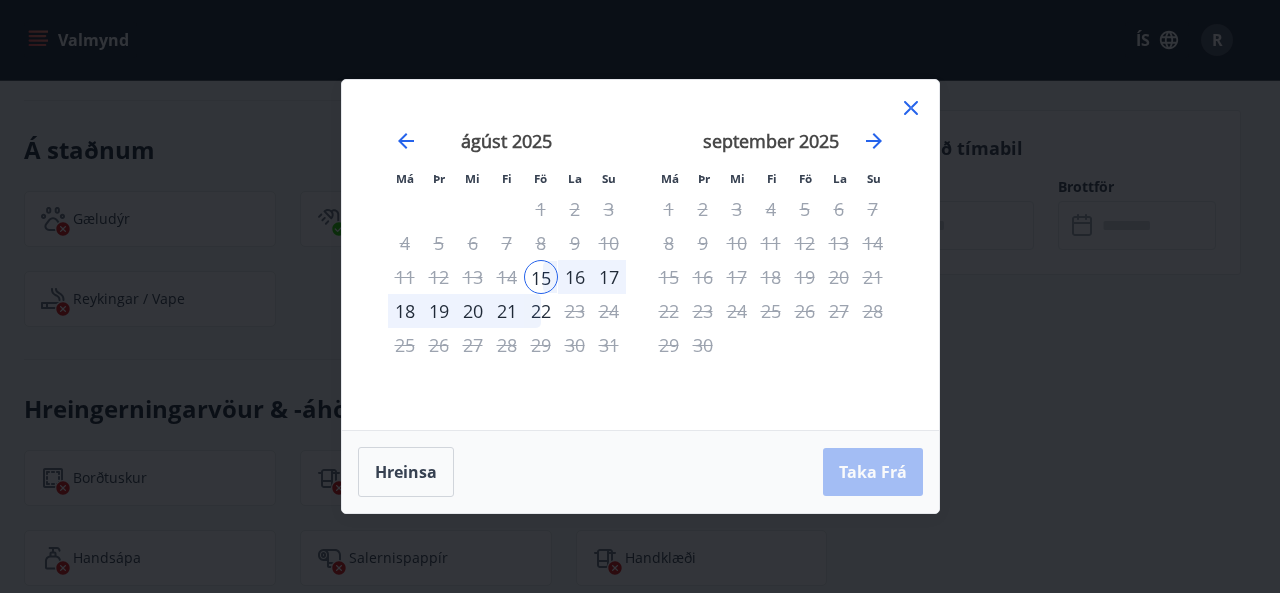 click on "17" at bounding box center (609, 277) 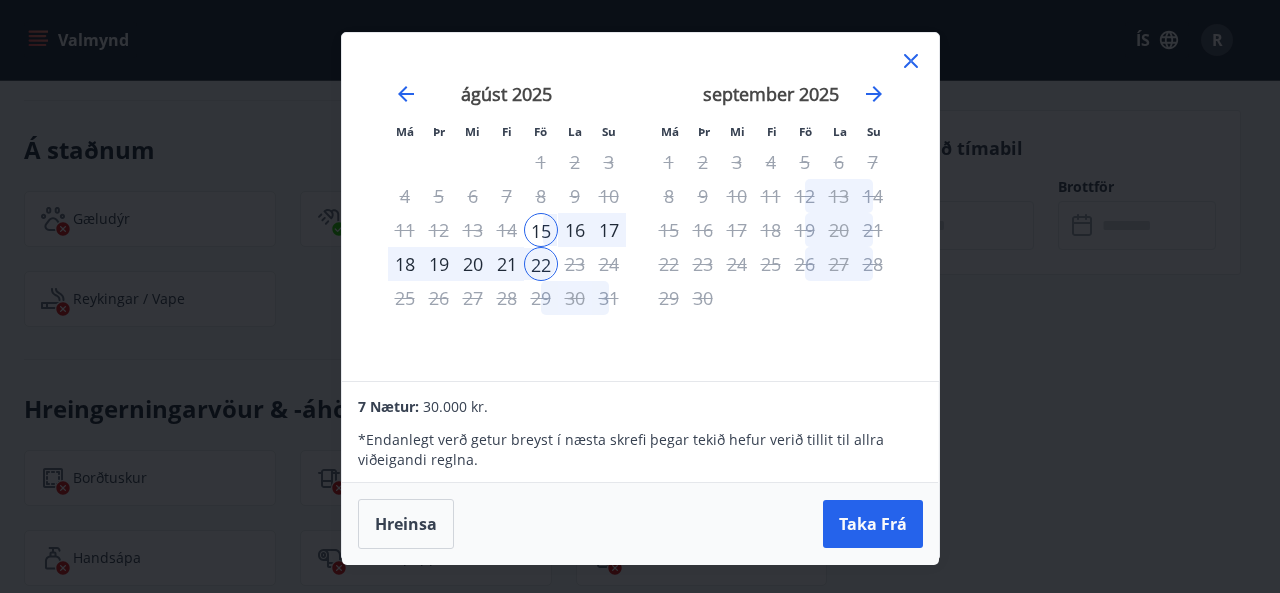 click on "17" at bounding box center (609, 230) 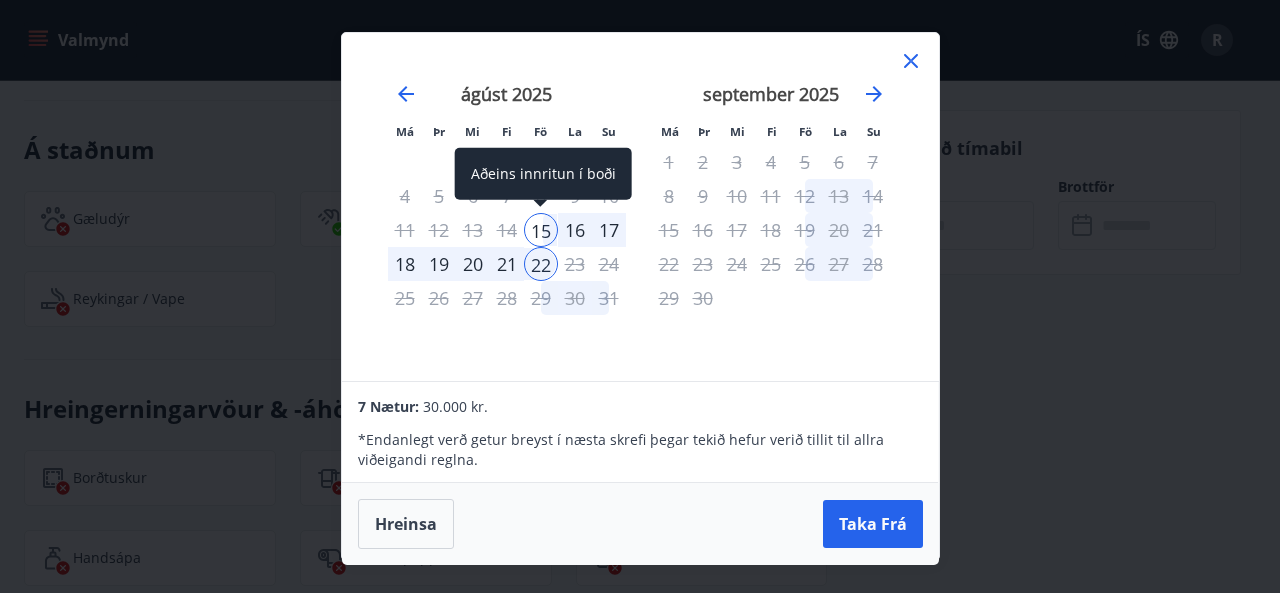 click on "15" at bounding box center (541, 230) 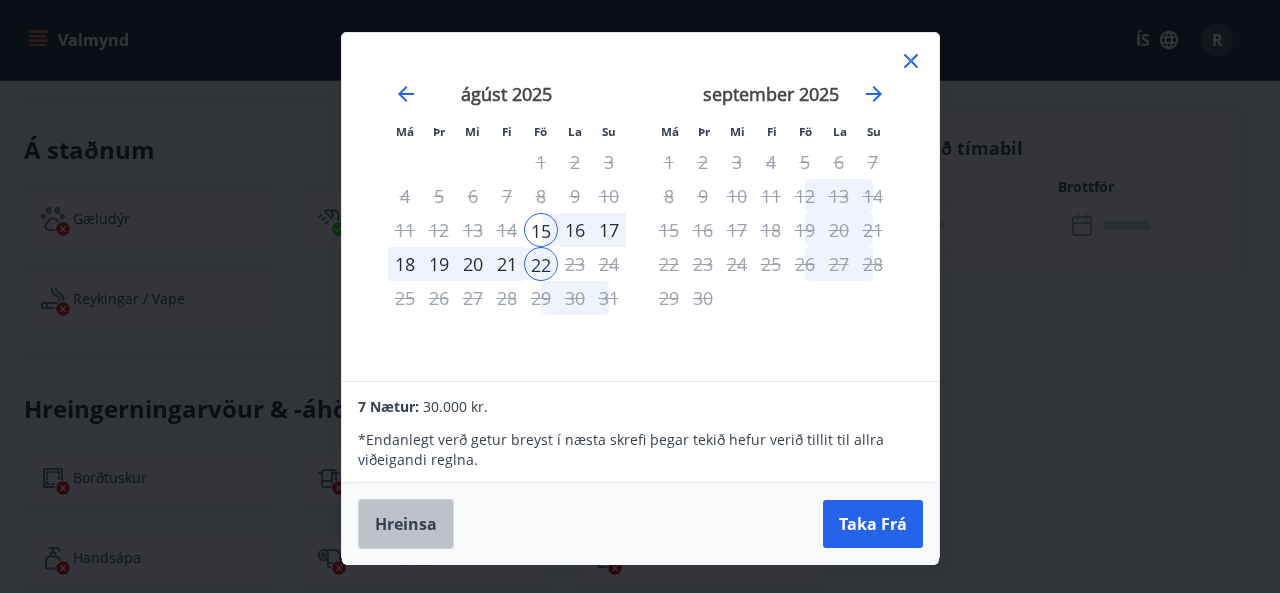 click on "Hreinsa" at bounding box center [406, 524] 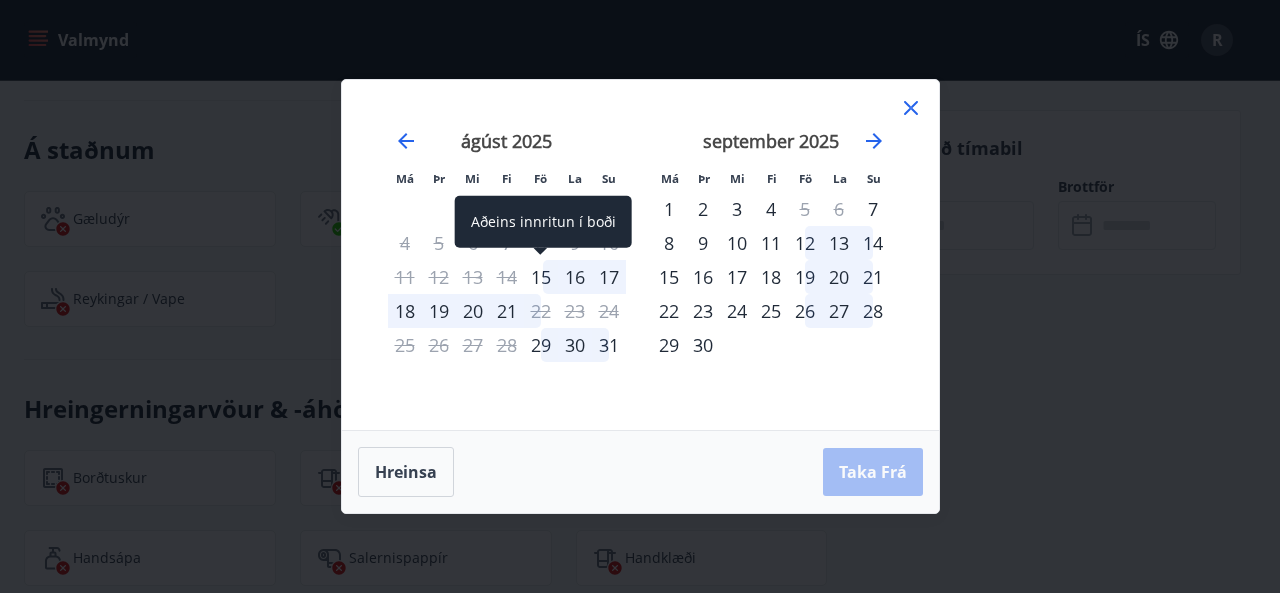 click on "15" at bounding box center [541, 277] 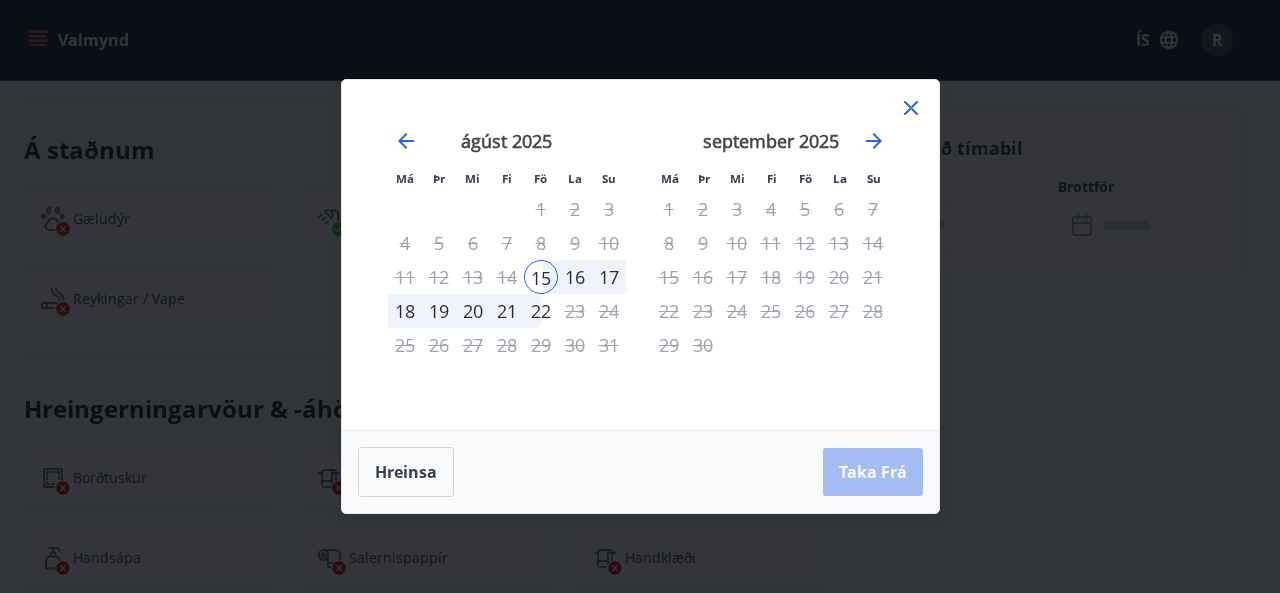 click on "17" at bounding box center [609, 277] 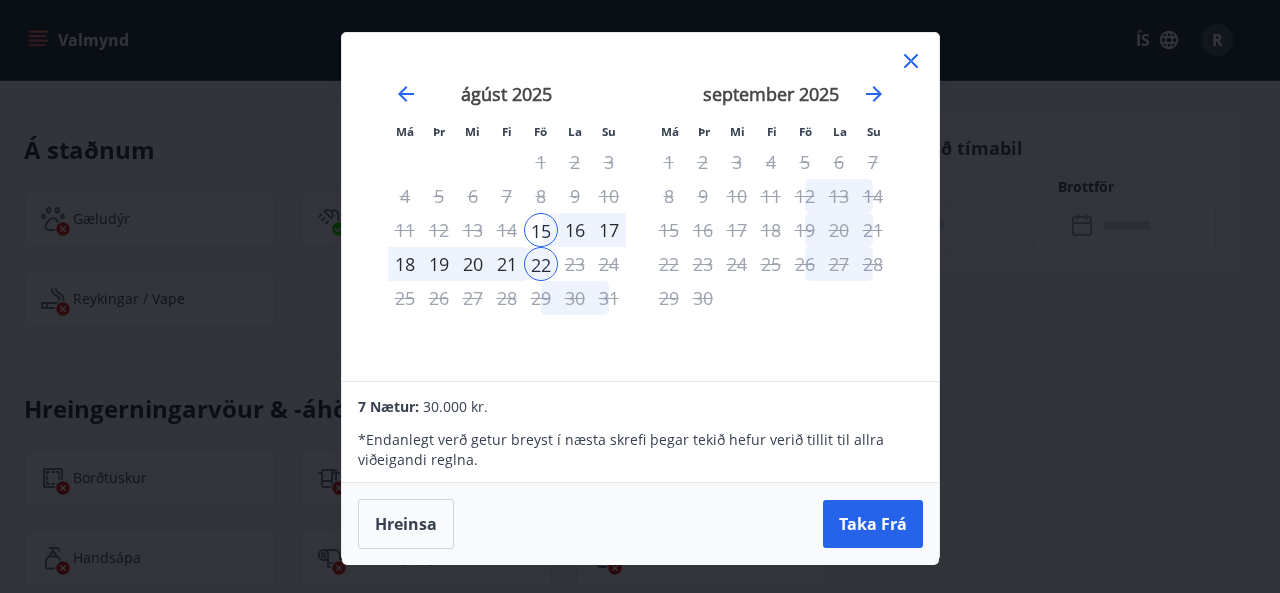 click 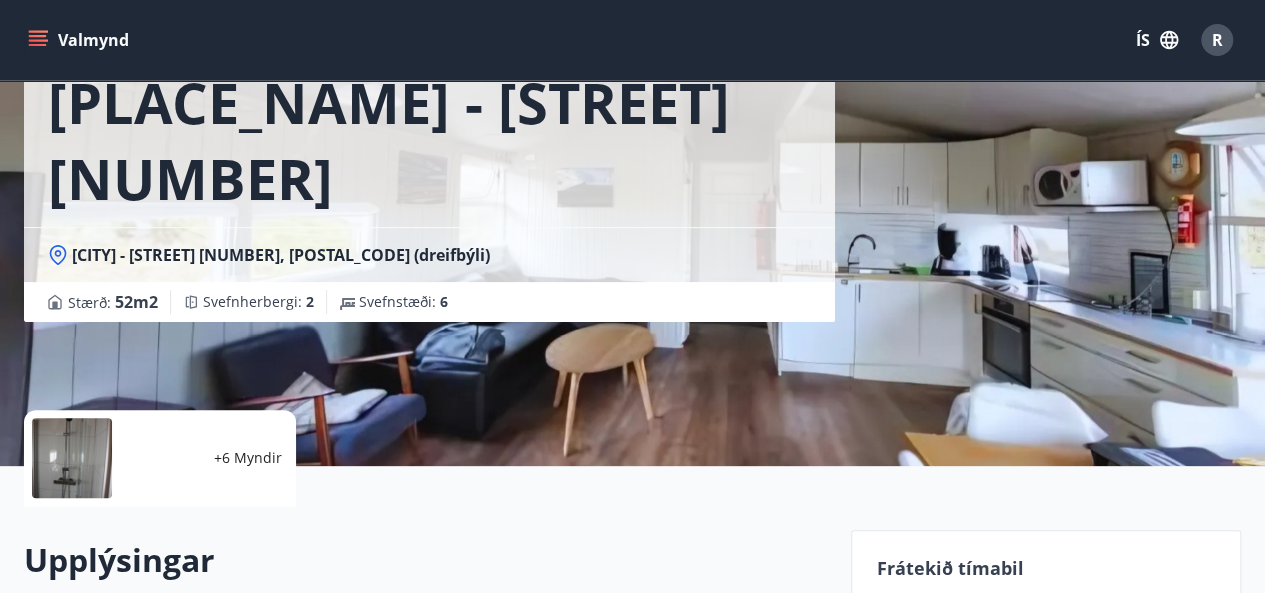 scroll, scrollTop: 115, scrollLeft: 0, axis: vertical 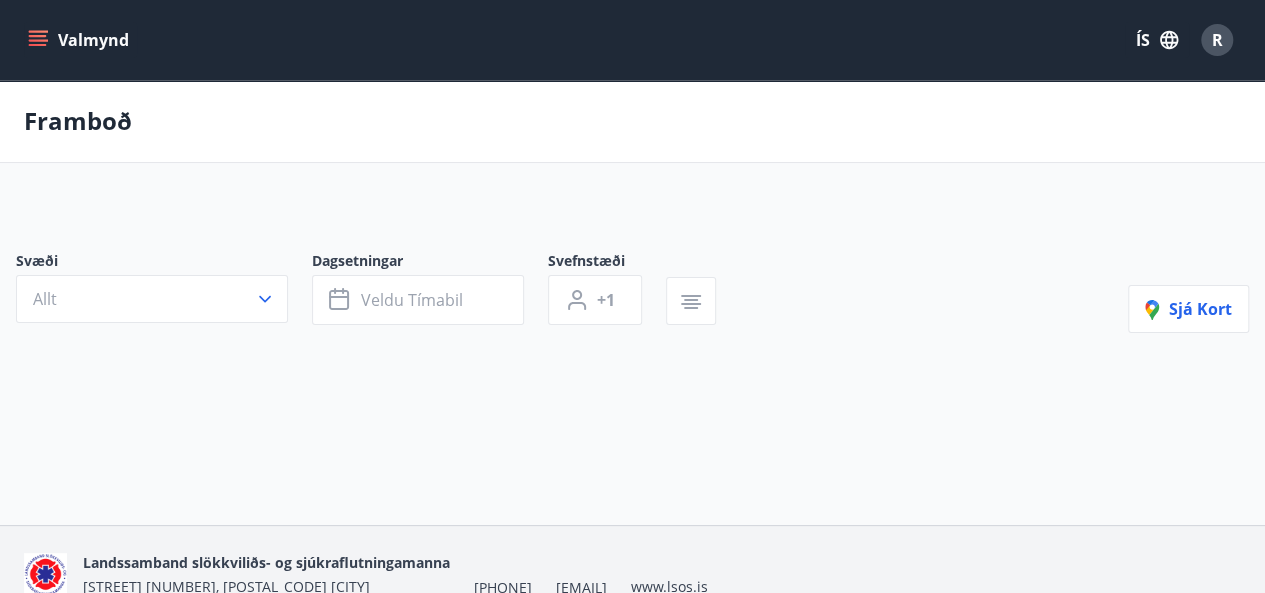 type on "*" 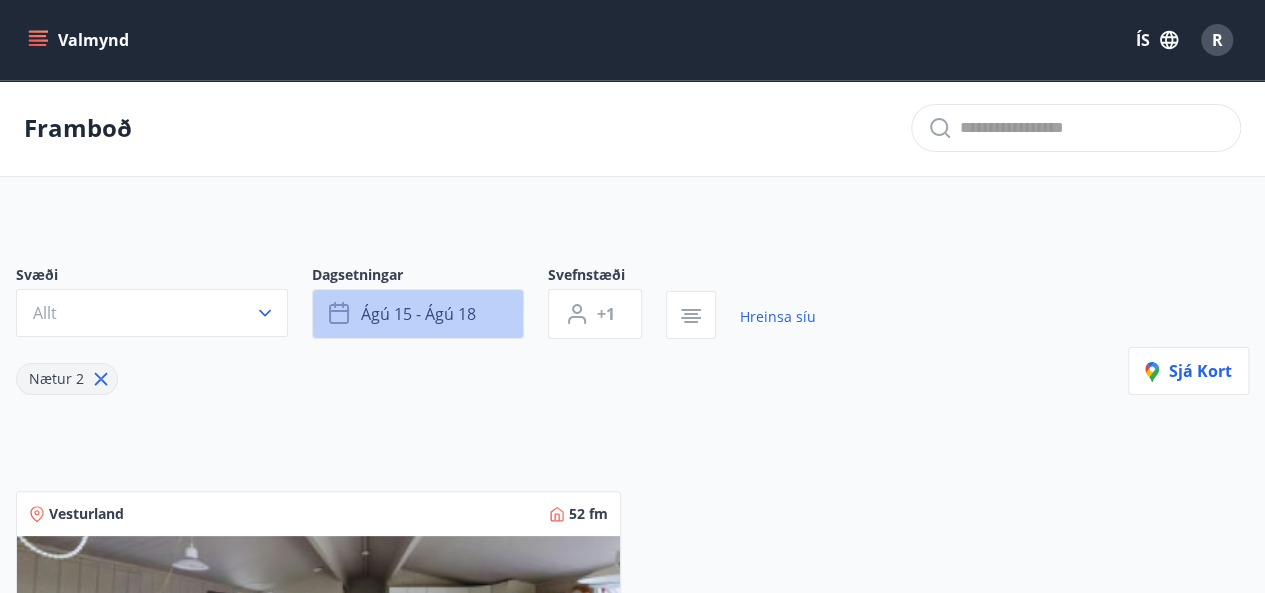 click on "ágú 15 - ágú 18" at bounding box center (418, 314) 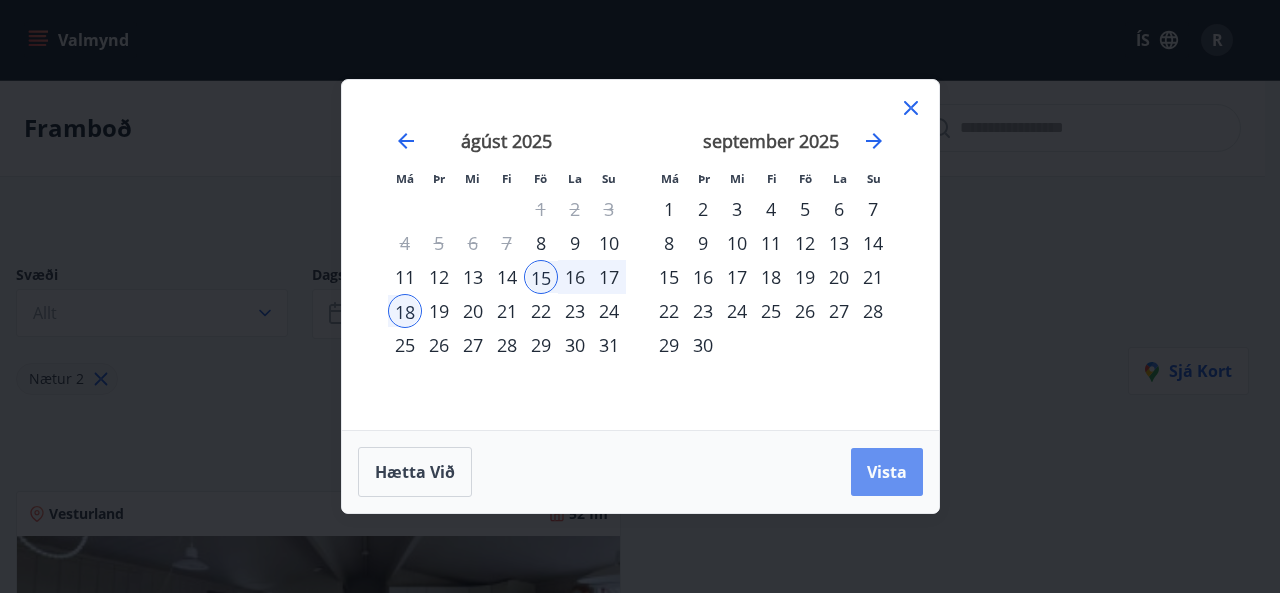 click on "Vista" at bounding box center [887, 472] 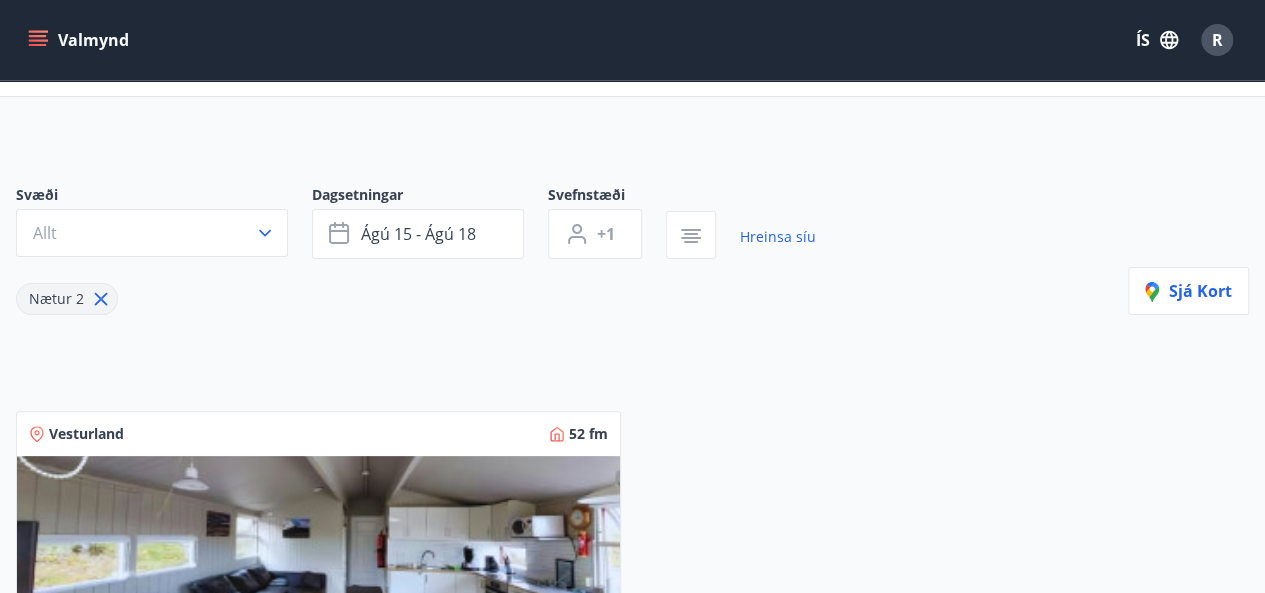 scroll, scrollTop: 79, scrollLeft: 0, axis: vertical 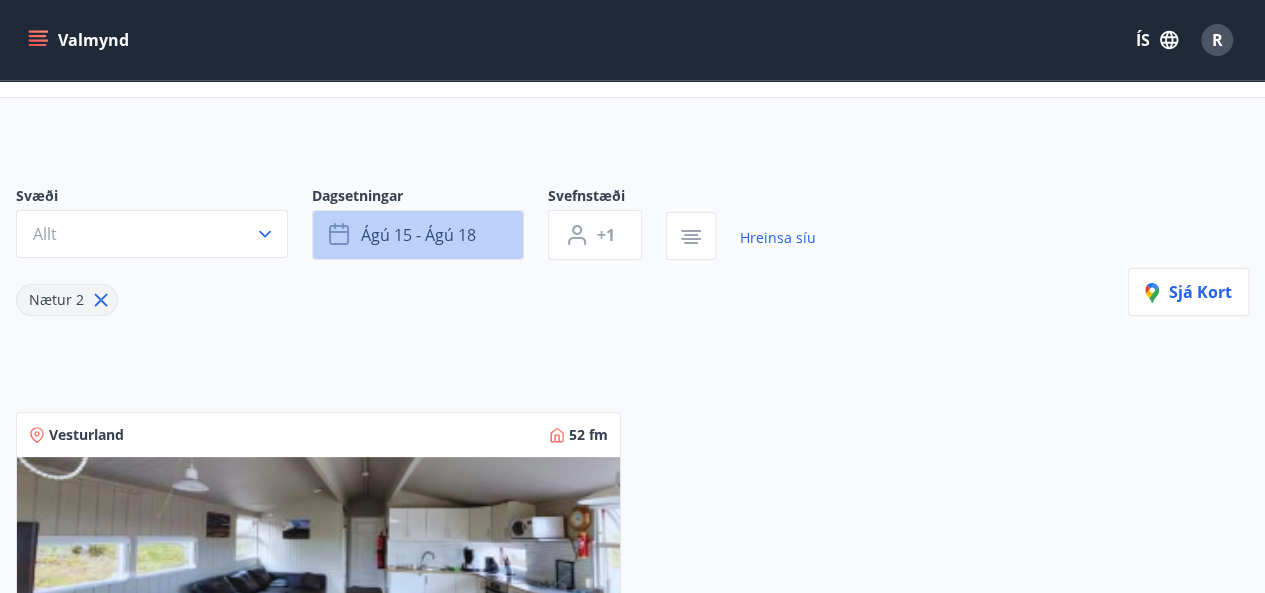 click on "ágú 15 - ágú 18" at bounding box center (418, 235) 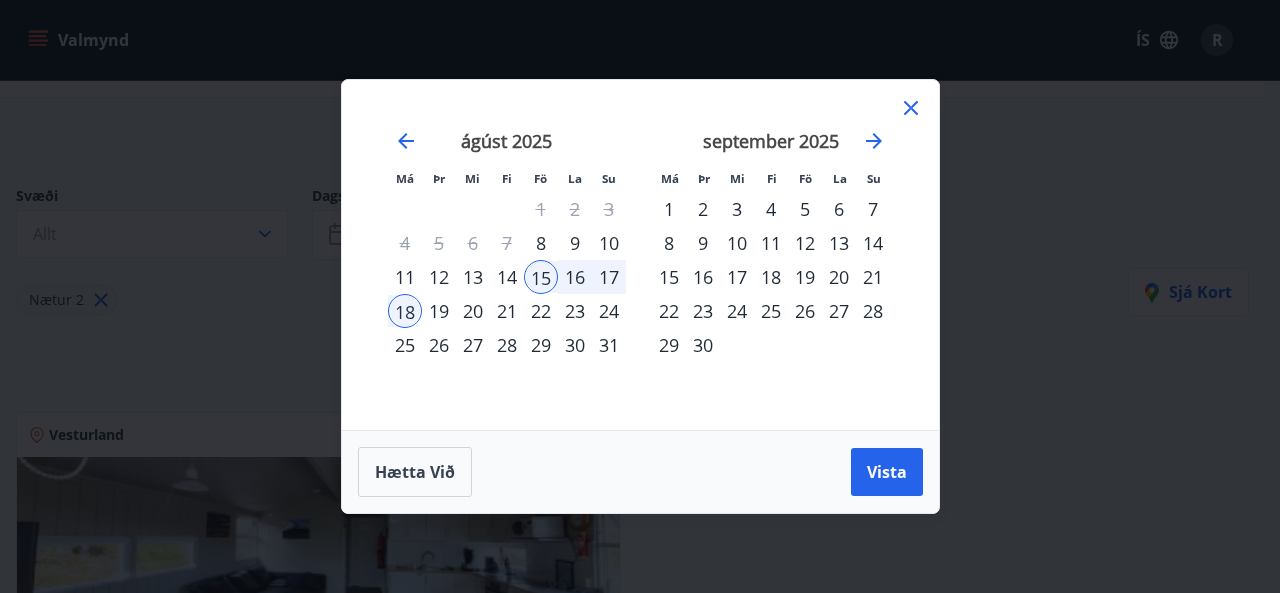 click on "Vista" at bounding box center [887, 472] 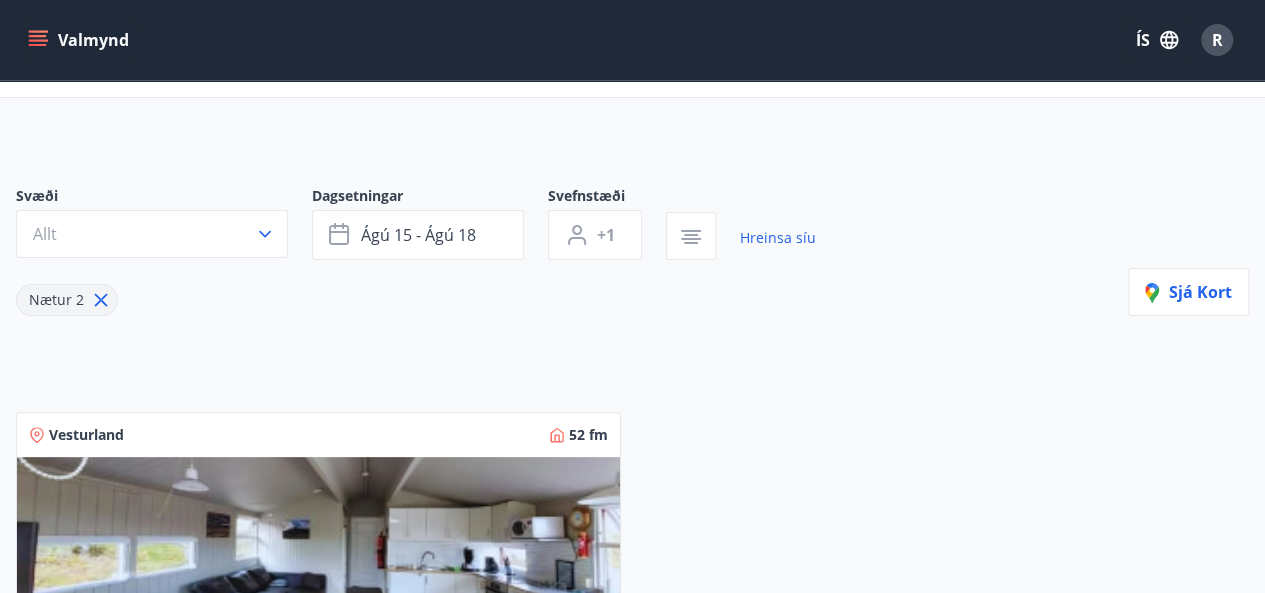 scroll, scrollTop: 78, scrollLeft: 0, axis: vertical 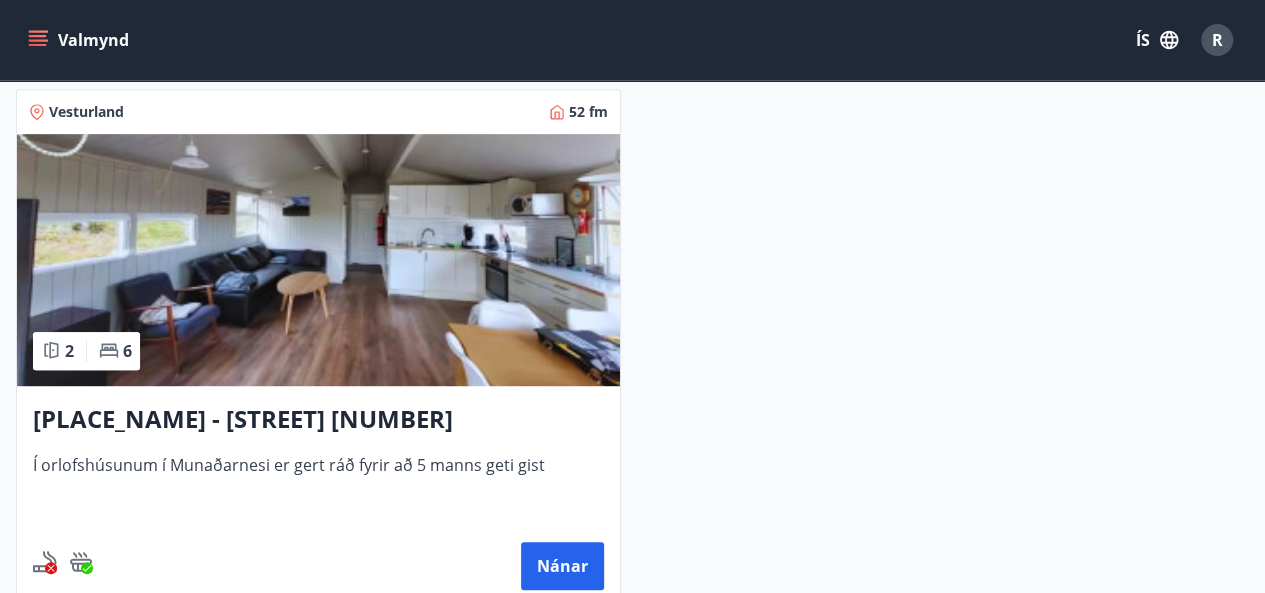 click at bounding box center (318, 260) 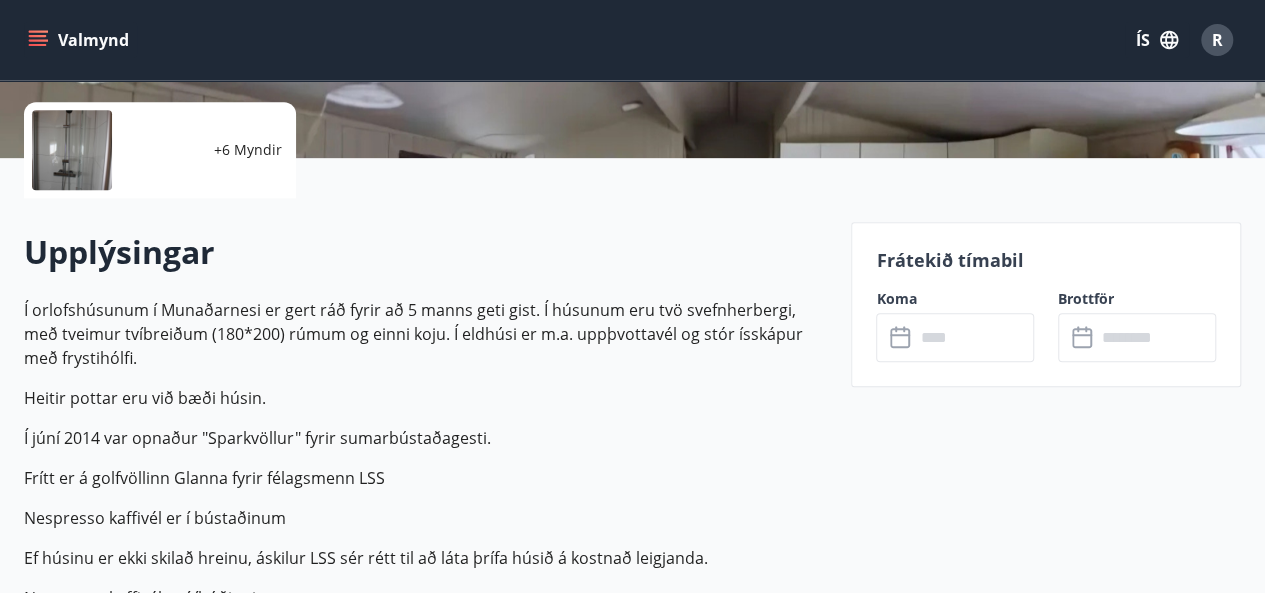 scroll, scrollTop: 444, scrollLeft: 0, axis: vertical 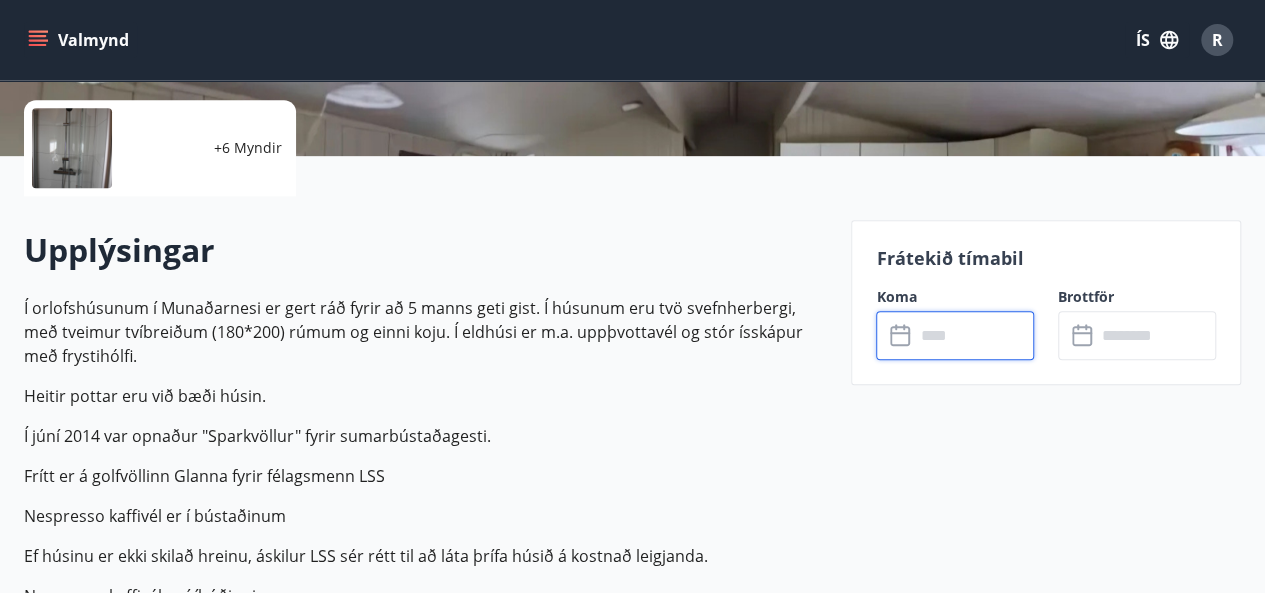 click at bounding box center [974, 335] 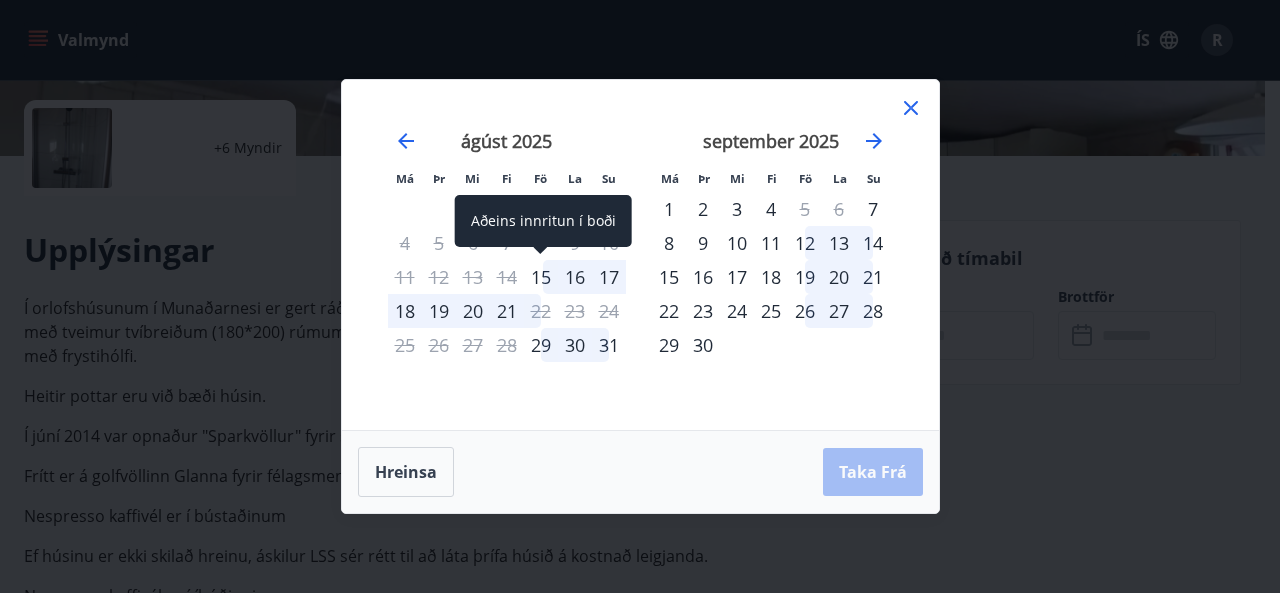 click on "15" at bounding box center (541, 277) 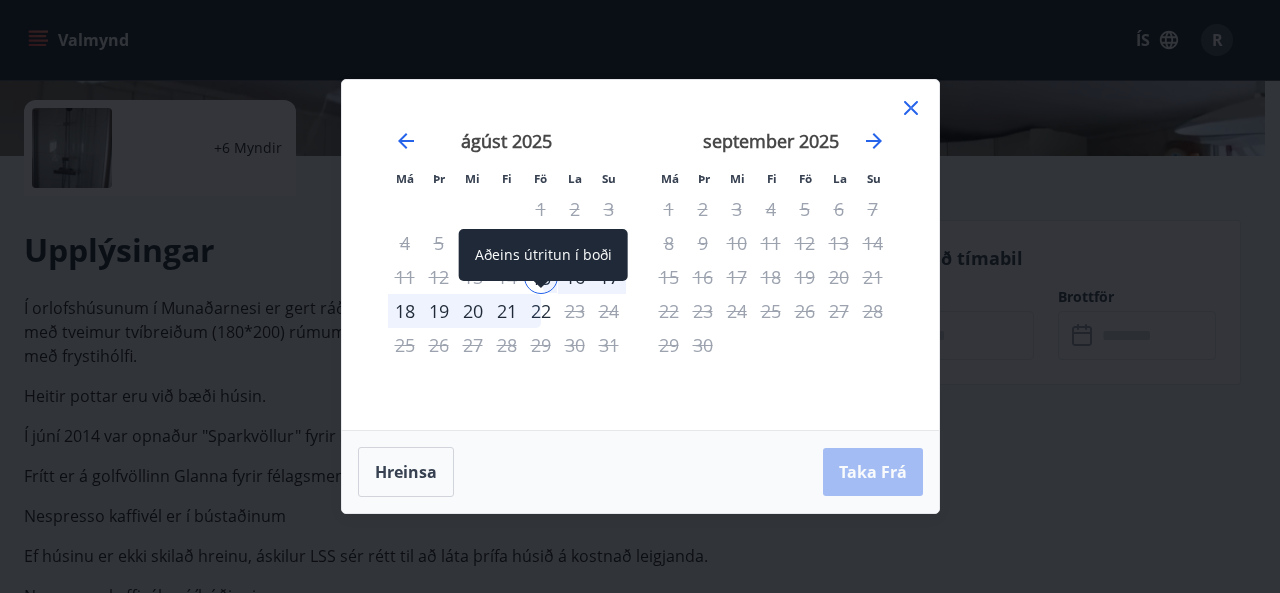 click on "22" at bounding box center [541, 311] 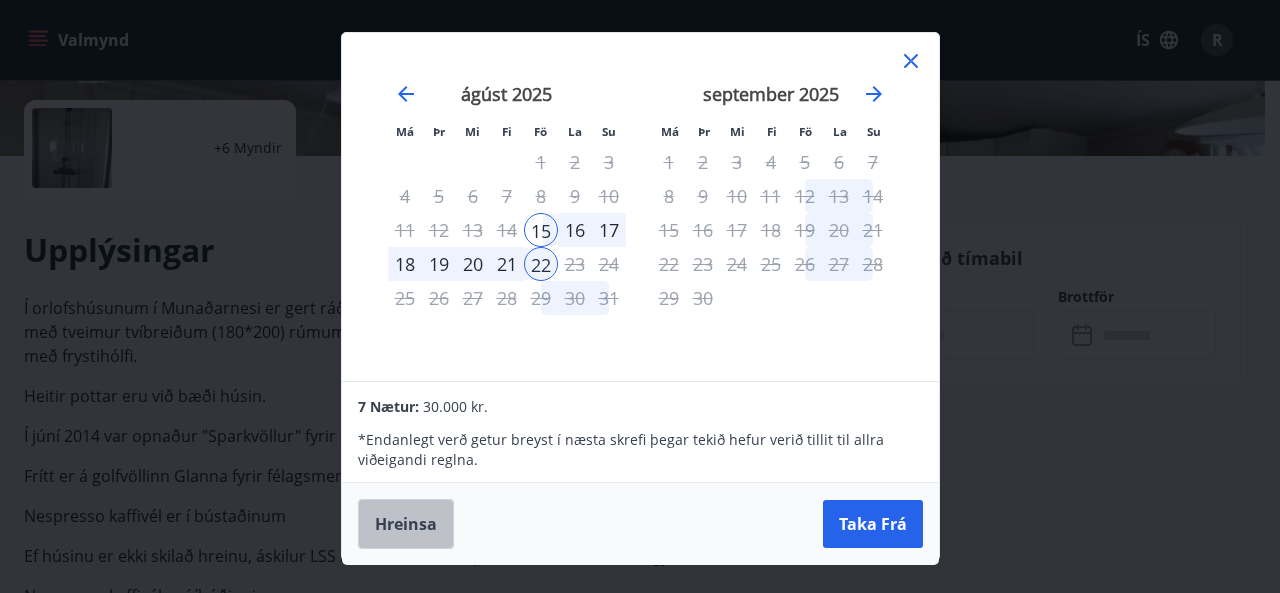 click on "Hreinsa" at bounding box center [406, 524] 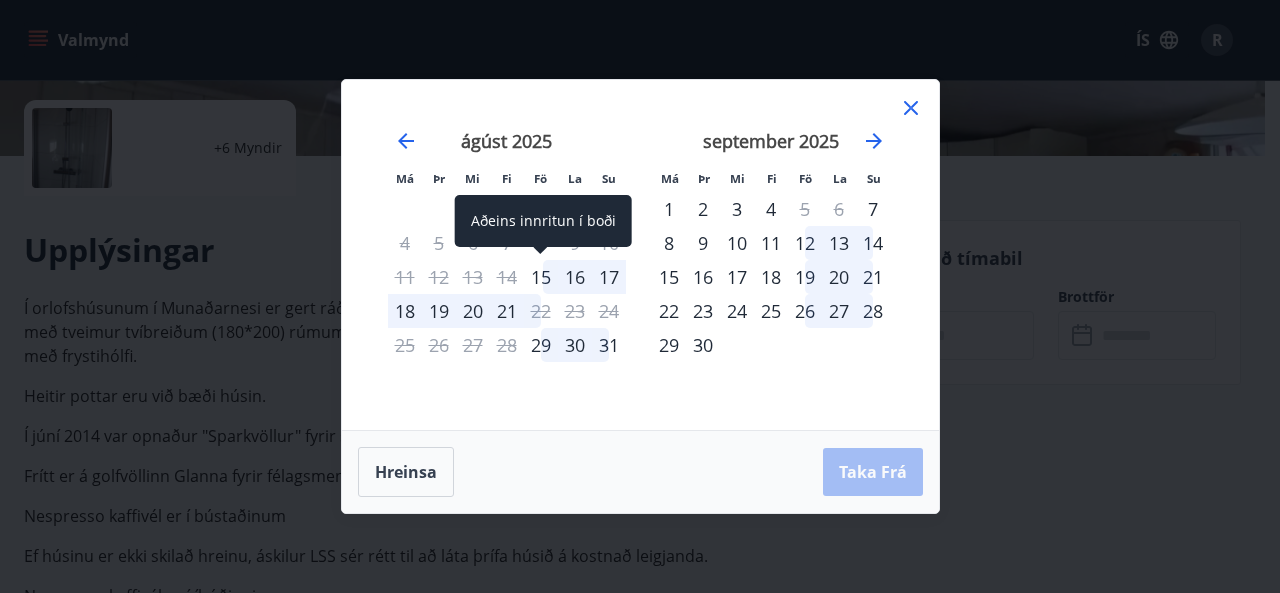 click on "15" at bounding box center (541, 277) 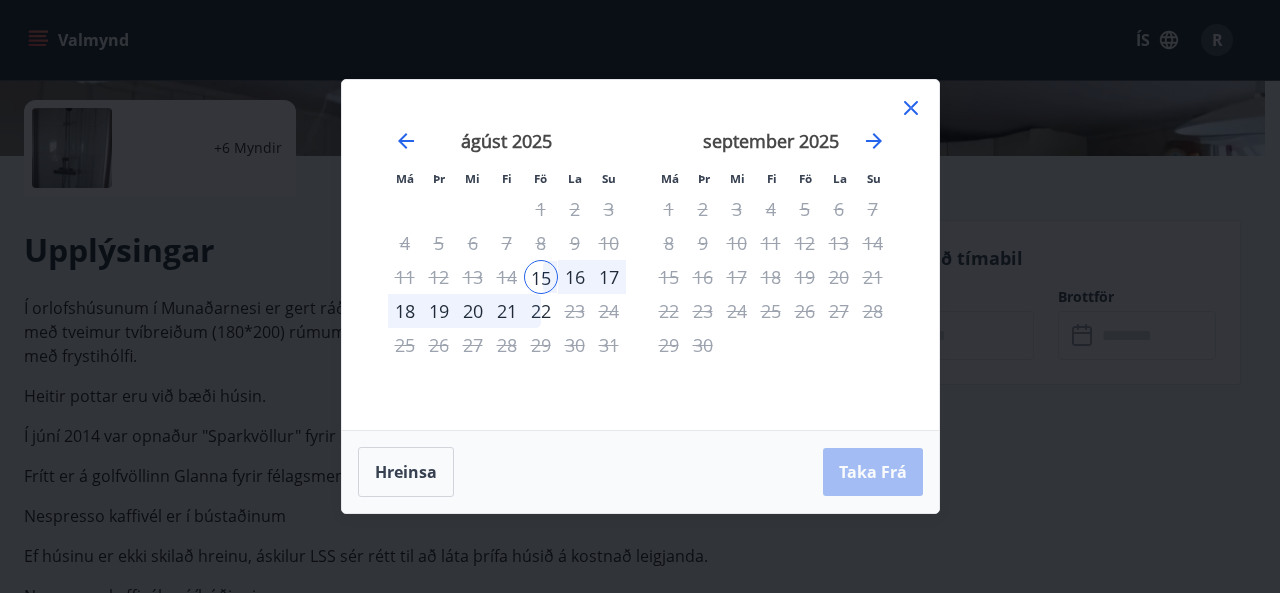 click on "17" at bounding box center (609, 277) 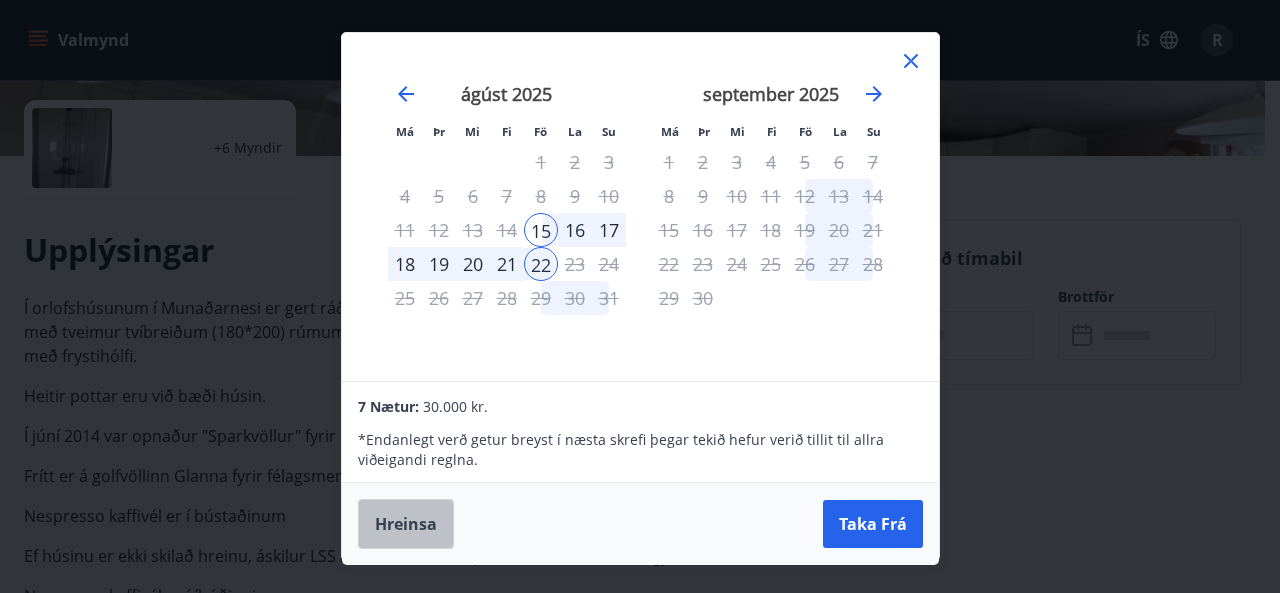click on "Hreinsa" at bounding box center (406, 524) 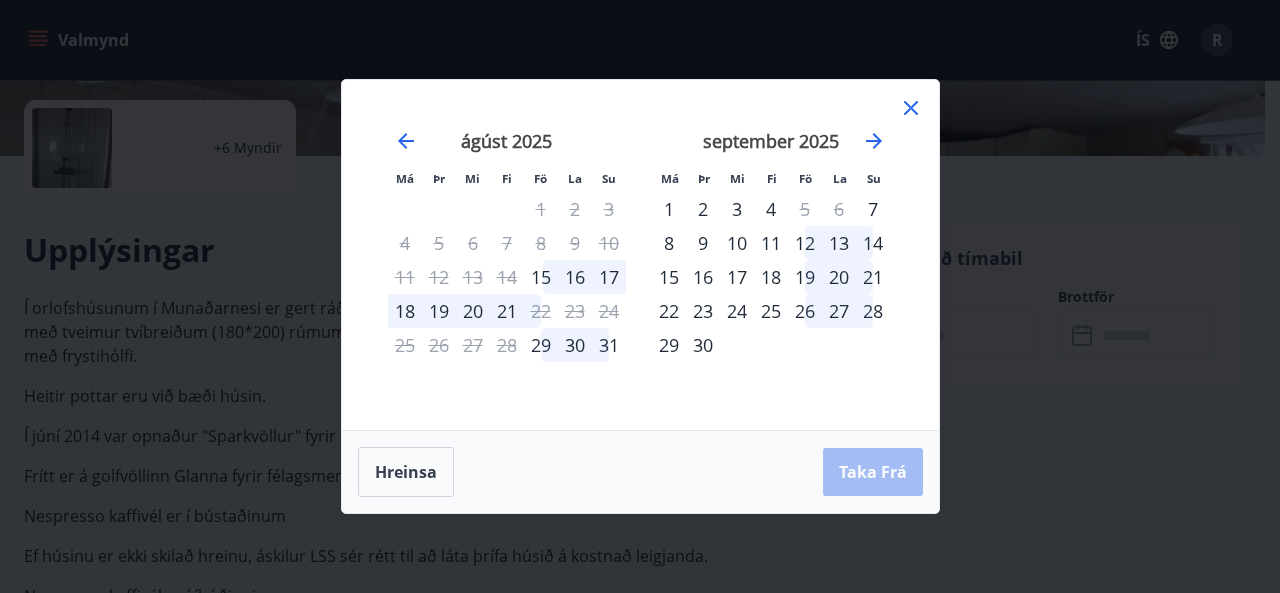 click 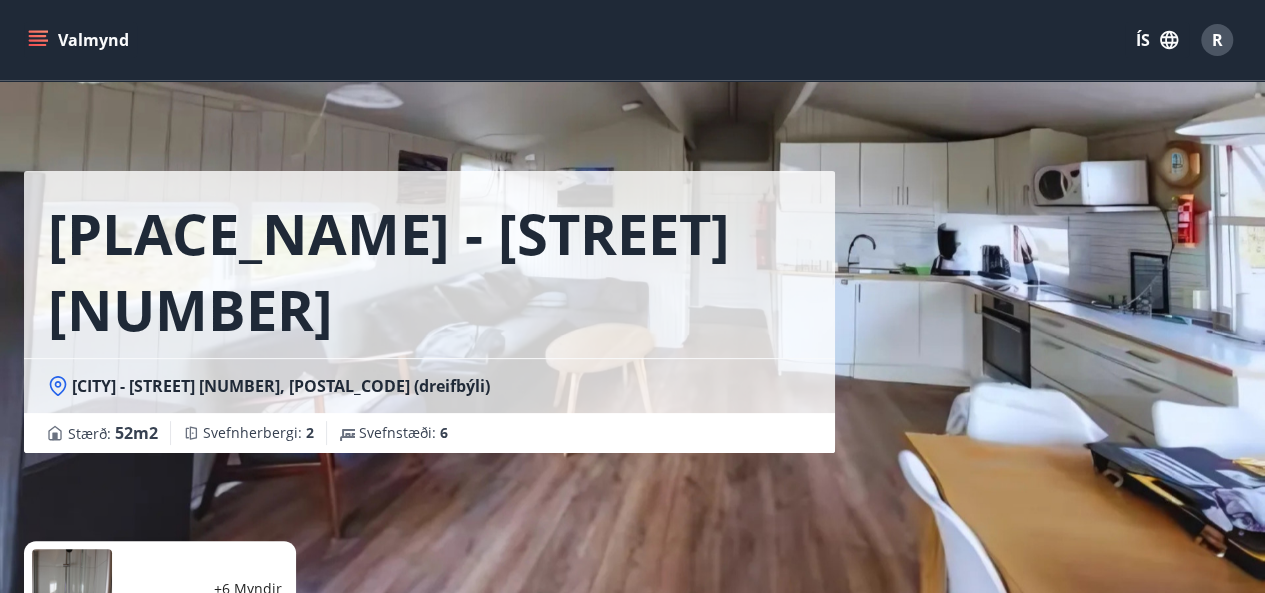 scroll, scrollTop: 1, scrollLeft: 0, axis: vertical 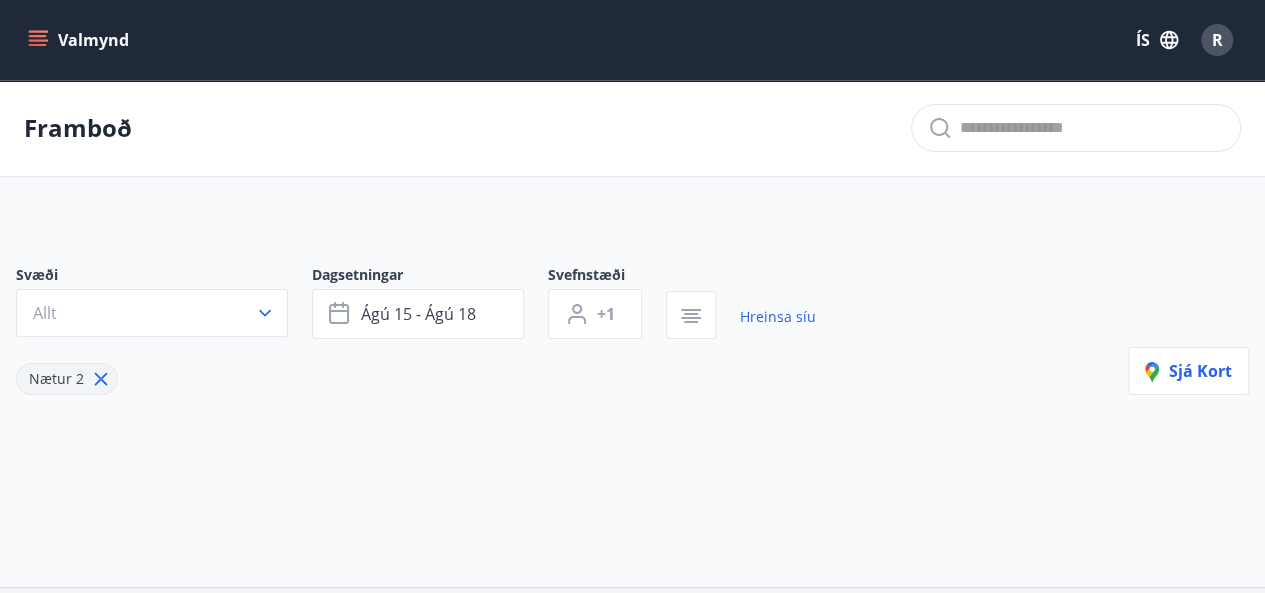 type on "*" 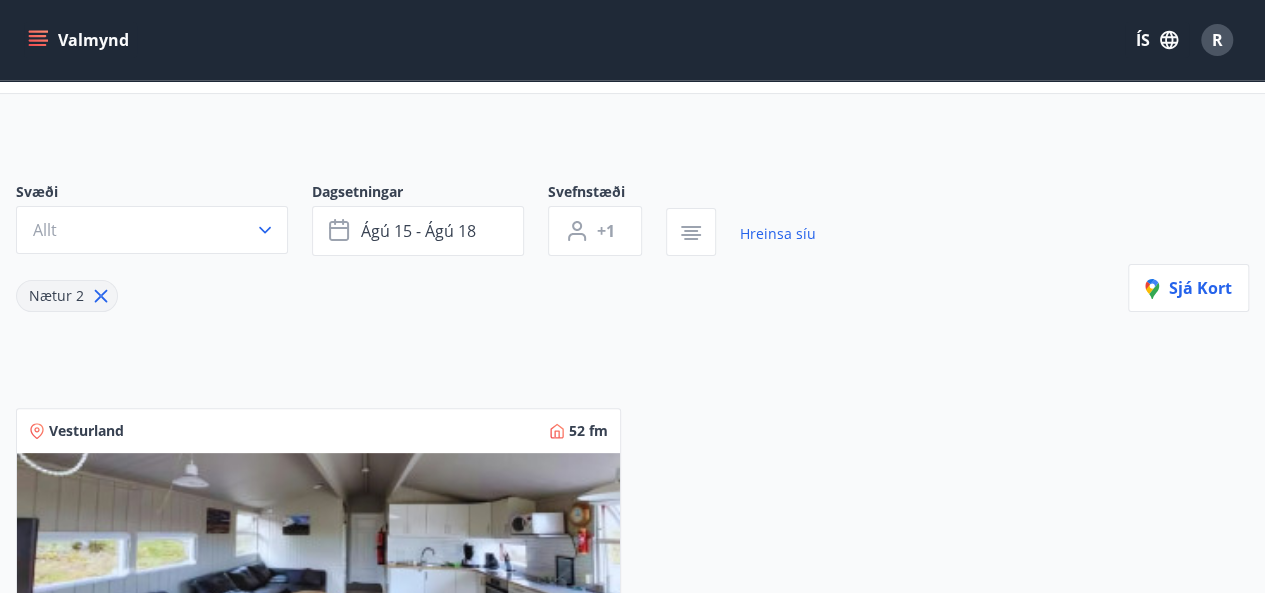 scroll, scrollTop: 41, scrollLeft: 0, axis: vertical 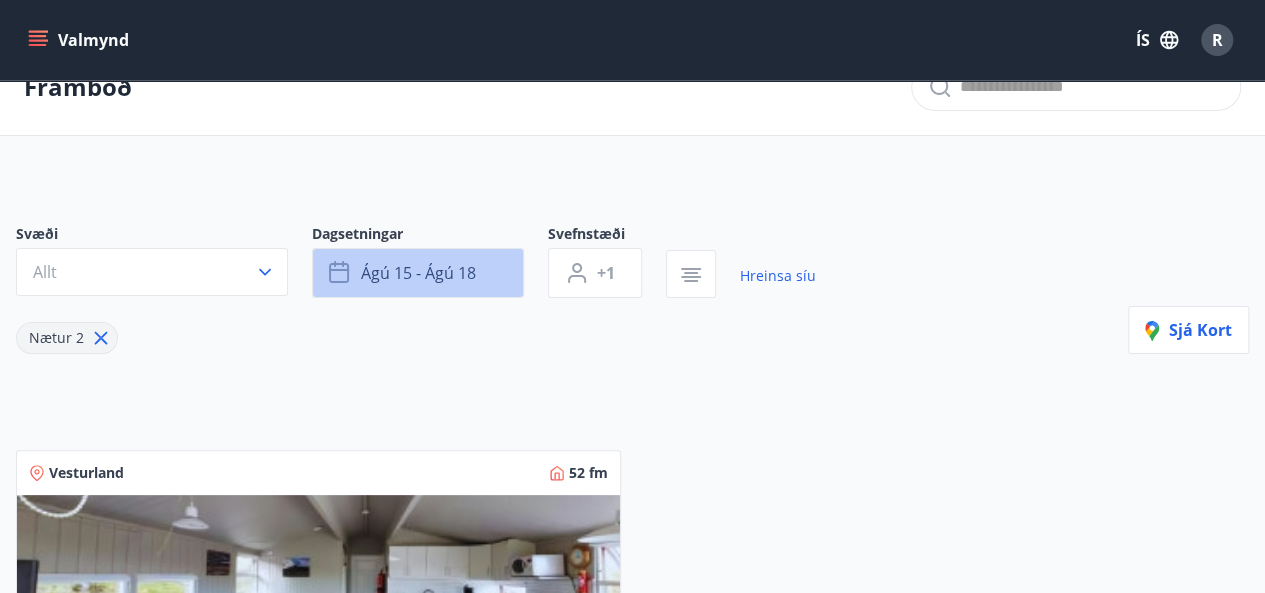 click on "ágú 15 - ágú 18" at bounding box center [418, 273] 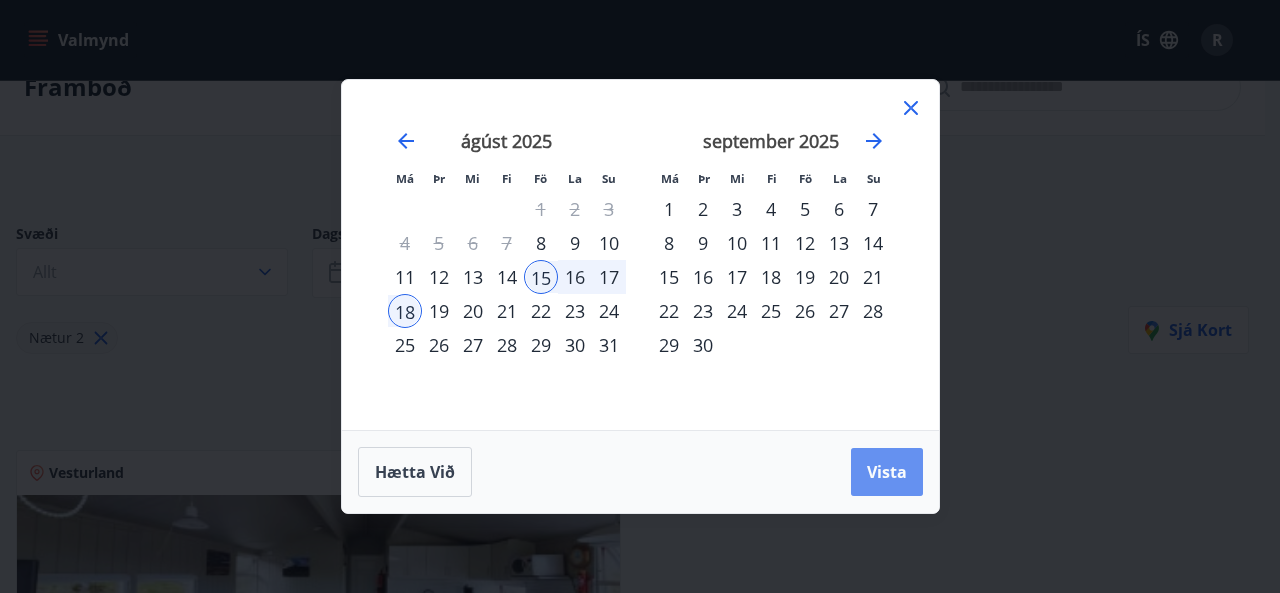click on "Vista" at bounding box center [887, 472] 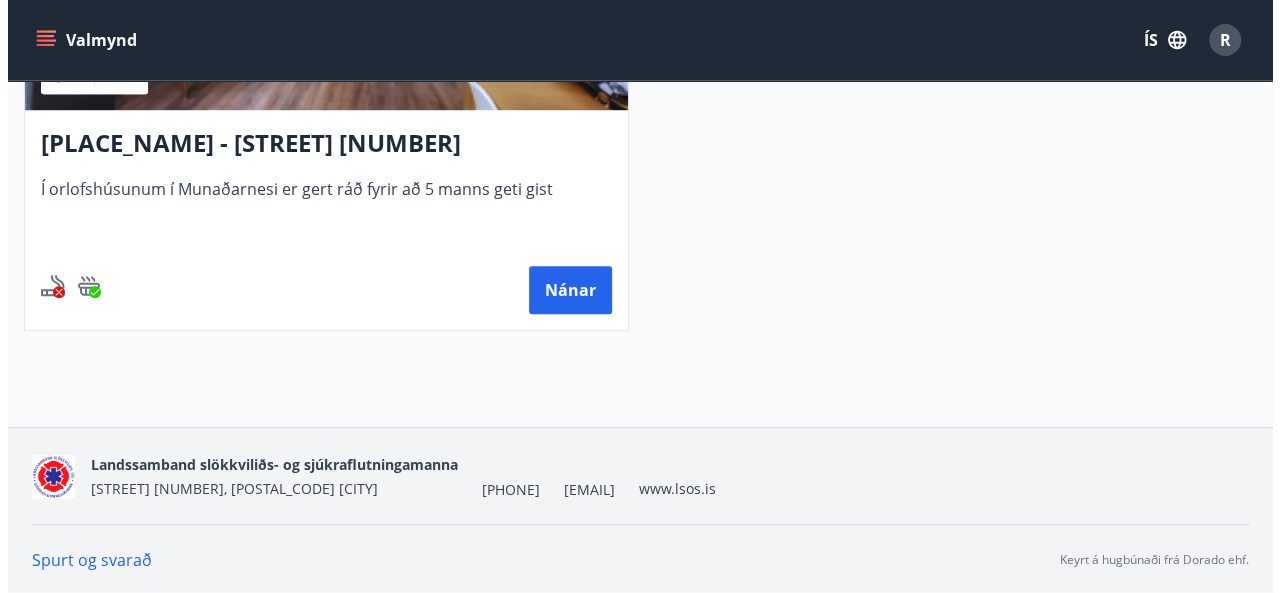 scroll, scrollTop: 0, scrollLeft: 0, axis: both 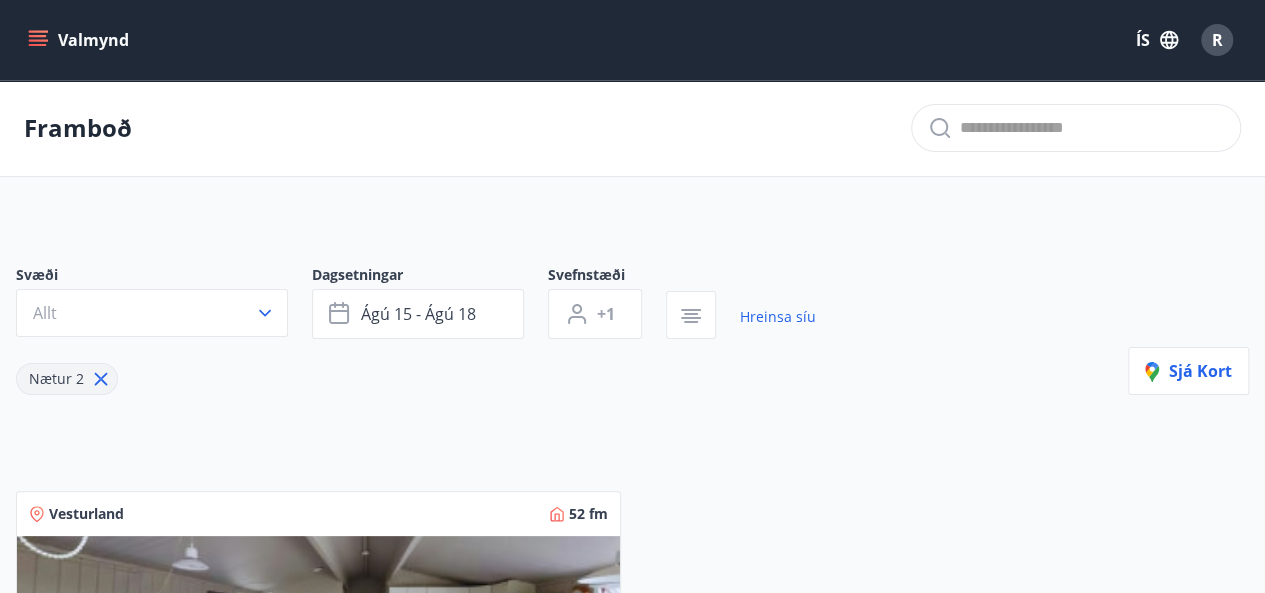 click on "R" at bounding box center (1217, 40) 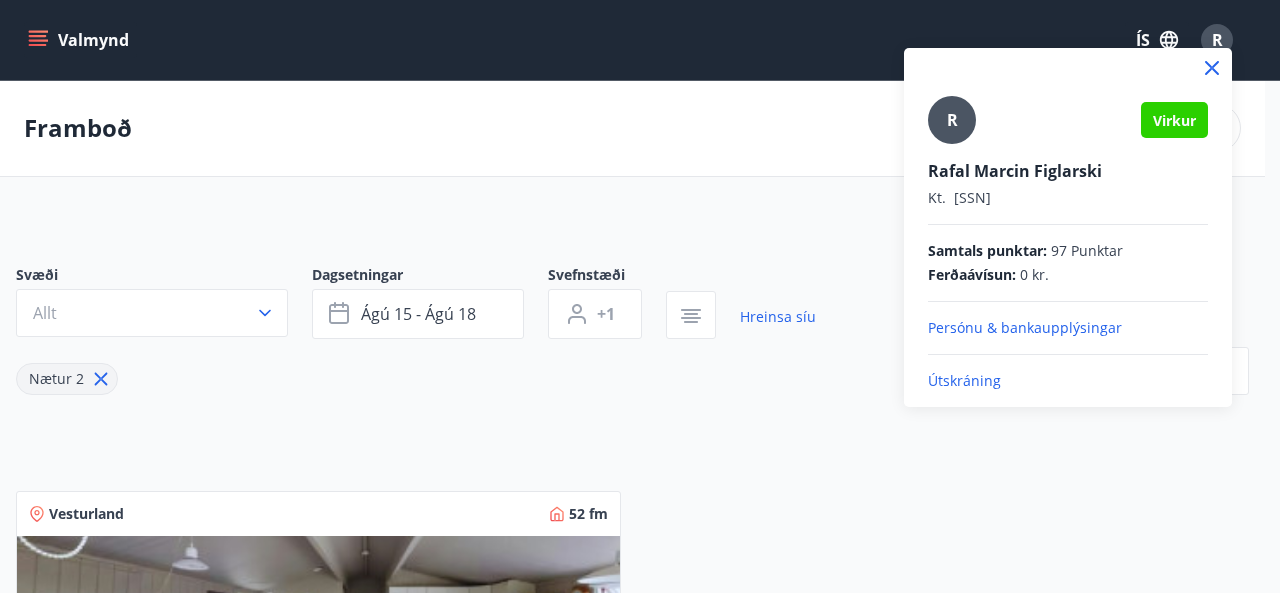 click on "Persónu & bankaupplýsingar" at bounding box center [1068, 328] 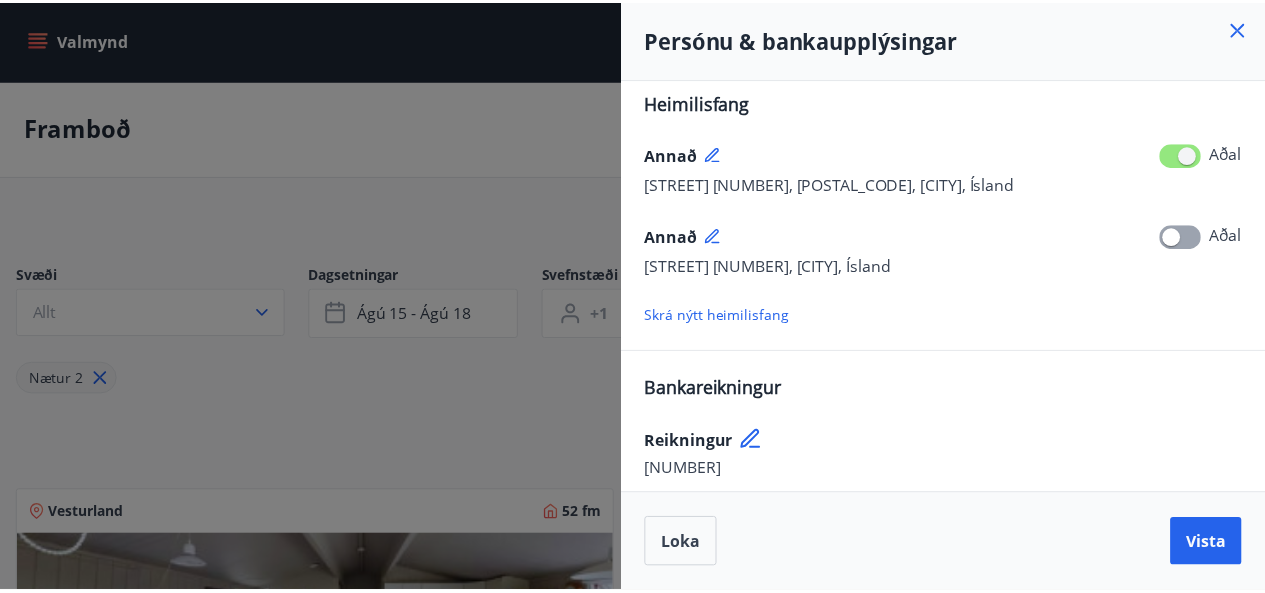 scroll, scrollTop: 514, scrollLeft: 0, axis: vertical 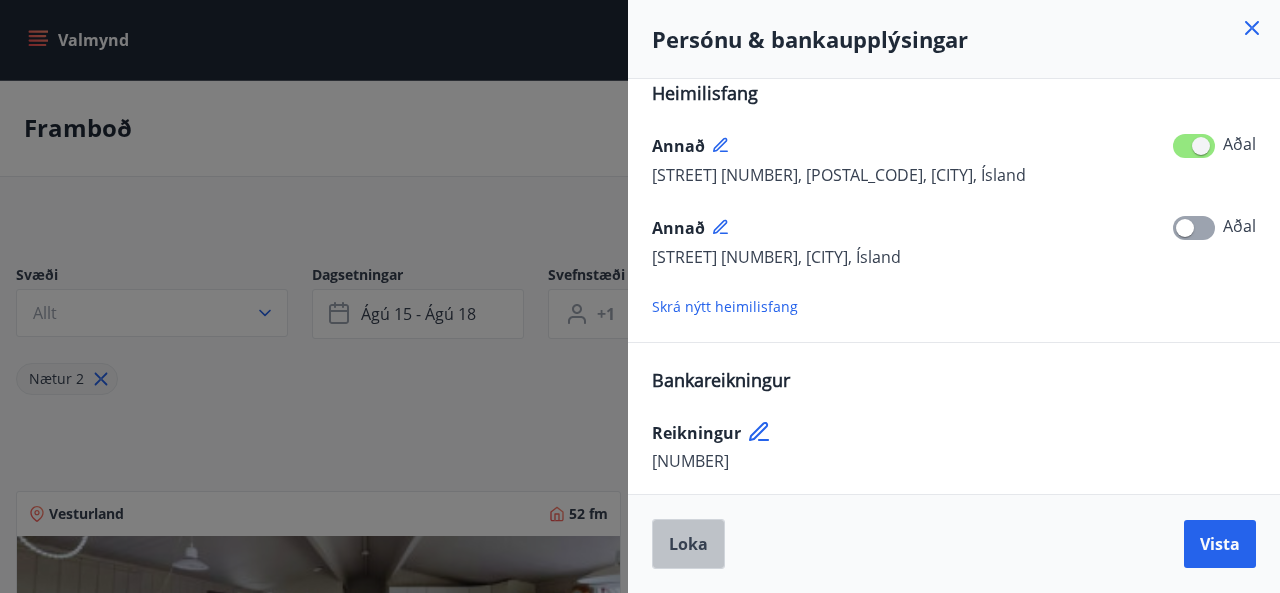 click on "Loka" at bounding box center [688, 544] 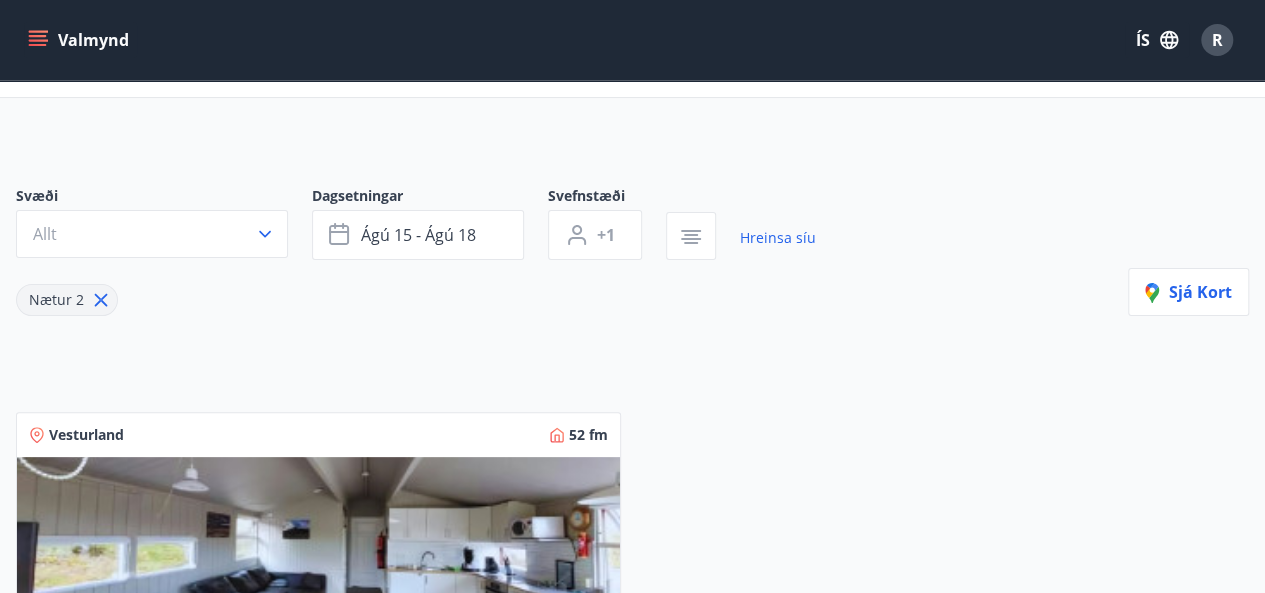 scroll, scrollTop: 0, scrollLeft: 0, axis: both 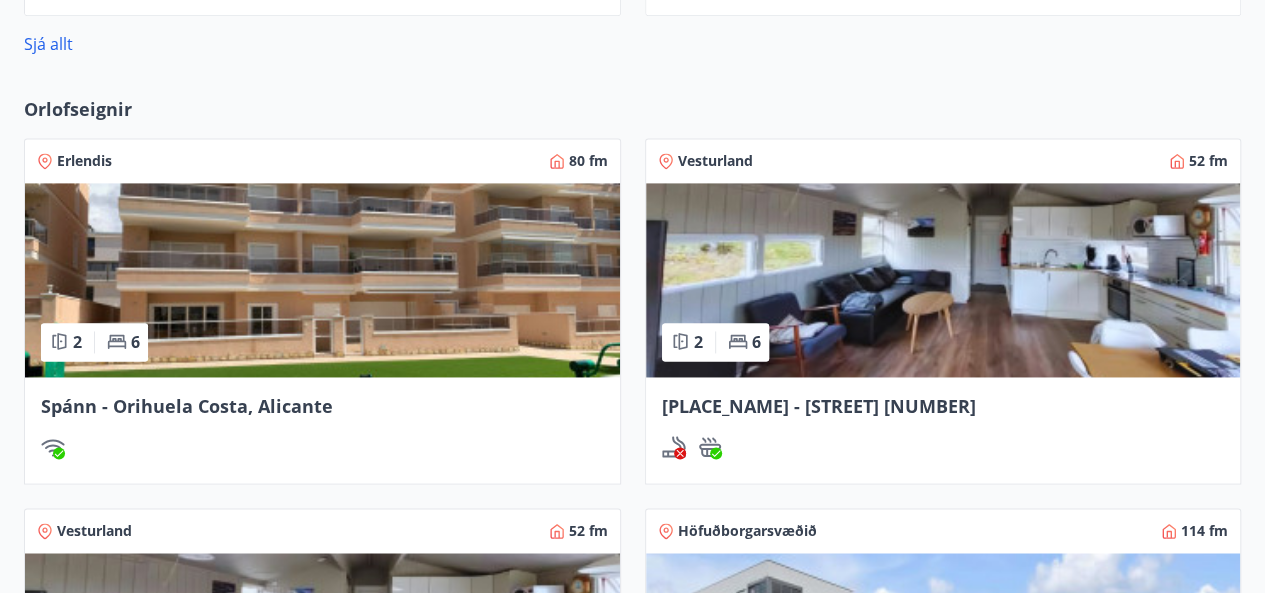 click at bounding box center (322, 280) 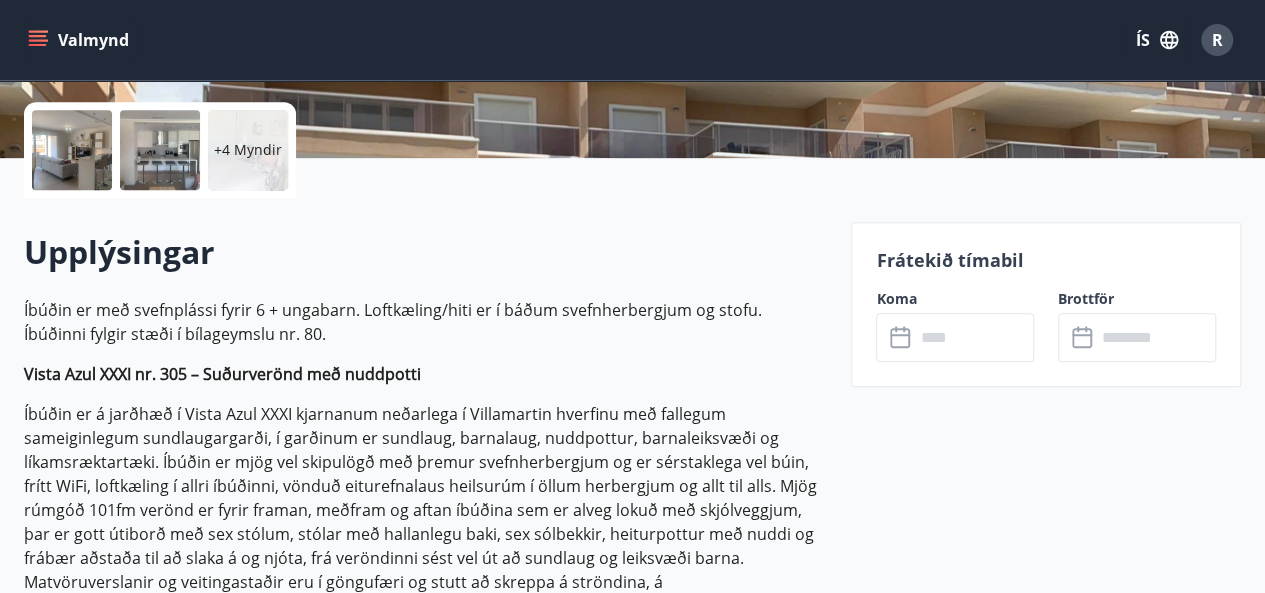scroll, scrollTop: 584, scrollLeft: 0, axis: vertical 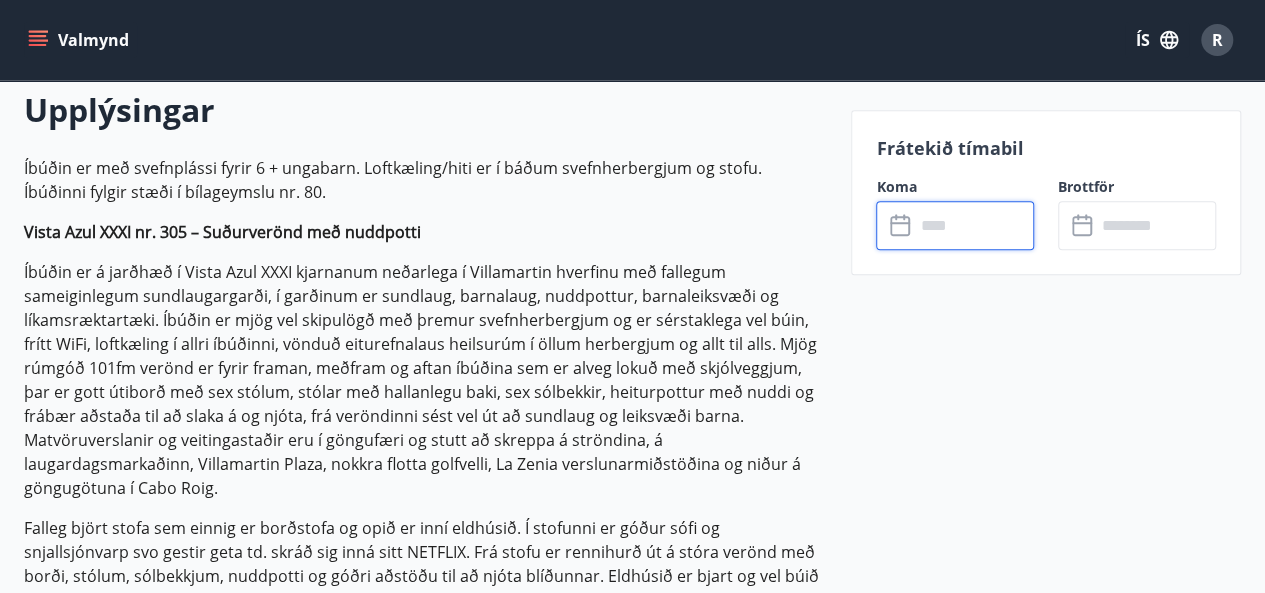 click at bounding box center [974, 225] 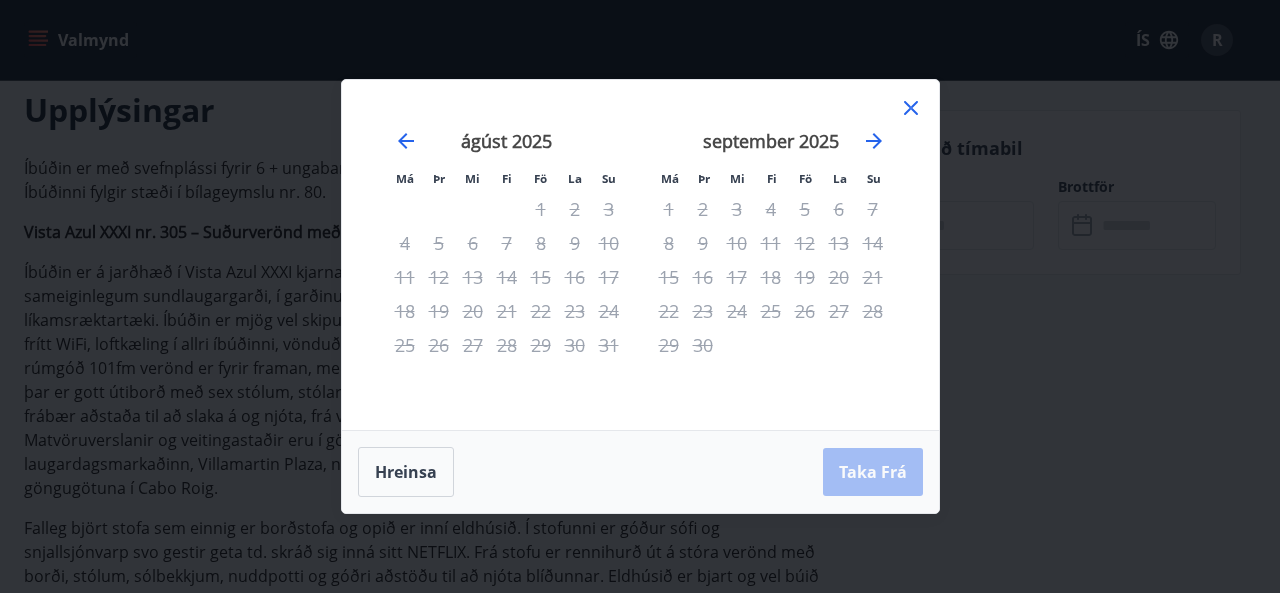 click 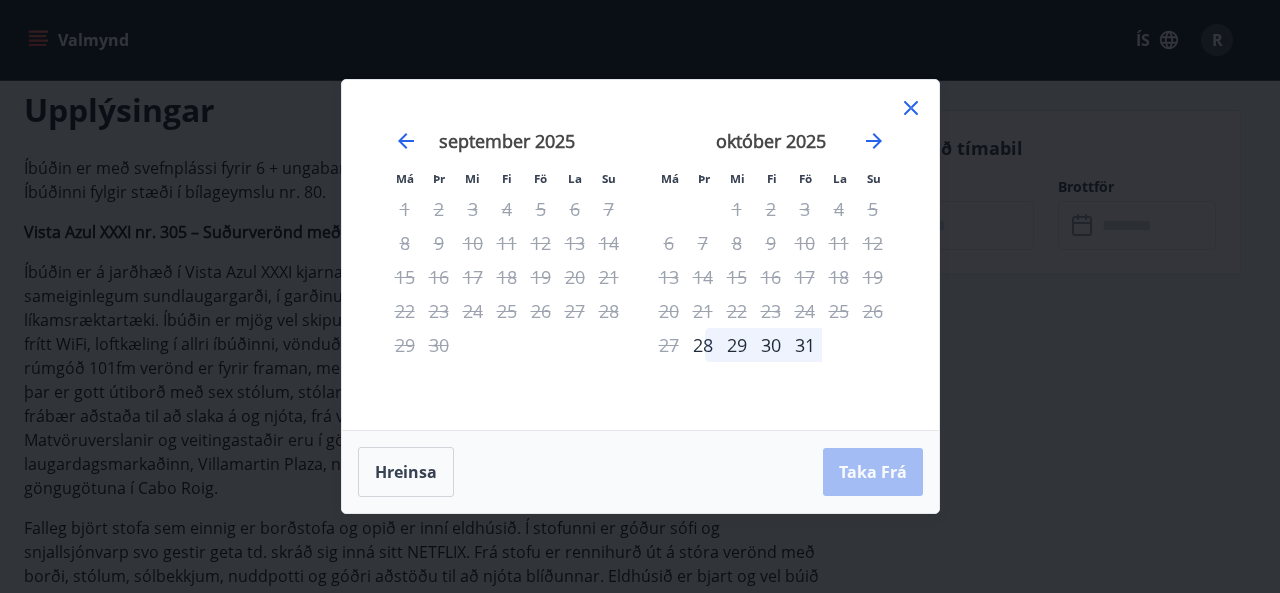 click 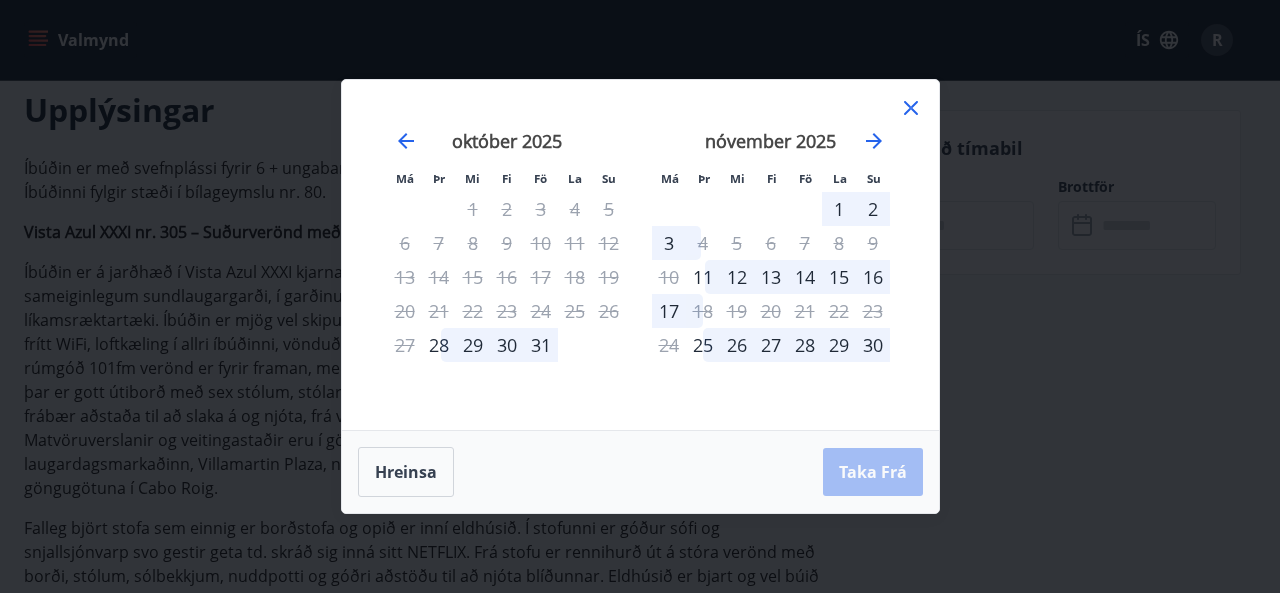 click 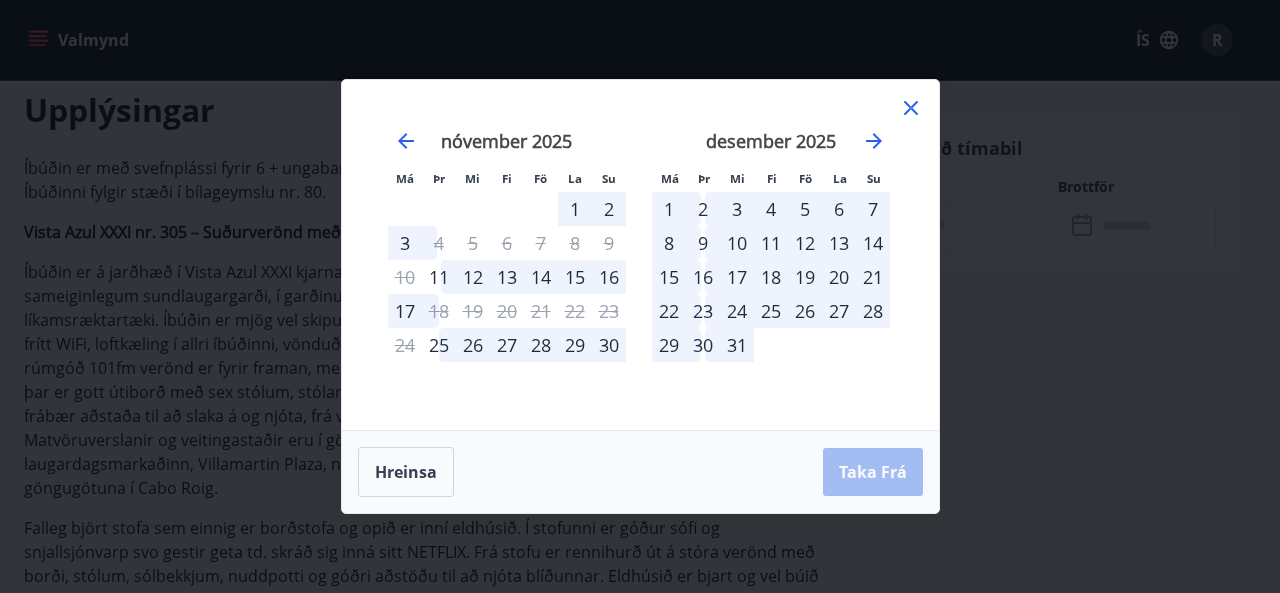 click 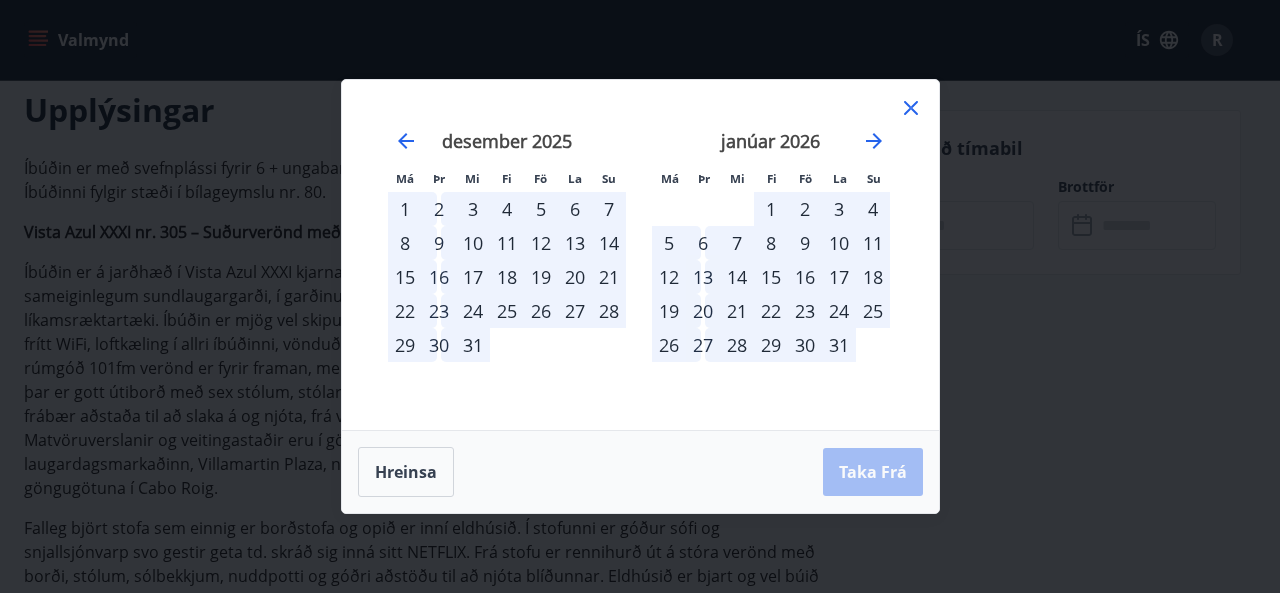 click 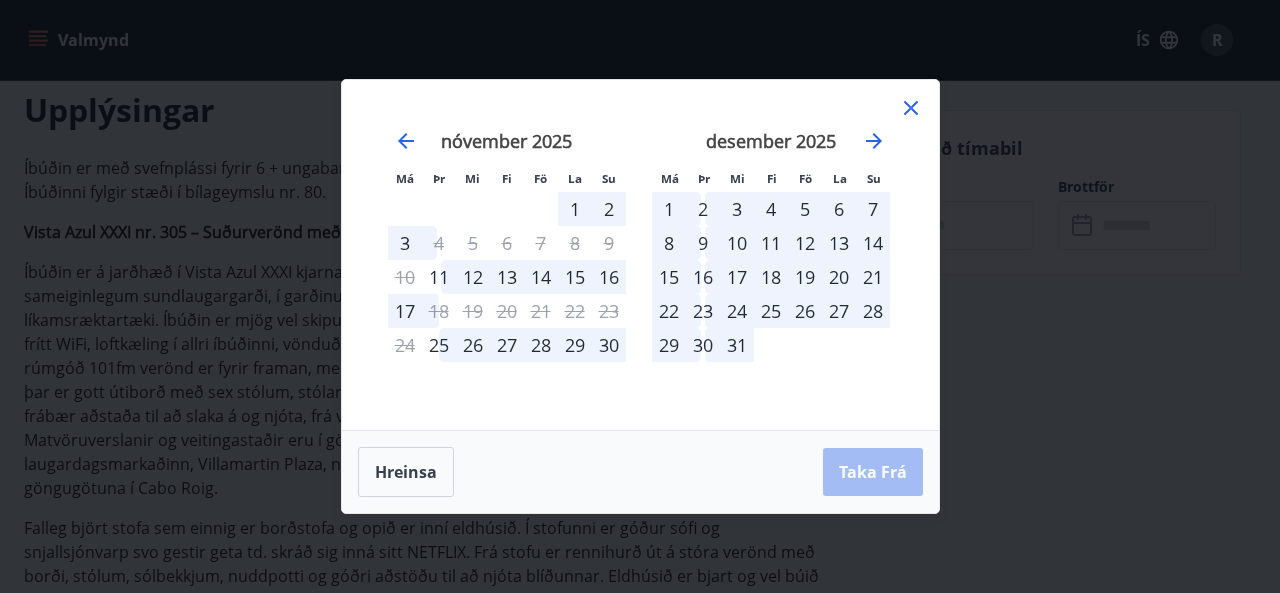 click 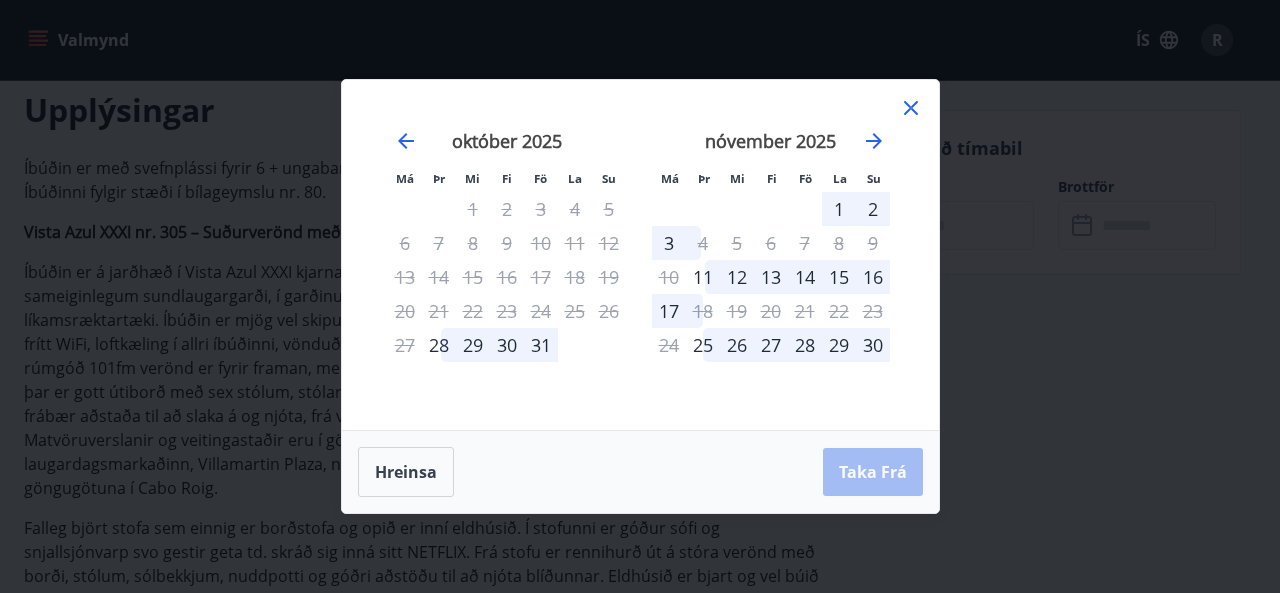 click 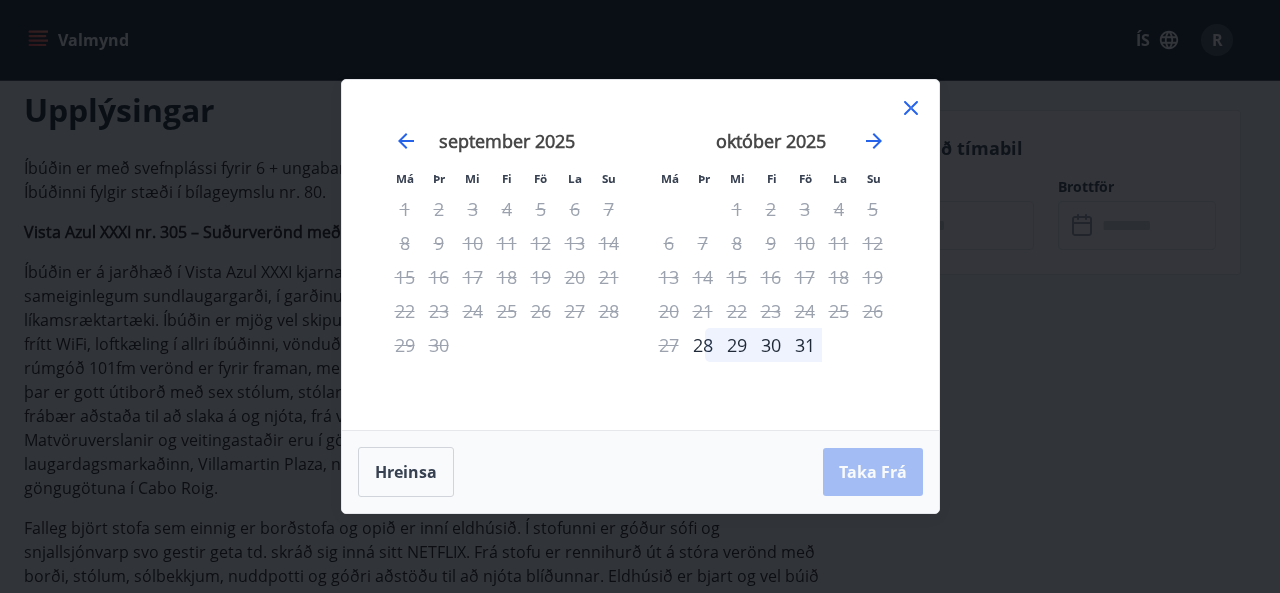 click 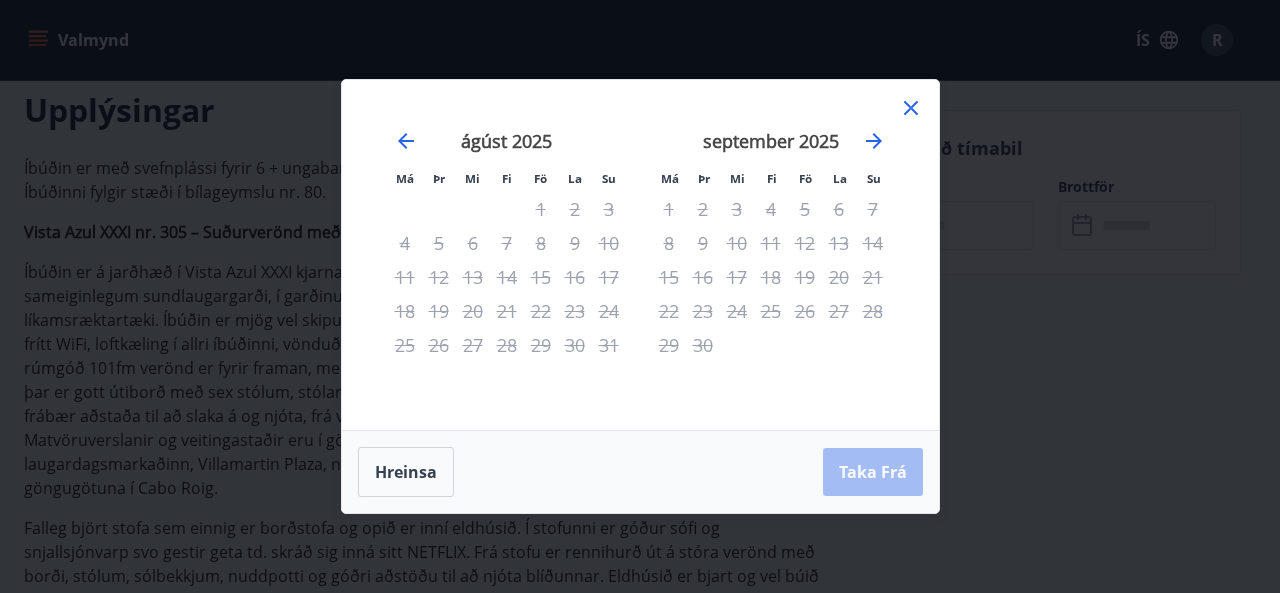 click 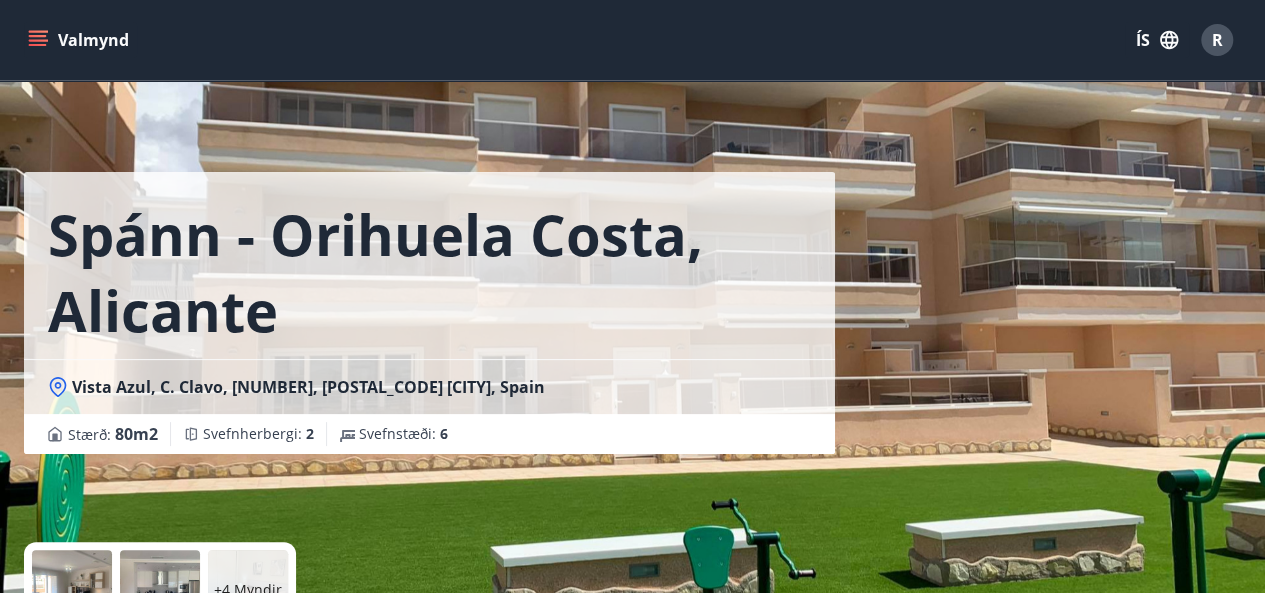 scroll, scrollTop: 0, scrollLeft: 0, axis: both 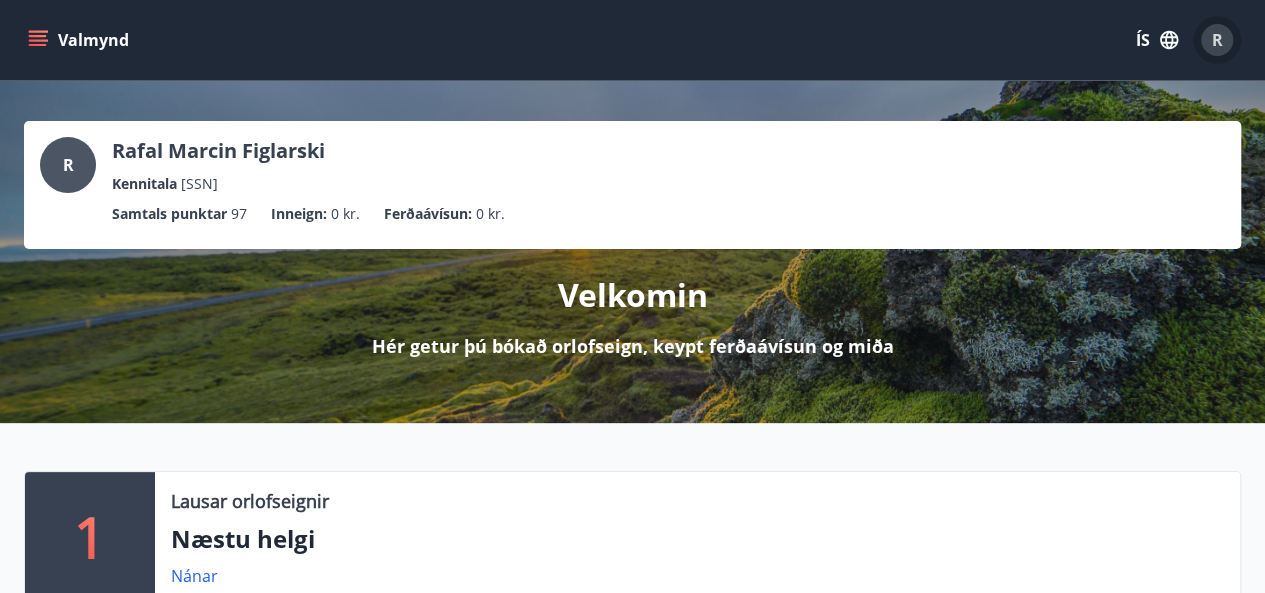 click on "R" at bounding box center (1217, 40) 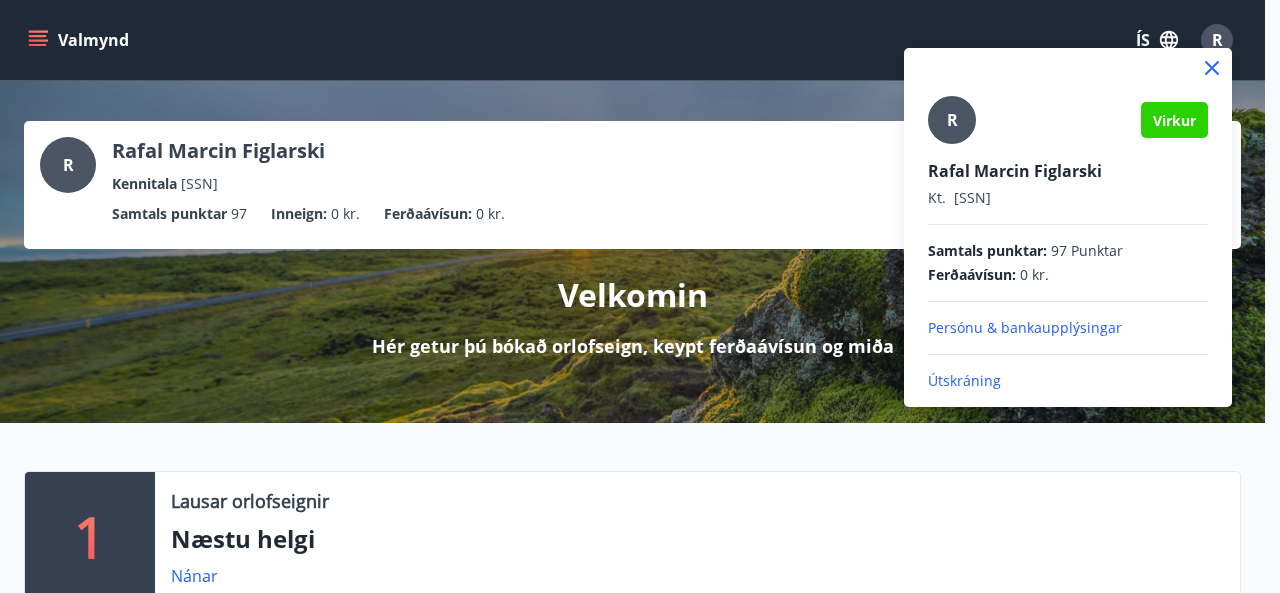 click on "Útskráning" at bounding box center (1068, 381) 